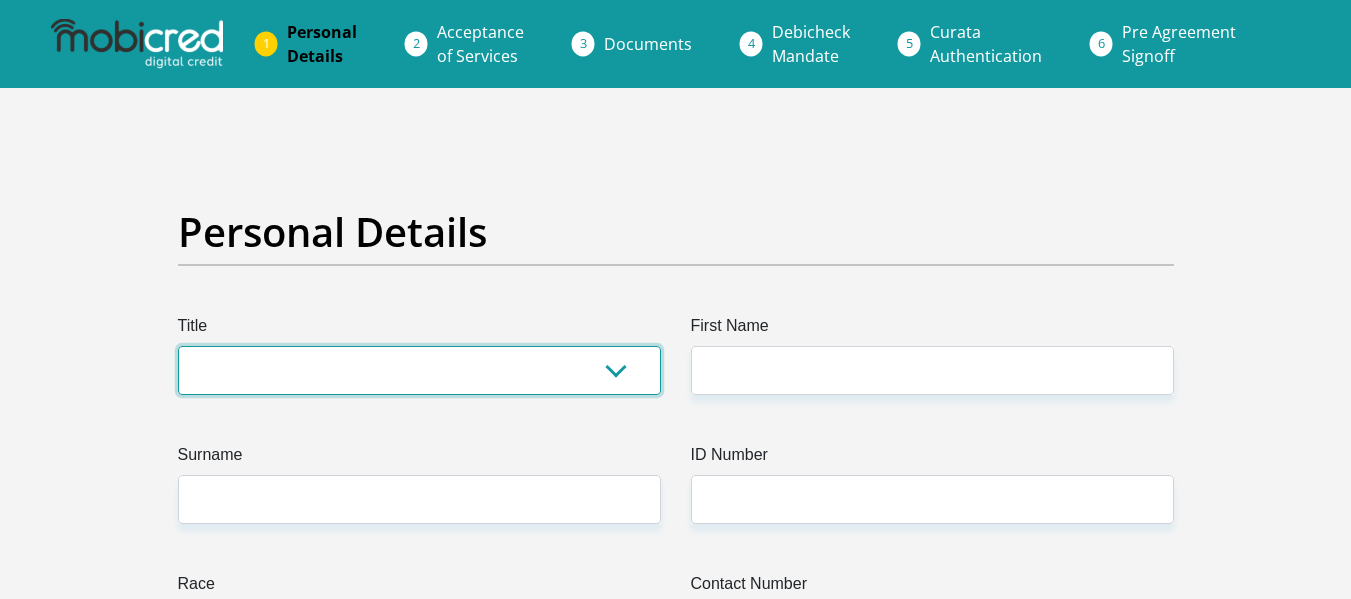 click on "Mr
Ms
Mrs
Dr
Other" at bounding box center [419, 370] 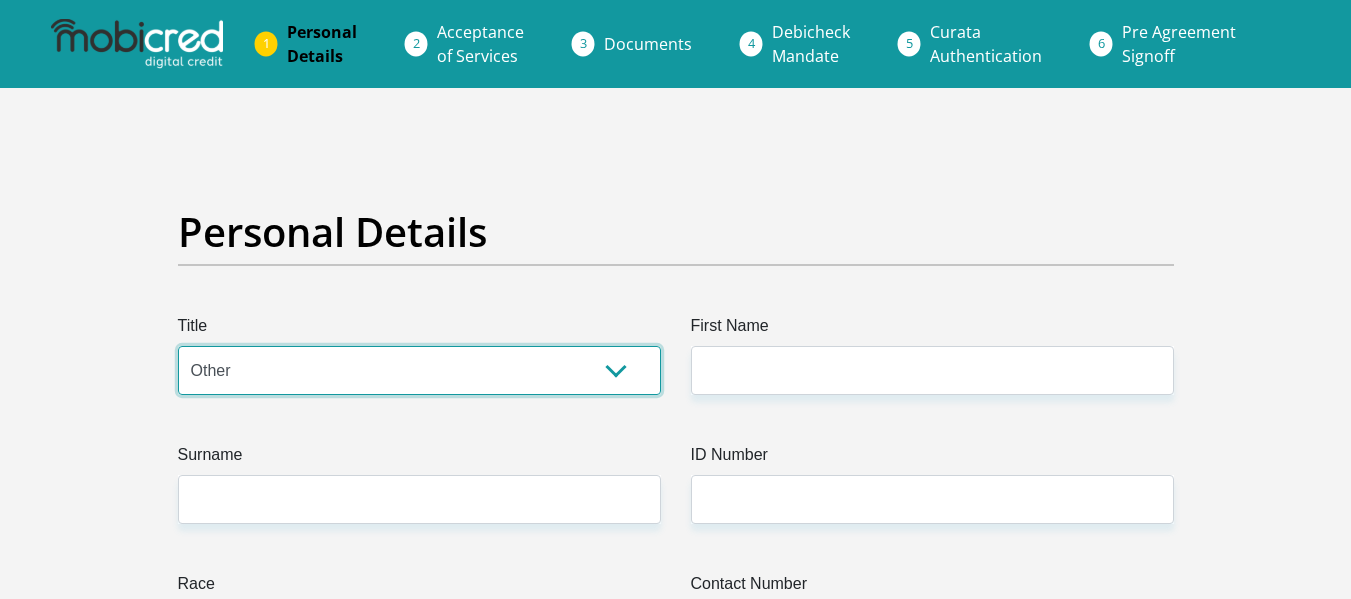 click on "Mr
Ms
Mrs
Dr
Other" at bounding box center (419, 370) 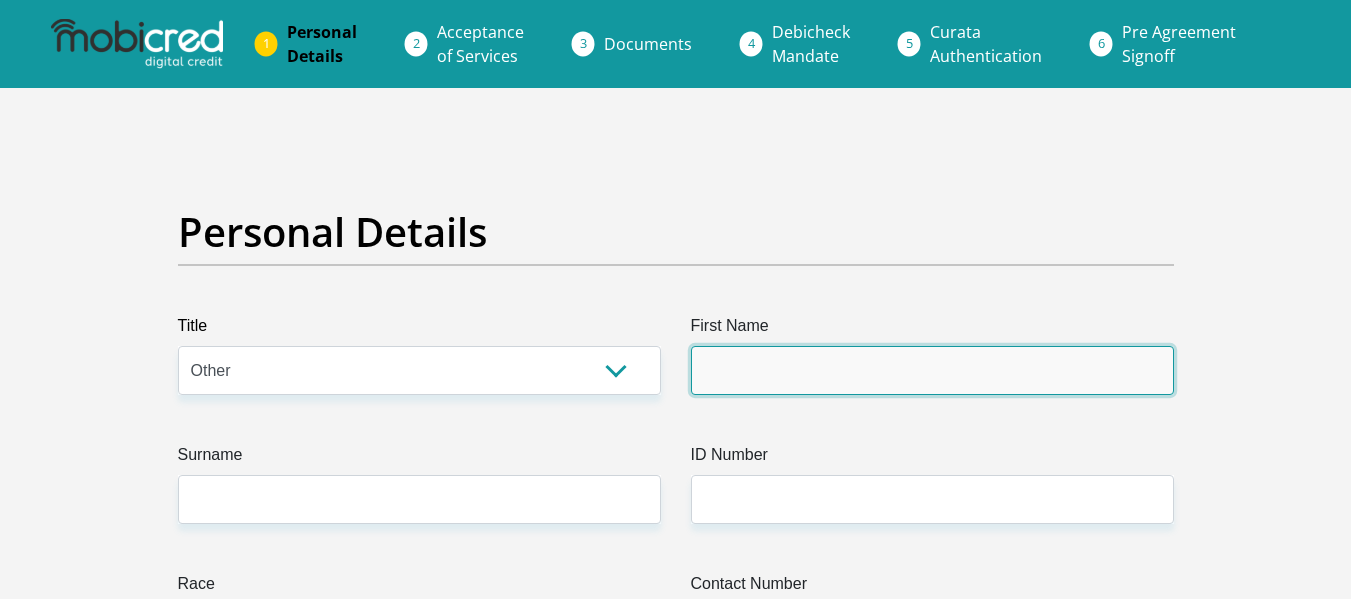 click on "First Name" at bounding box center (932, 370) 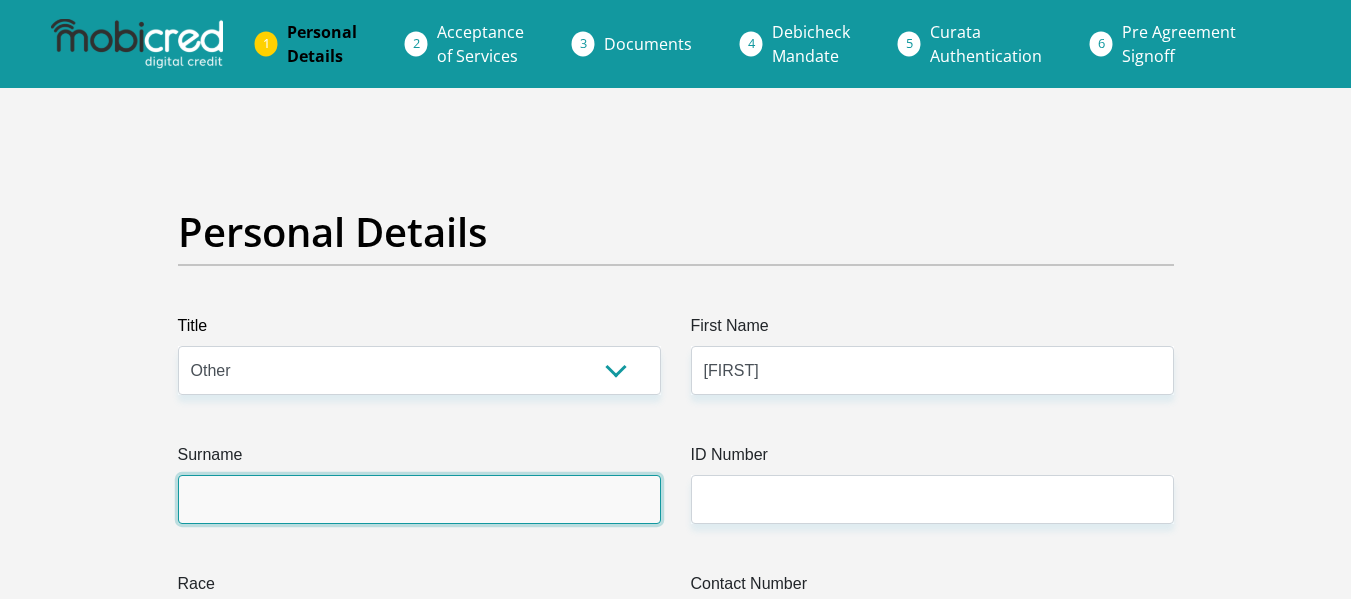 type on "Lerutla" 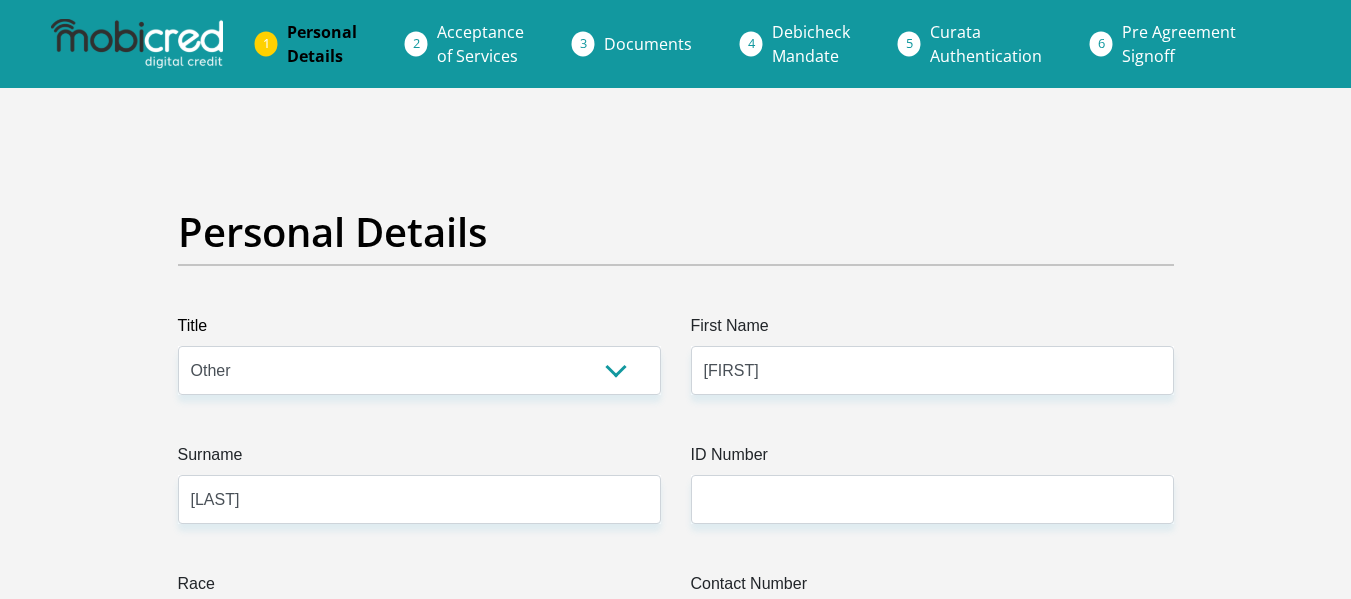 select on "ZAF" 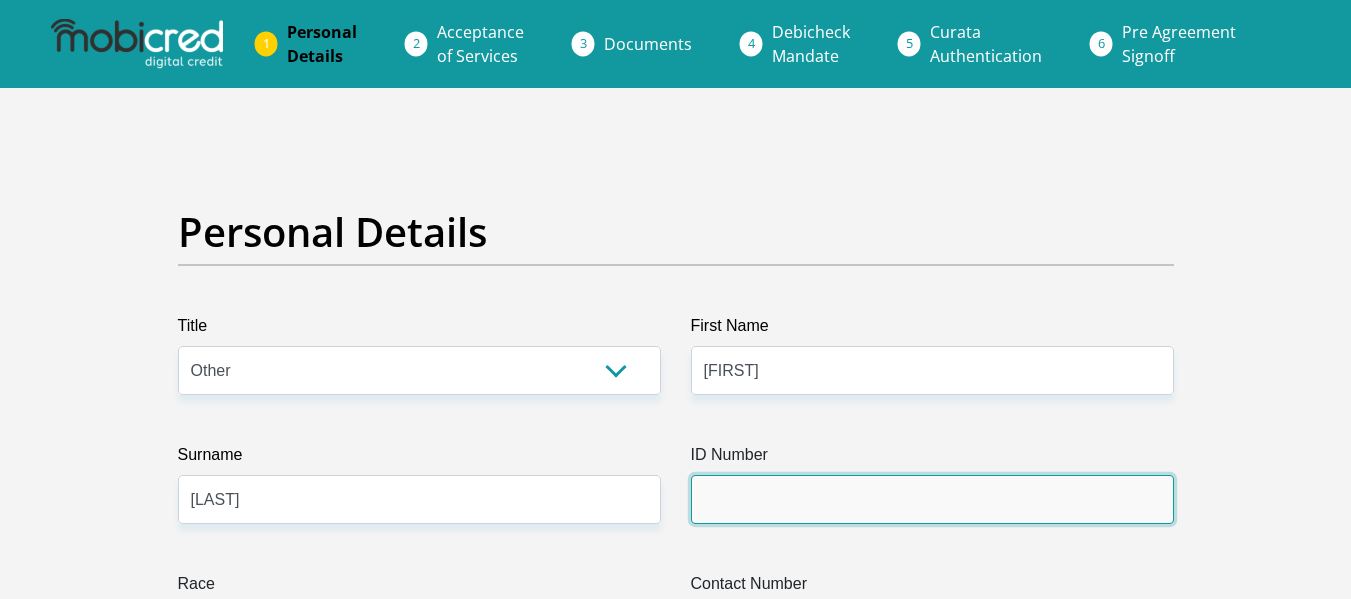 click on "ID Number" at bounding box center [932, 499] 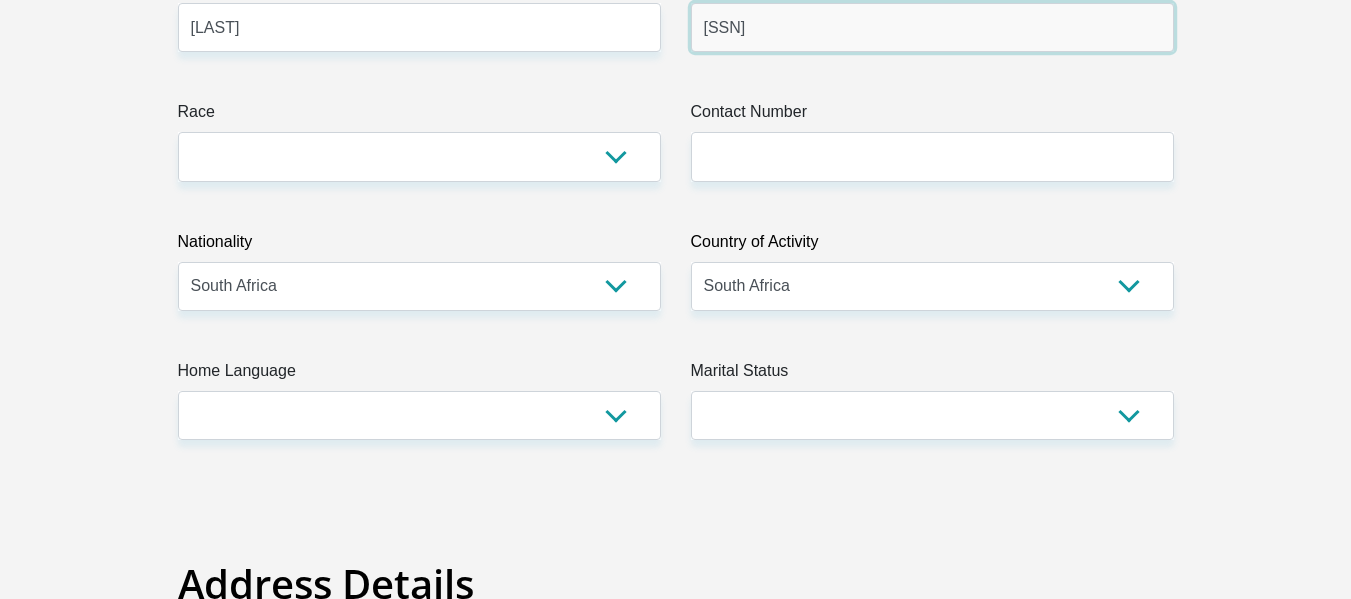 scroll, scrollTop: 484, scrollLeft: 0, axis: vertical 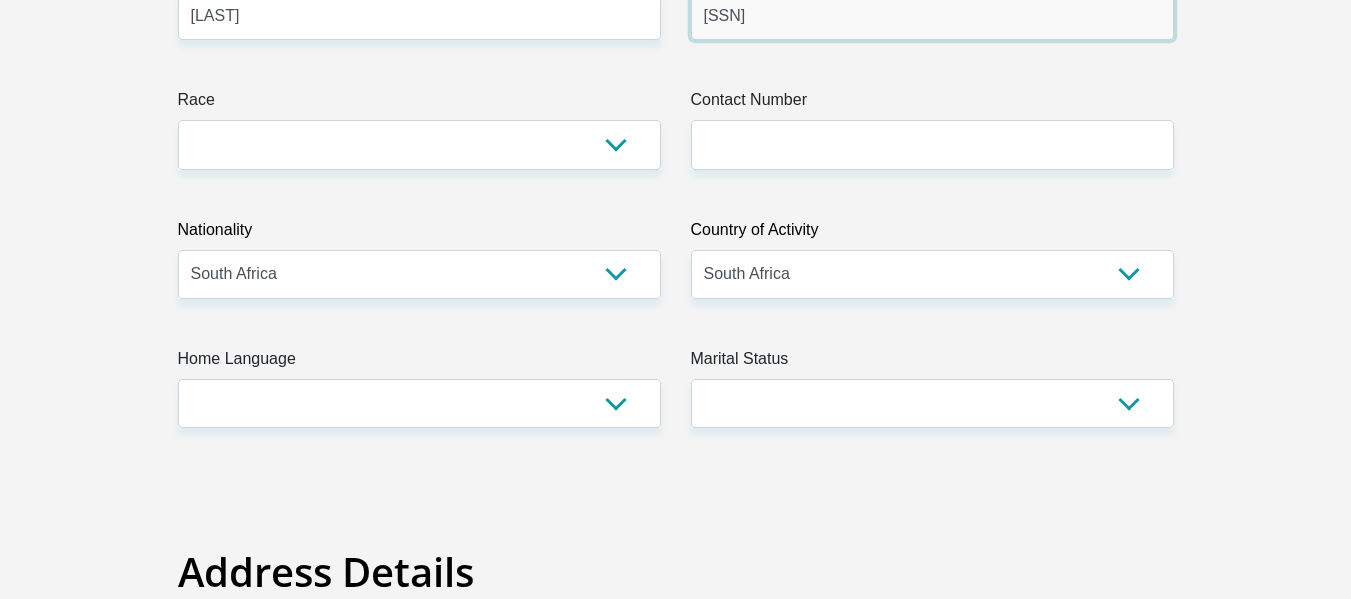 type on "9811160748084" 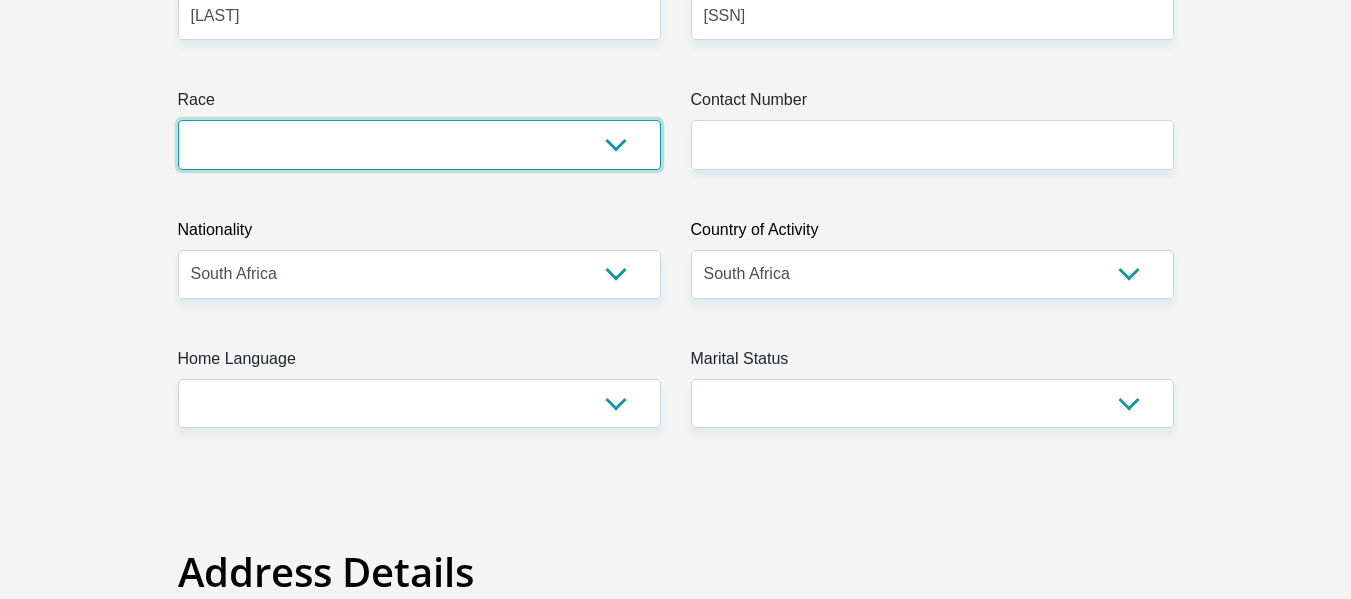 click on "Black
Coloured
Indian
White
Other" at bounding box center (419, 144) 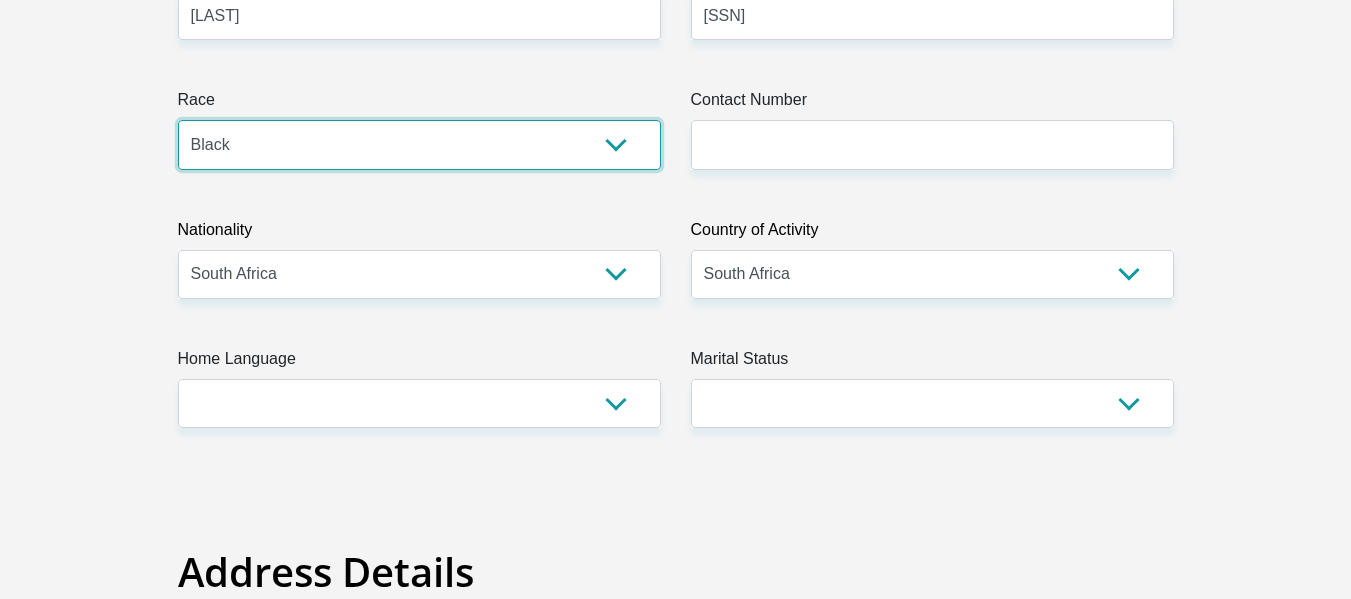 click on "Black
Coloured
Indian
White
Other" at bounding box center (419, 144) 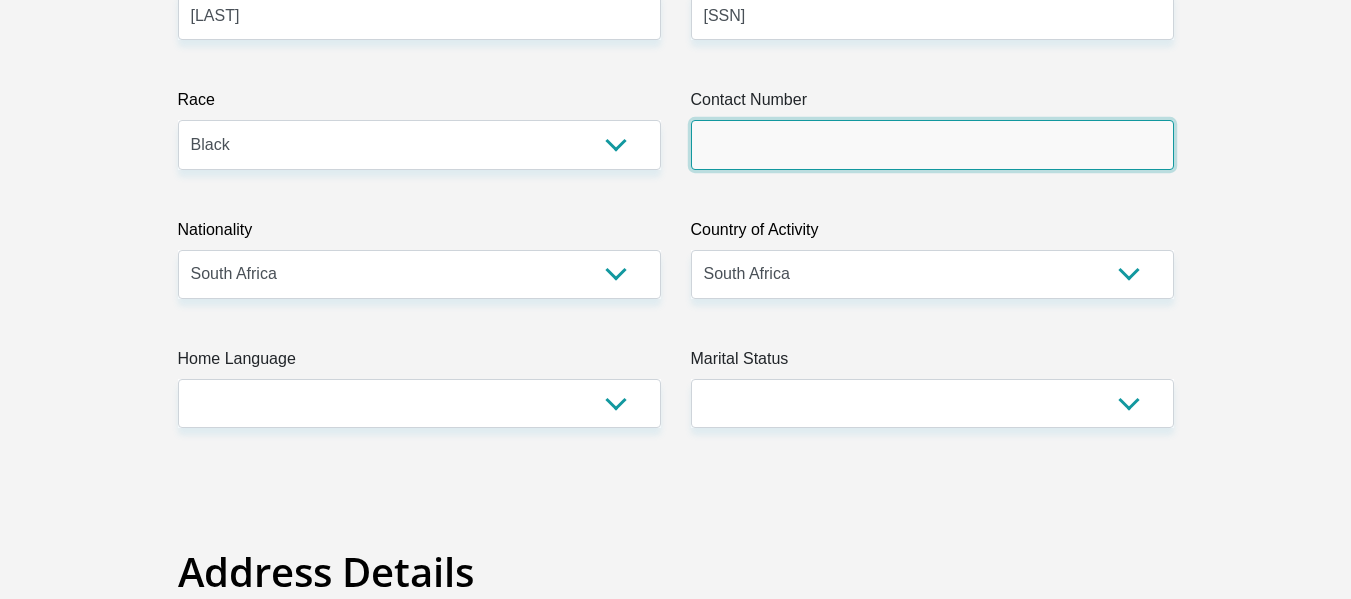 click on "Contact Number" at bounding box center (932, 144) 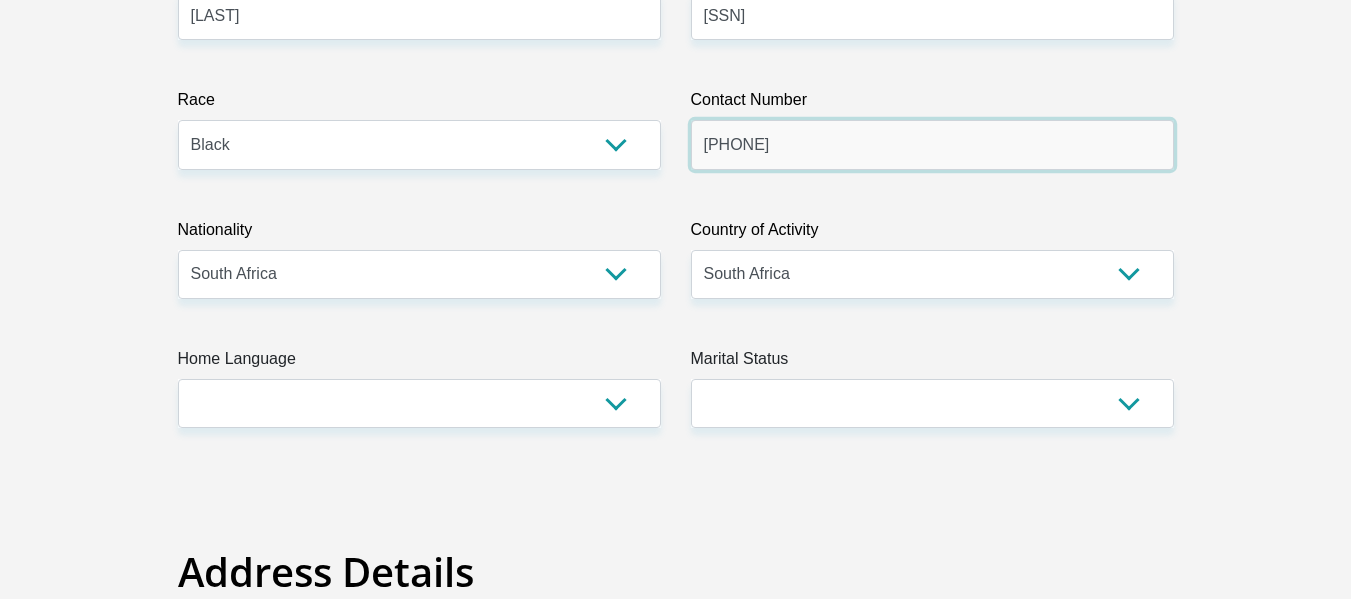 type on "0651746188" 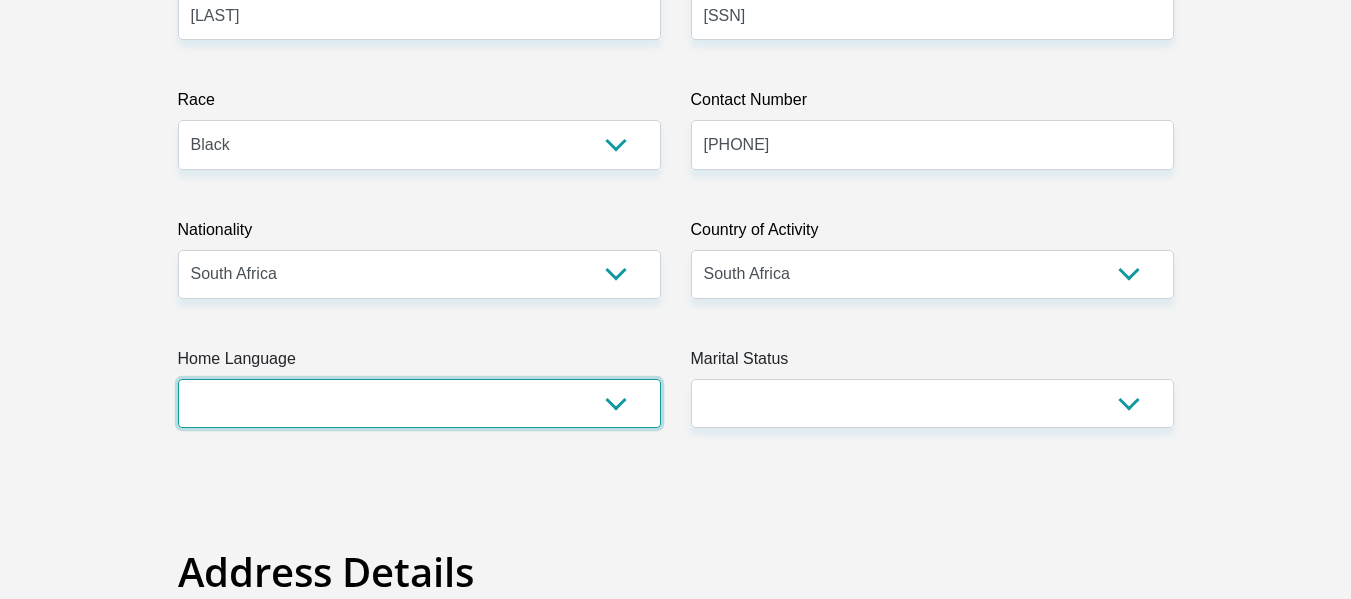 click on "Afrikaans
English
Sepedi
South Ndebele
Southern Sotho
Swati
Tsonga
Tswana
Venda
Xhosa
Zulu
Other" at bounding box center (419, 403) 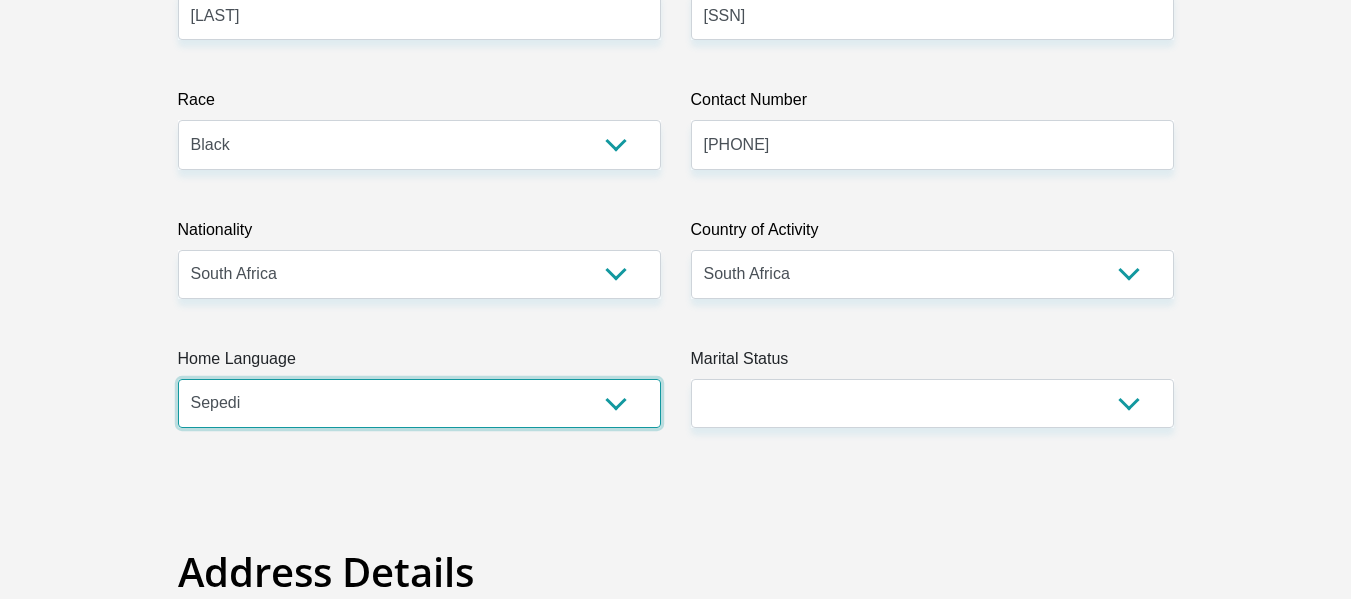 click on "Afrikaans
English
Sepedi
South Ndebele
Southern Sotho
Swati
Tsonga
Tswana
Venda
Xhosa
Zulu
Other" at bounding box center (419, 403) 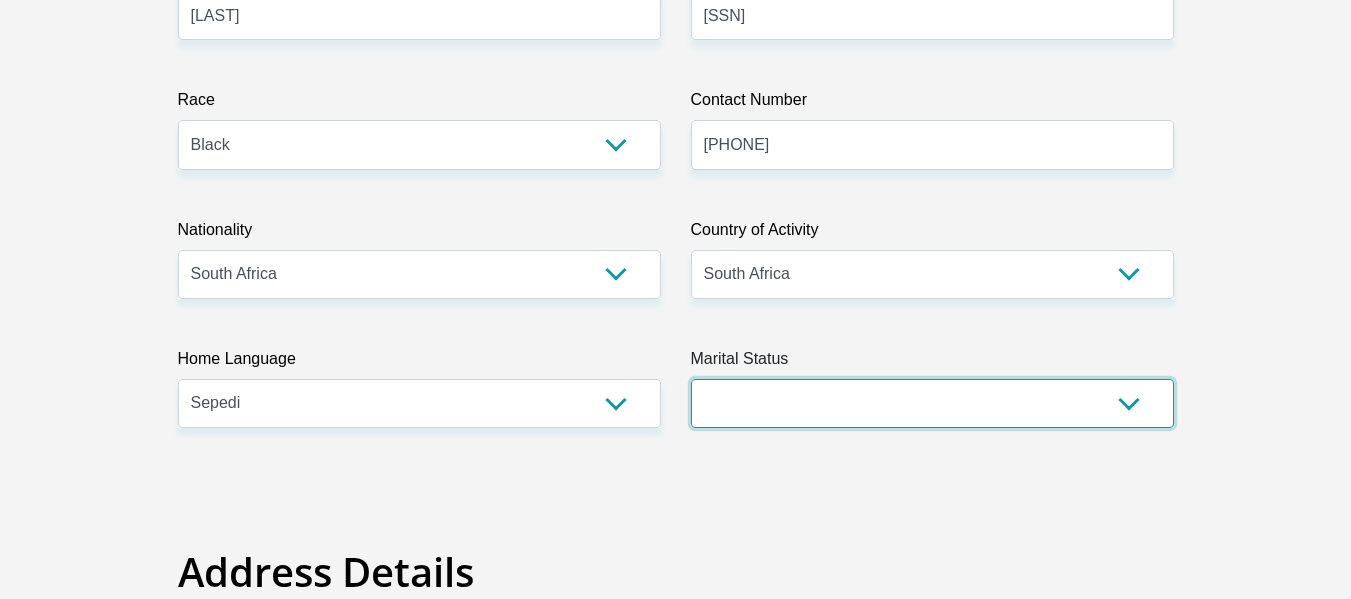 click on "Married ANC
Single
Divorced
Widowed
Married COP or Customary Law" at bounding box center (932, 403) 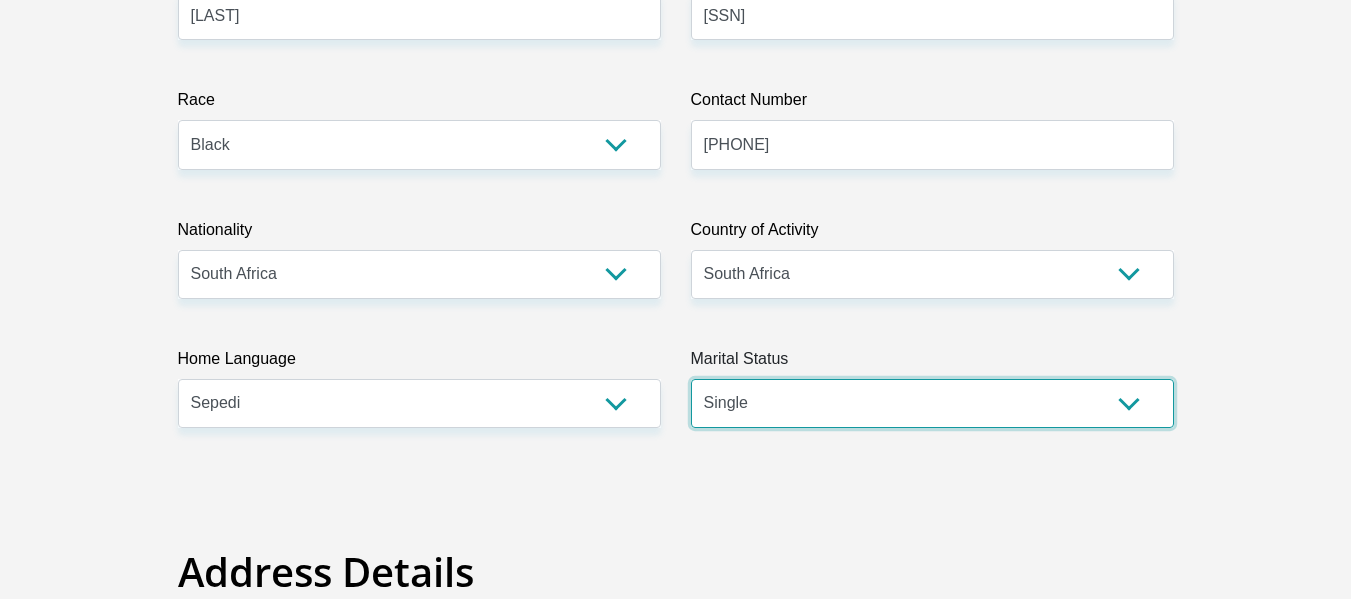 click on "Married ANC
Single
Divorced
Widowed
Married COP or Customary Law" at bounding box center (932, 403) 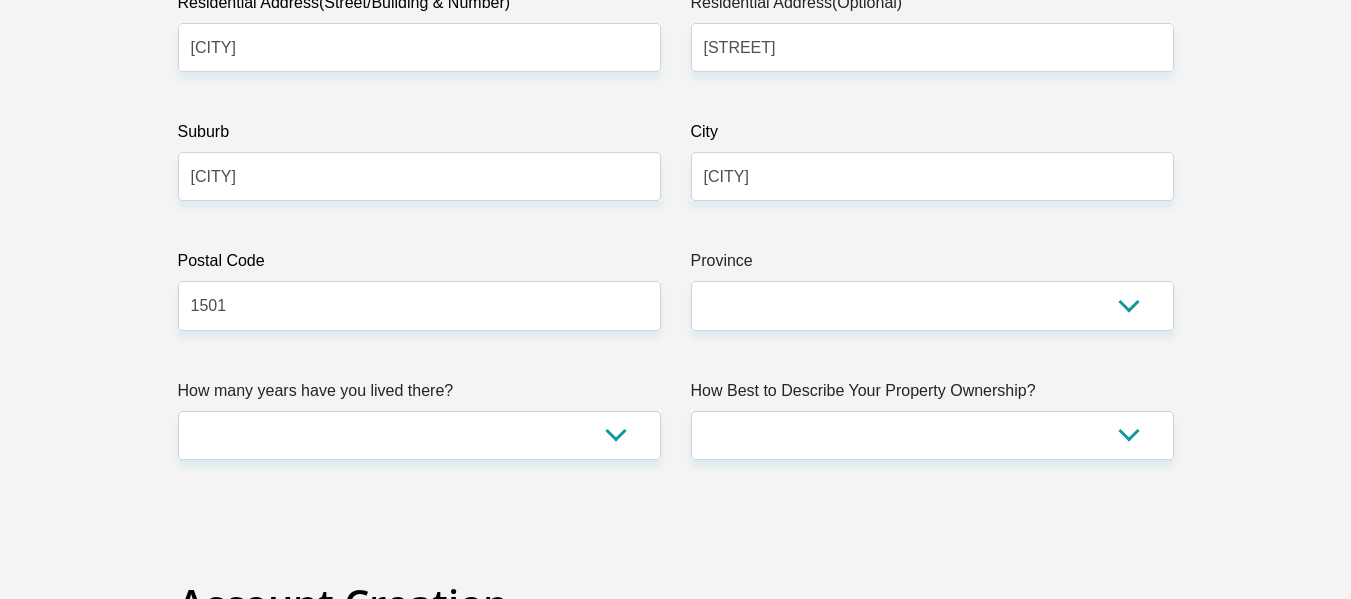 scroll, scrollTop: 1172, scrollLeft: 0, axis: vertical 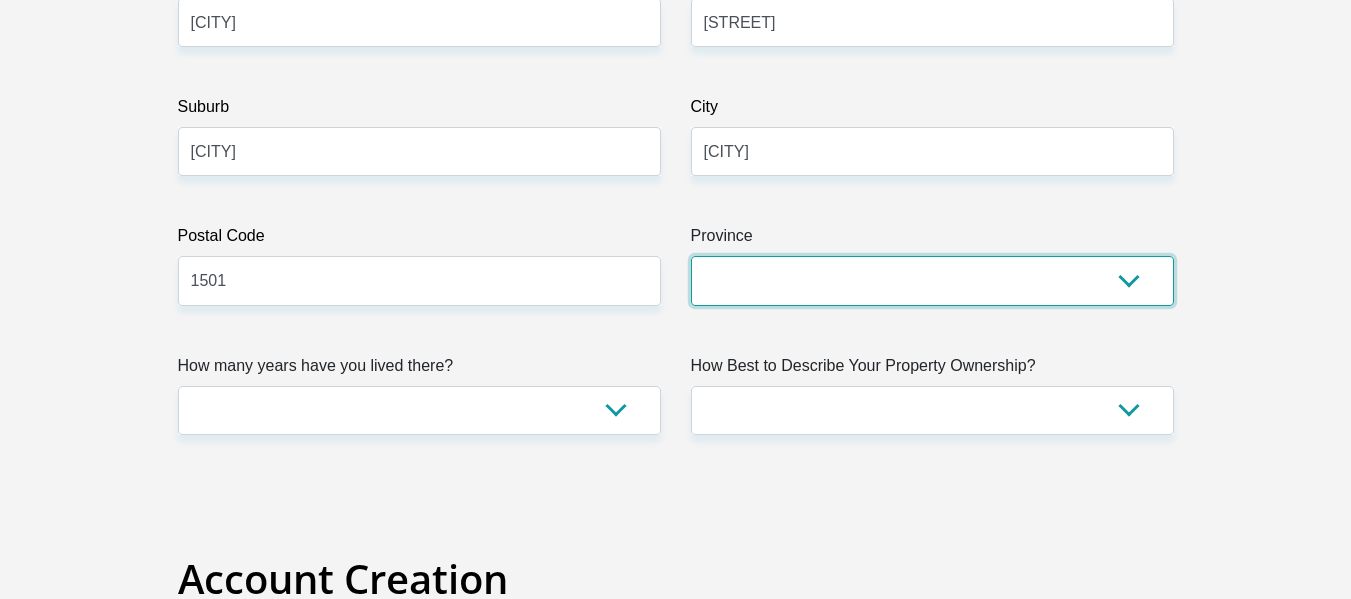 click on "Eastern Cape
Free State
Gauteng
KwaZulu-Natal
Limpopo
Mpumalanga
Northern Cape
North West
Western Cape" at bounding box center (932, 280) 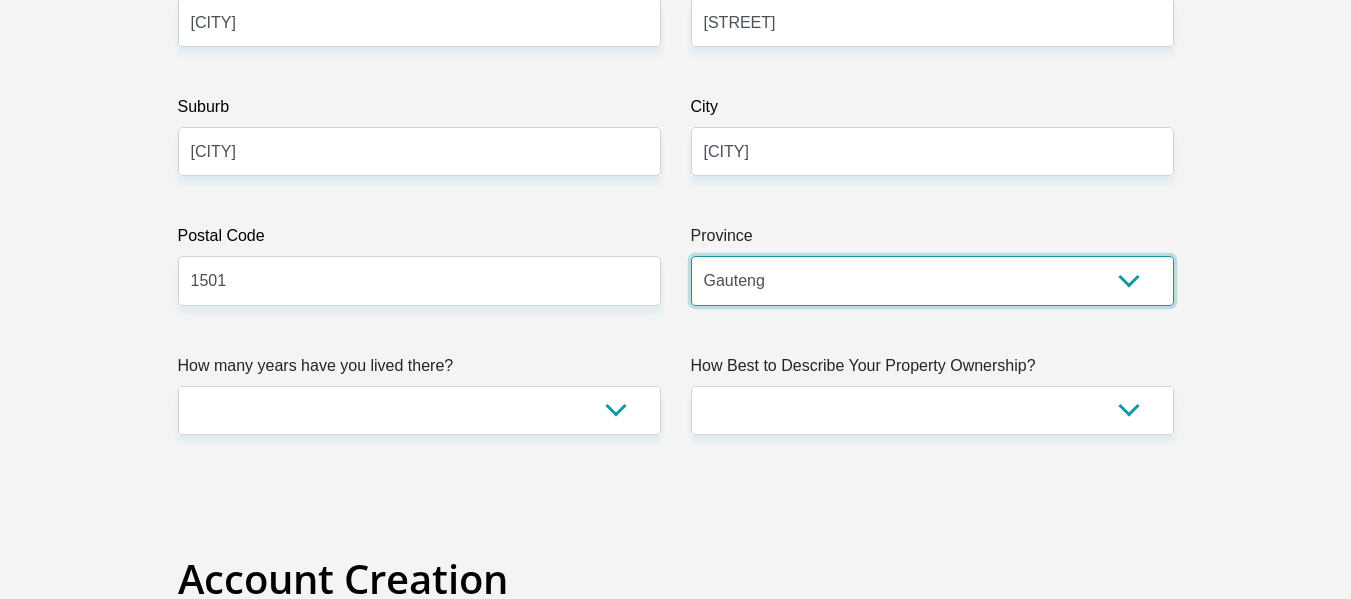 click on "Eastern Cape
Free State
Gauteng
KwaZulu-Natal
Limpopo
Mpumalanga
Northern Cape
North West
Western Cape" at bounding box center [932, 280] 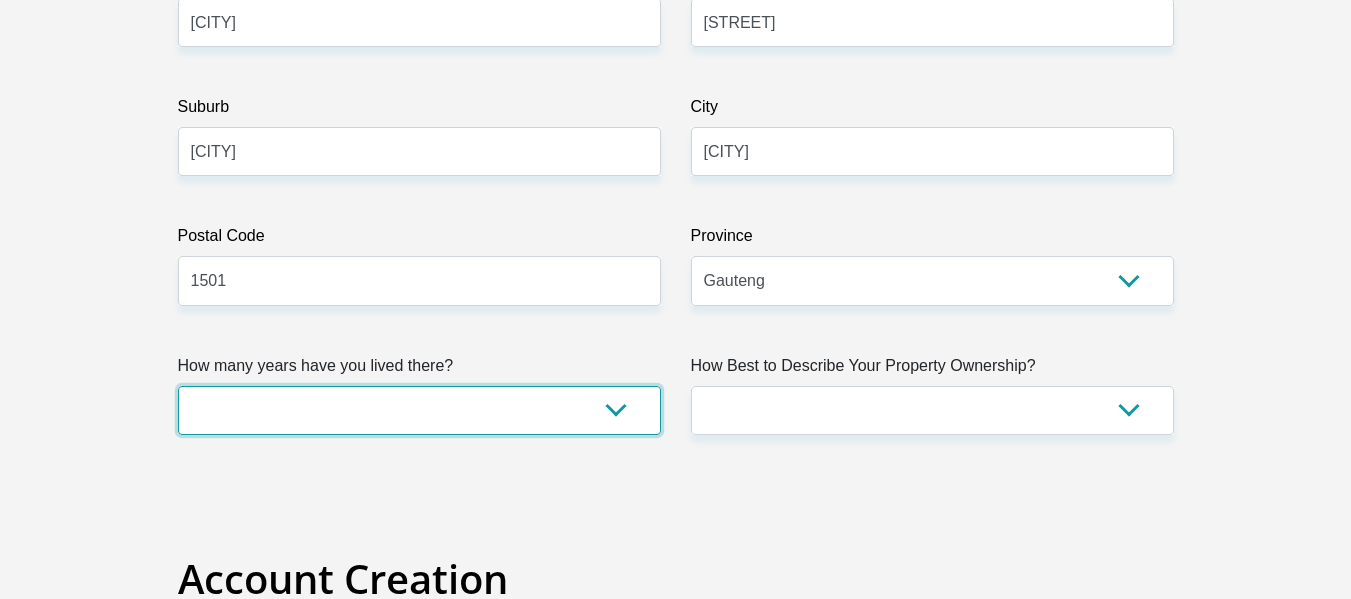 click on "less than 1 year
1-3 years
3-5 years
5+ years" at bounding box center [419, 410] 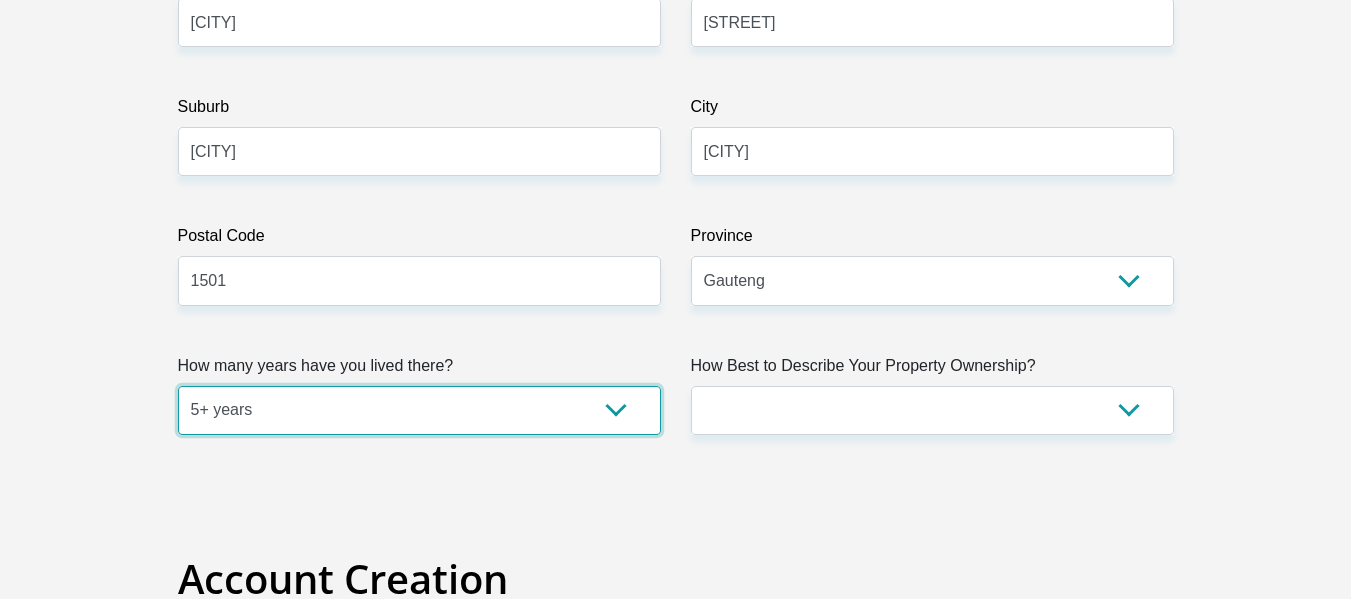 click on "less than 1 year
1-3 years
3-5 years
5+ years" at bounding box center [419, 410] 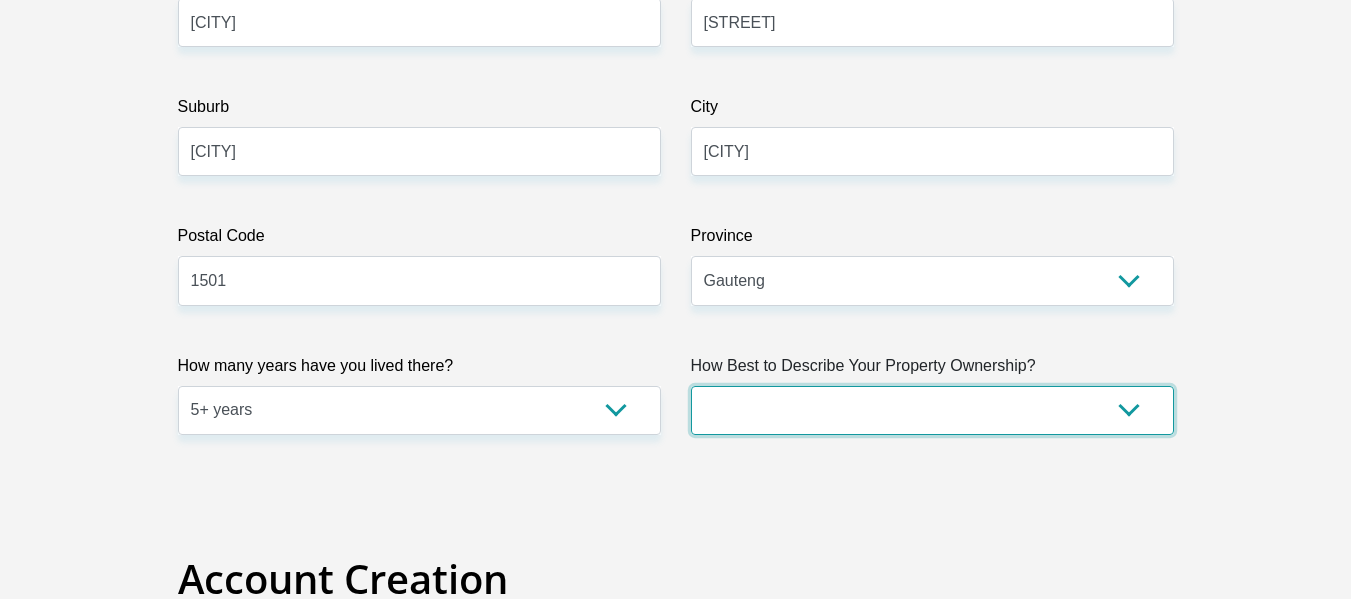 click on "Owned
Rented
Family Owned
Company Dwelling" at bounding box center [932, 410] 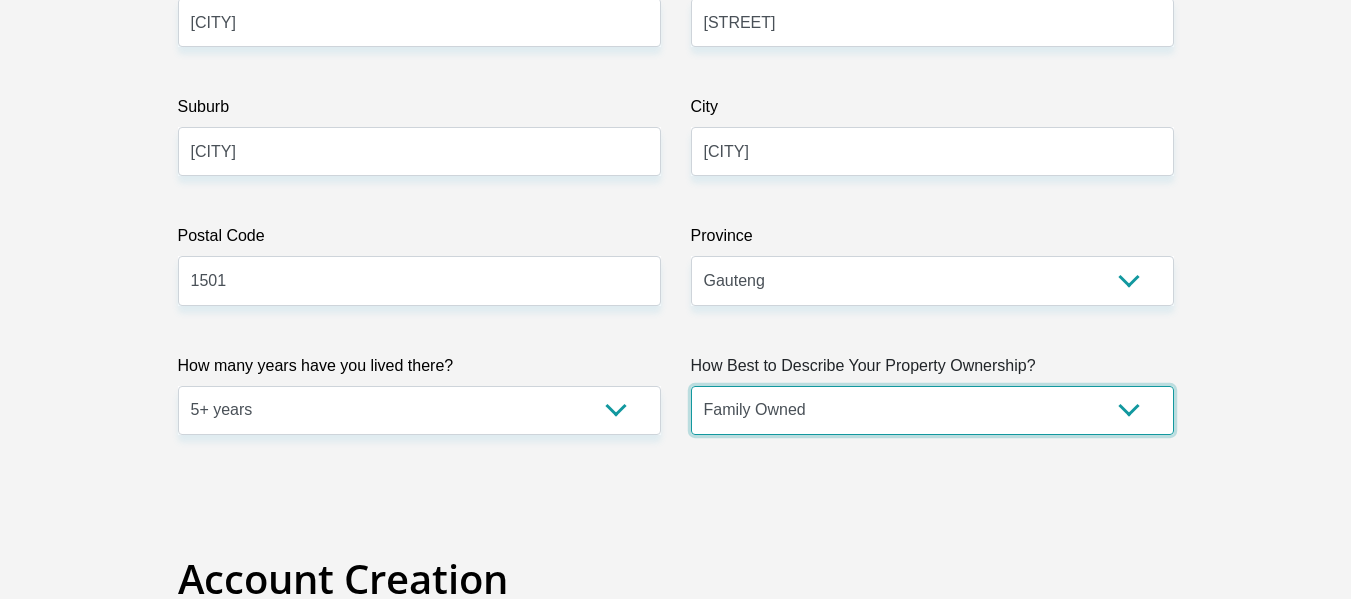 click on "Owned
Rented
Family Owned
Company Dwelling" at bounding box center (932, 410) 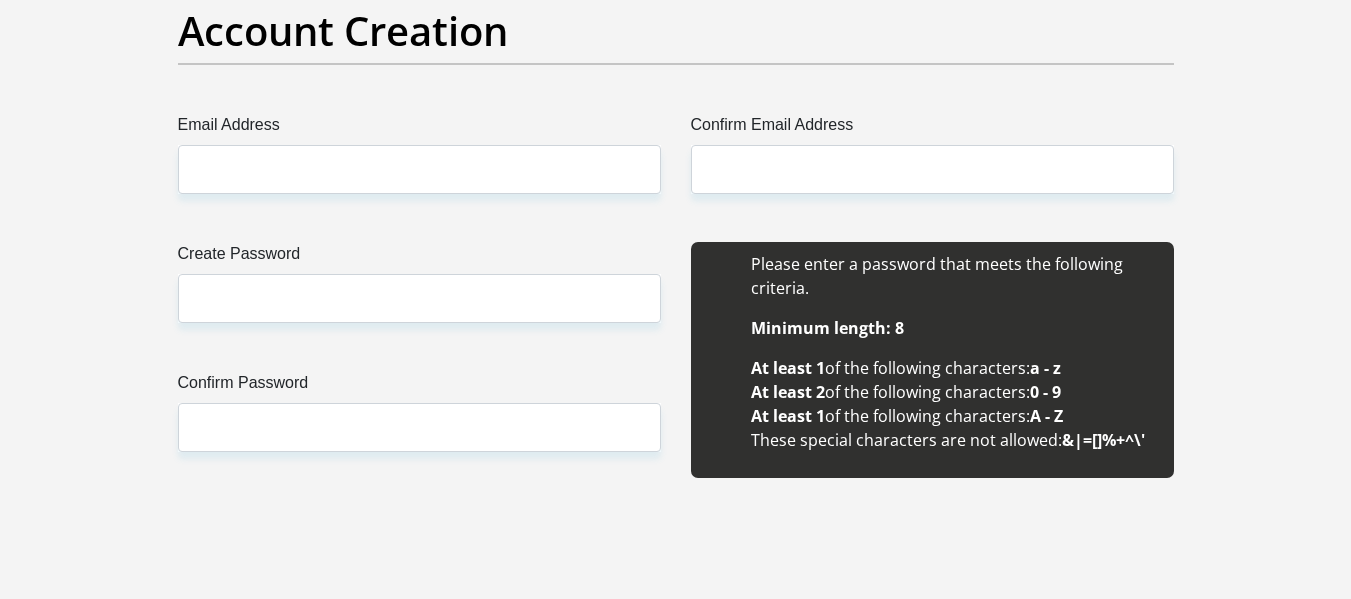 scroll, scrollTop: 1746, scrollLeft: 0, axis: vertical 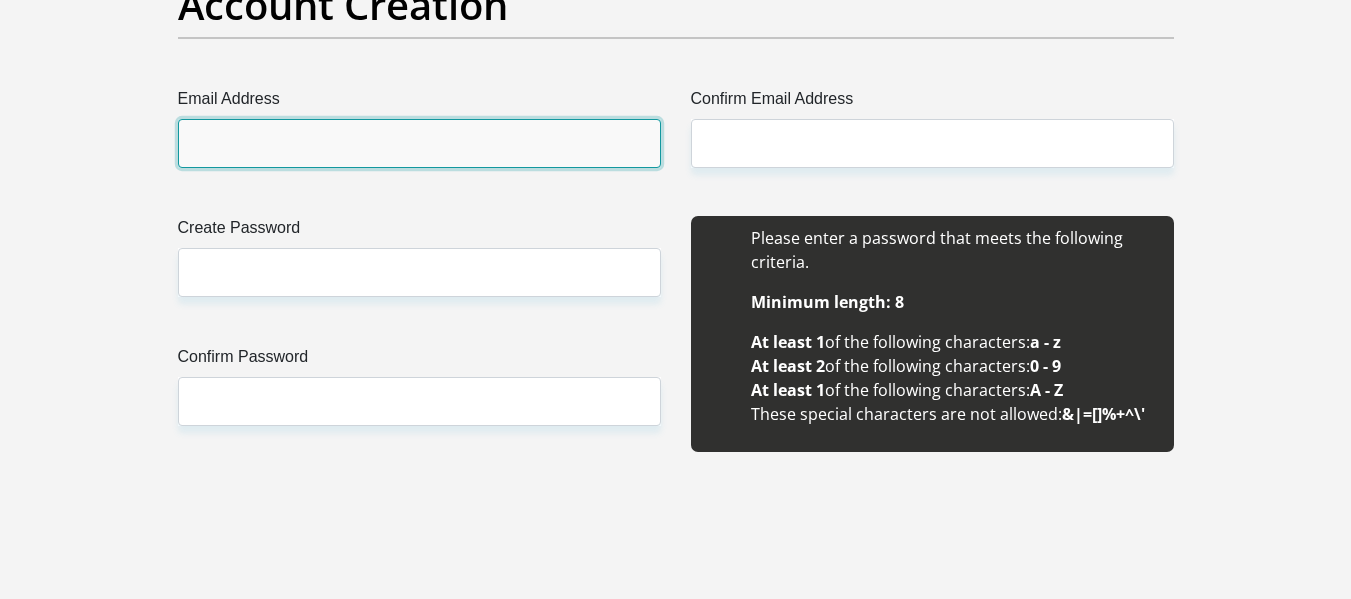 click on "Email Address" at bounding box center (419, 143) 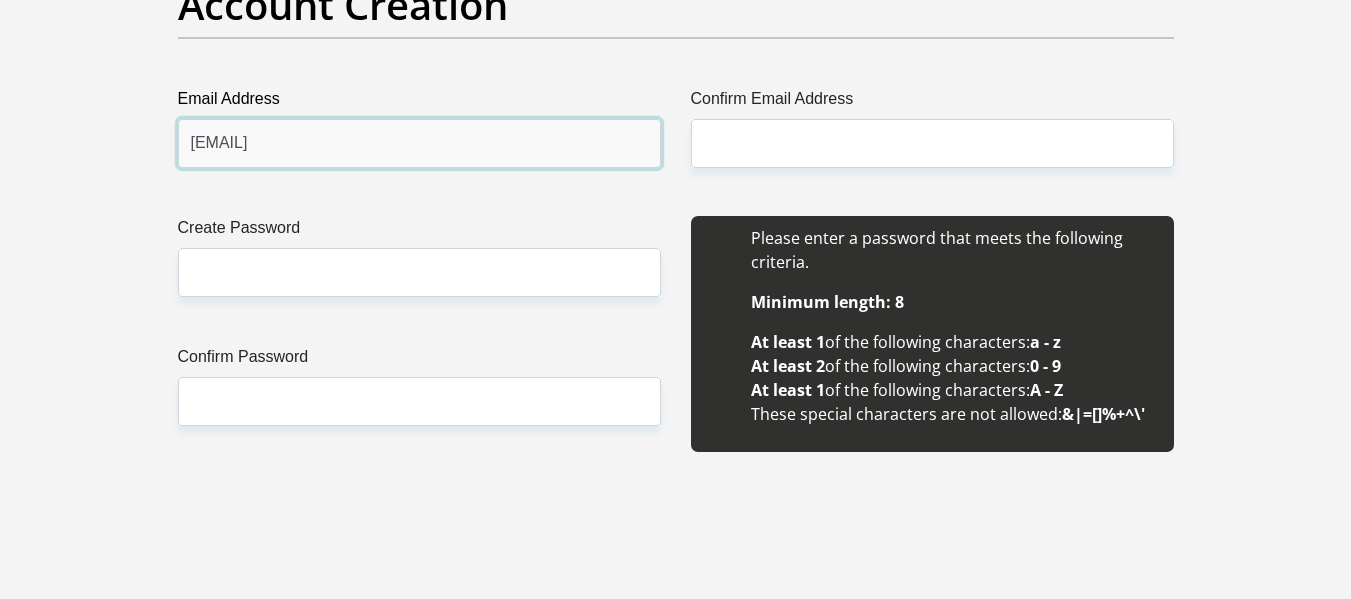 type on "lrtlerutla@gmail.com" 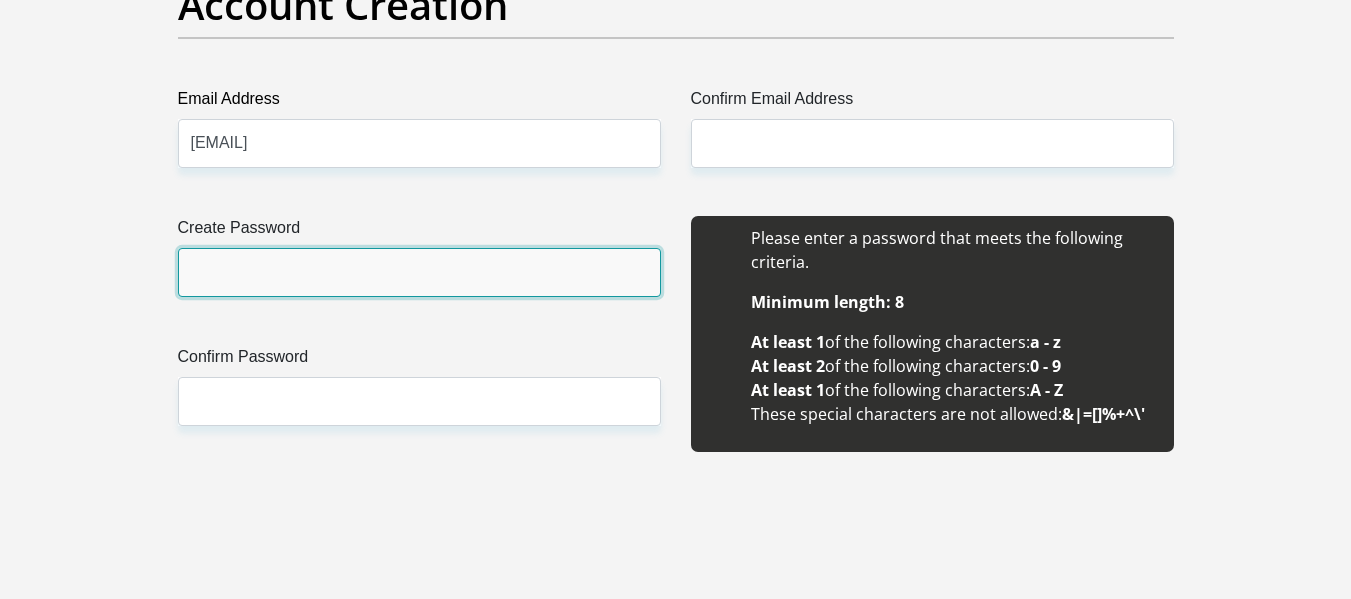 click on "Create Password" at bounding box center (419, 272) 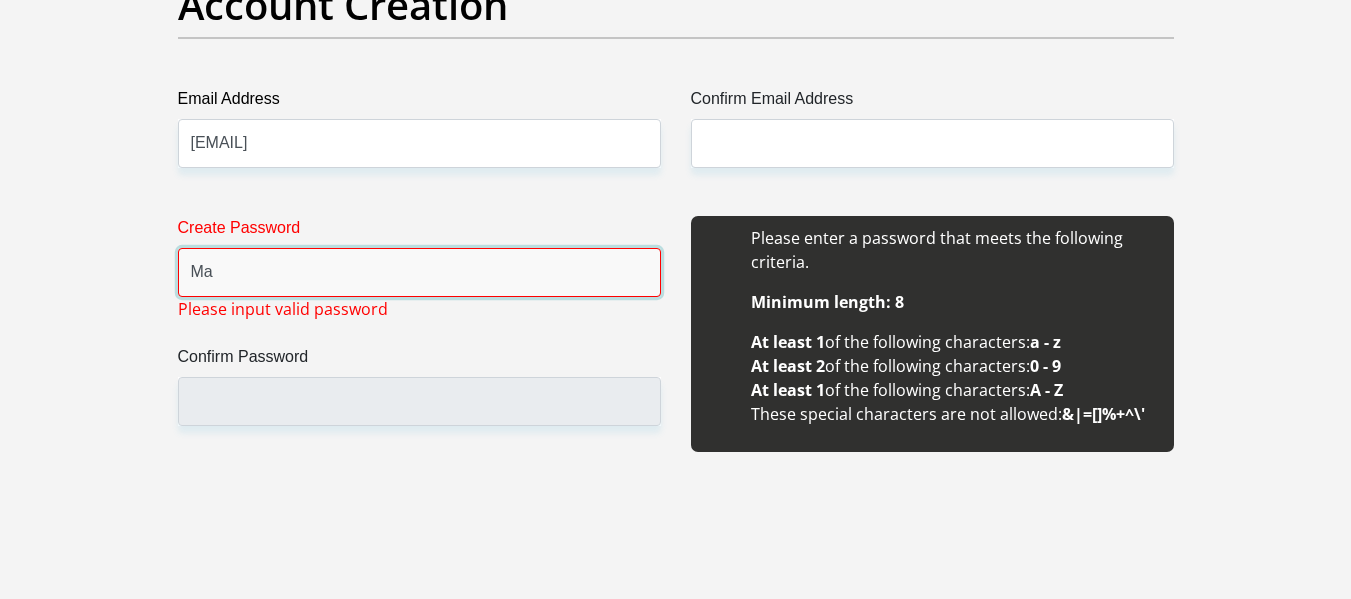 type on "M" 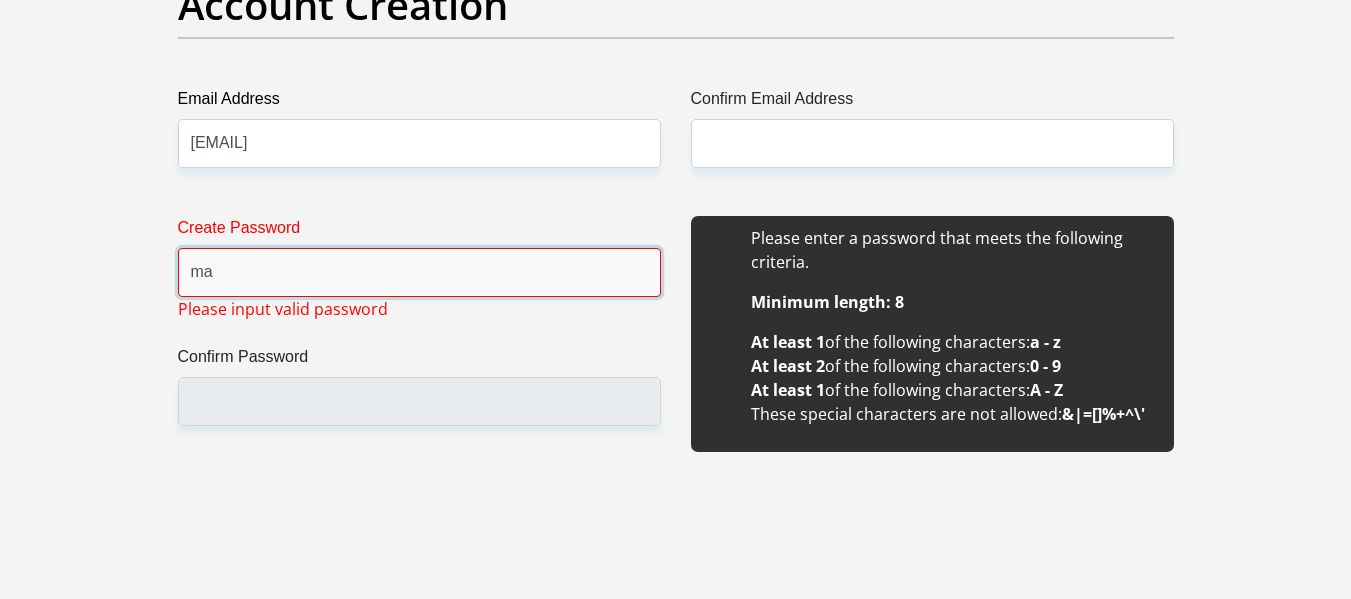 type on "m" 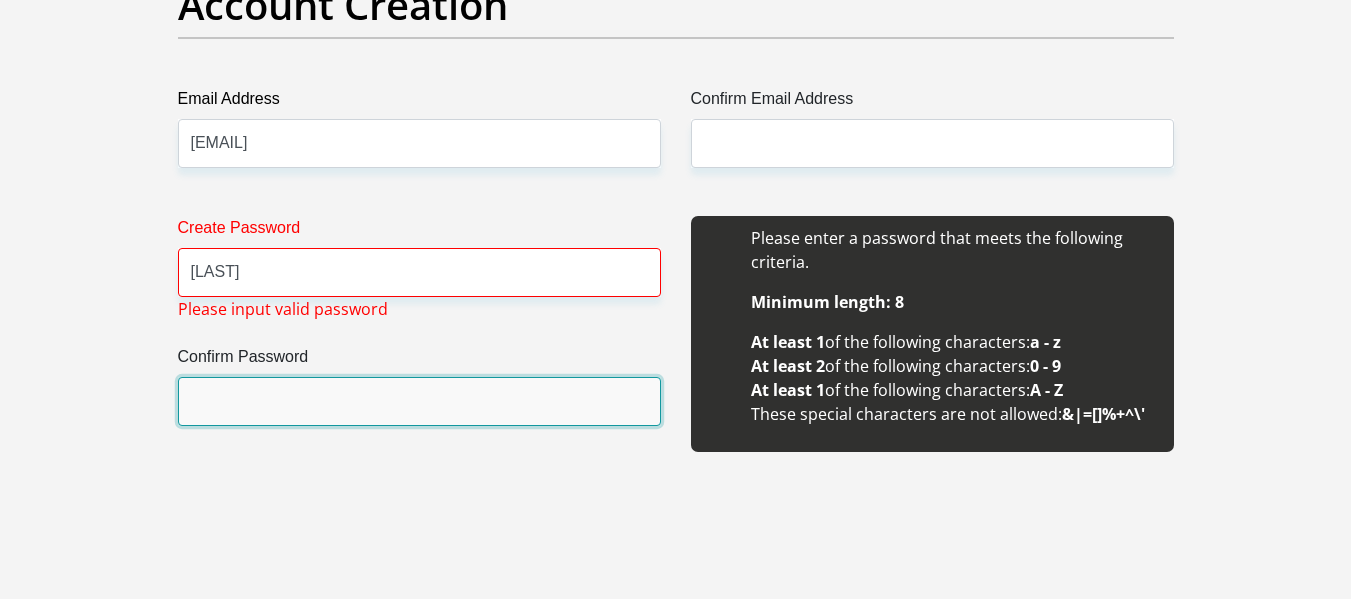click on "Confirm Password" at bounding box center (419, 401) 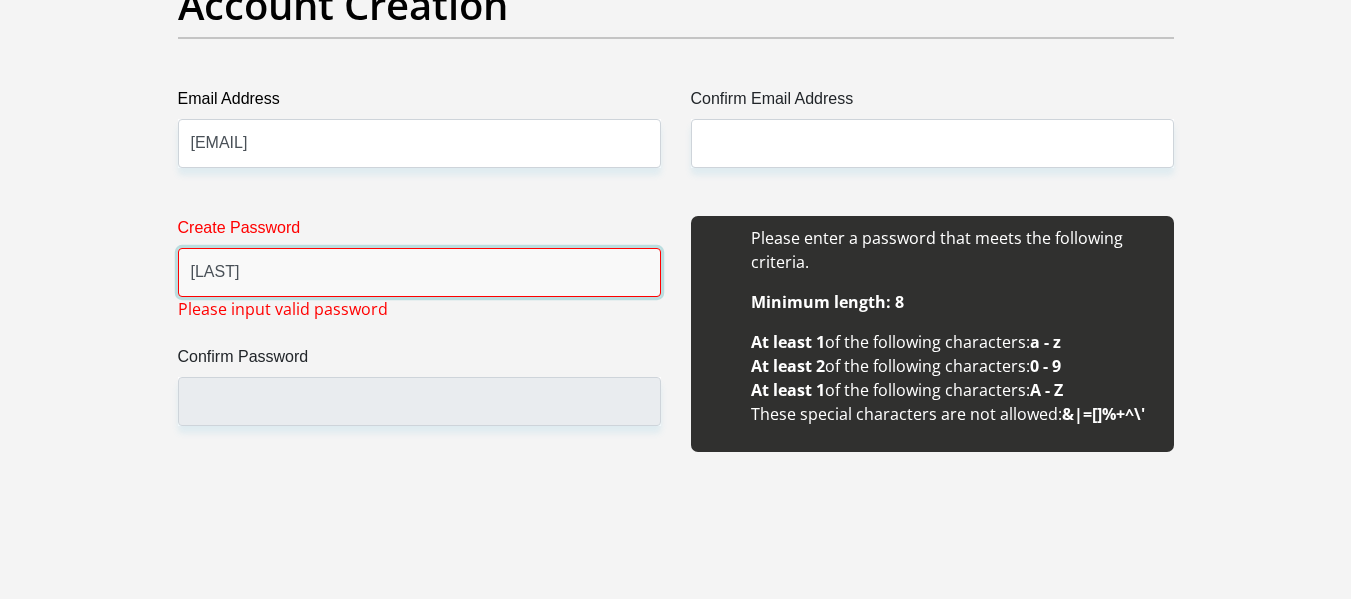 click on "Mamaboy@4" at bounding box center [419, 272] 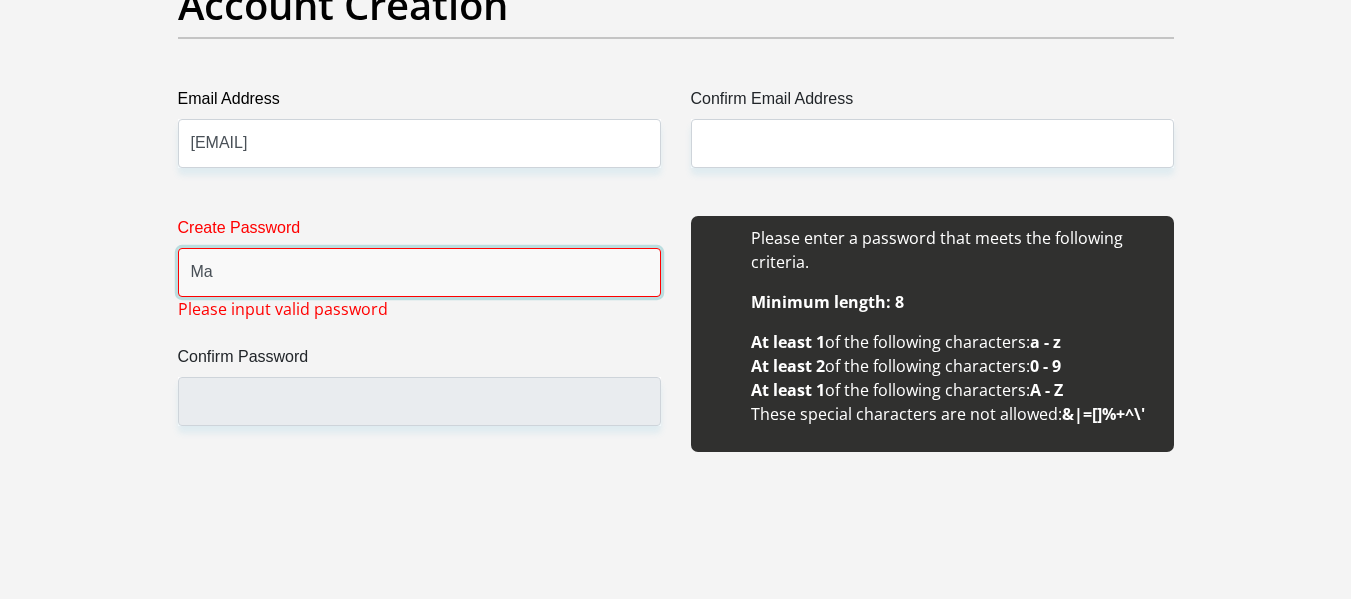 type on "M" 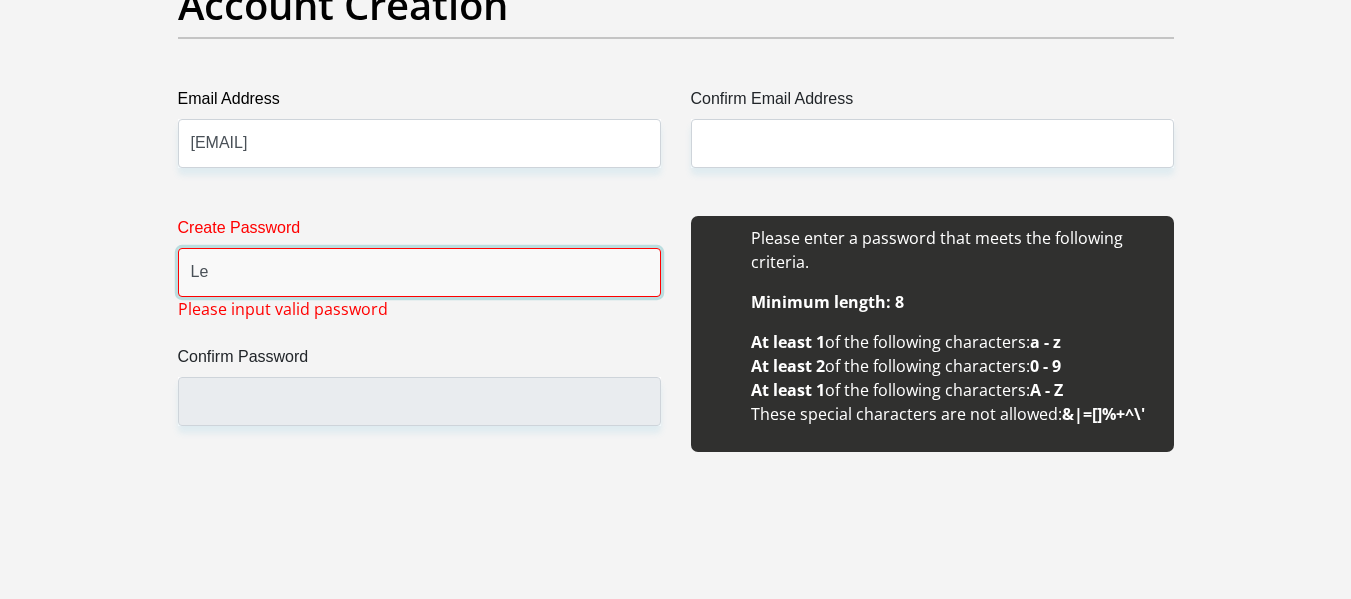 type on "L" 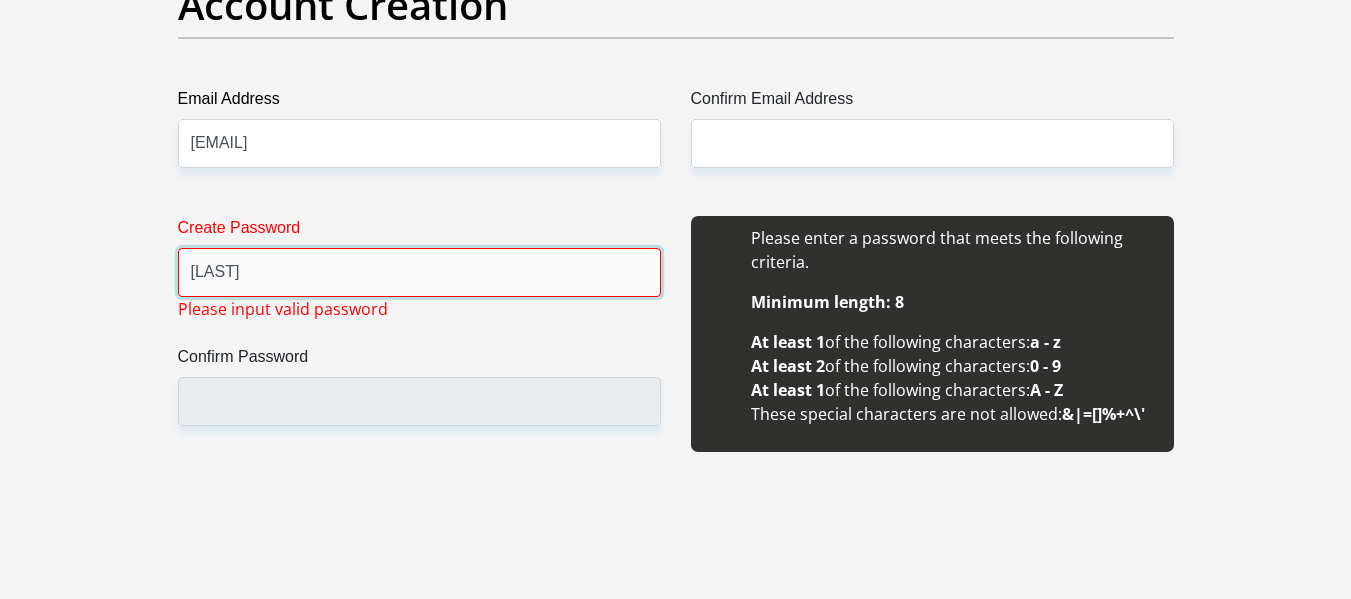 click on "Boy@2015" at bounding box center [419, 272] 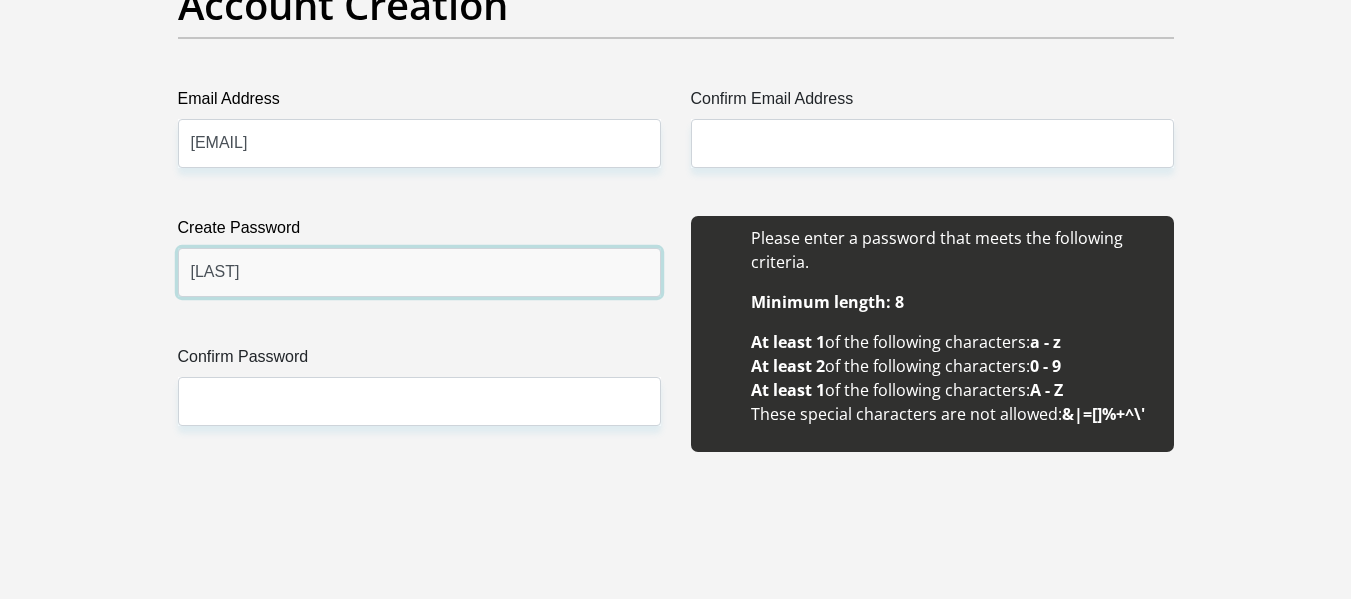 type on "Boy032015" 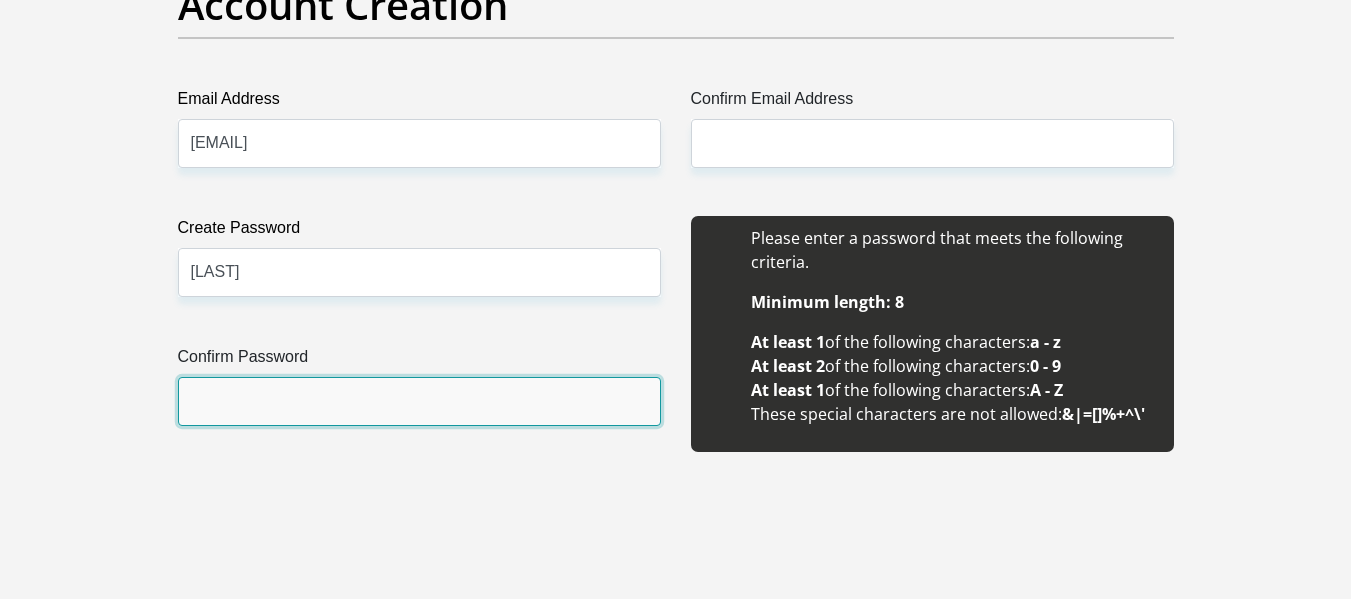 click on "Confirm Password" at bounding box center [419, 401] 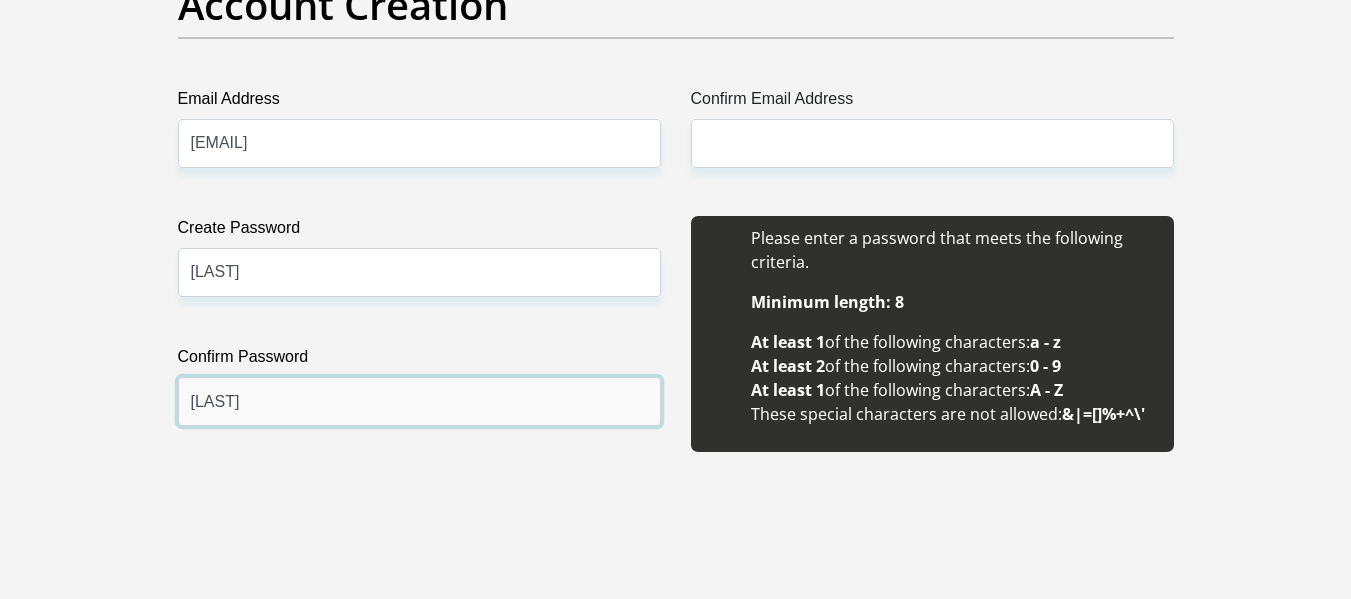 type on "Boy032015" 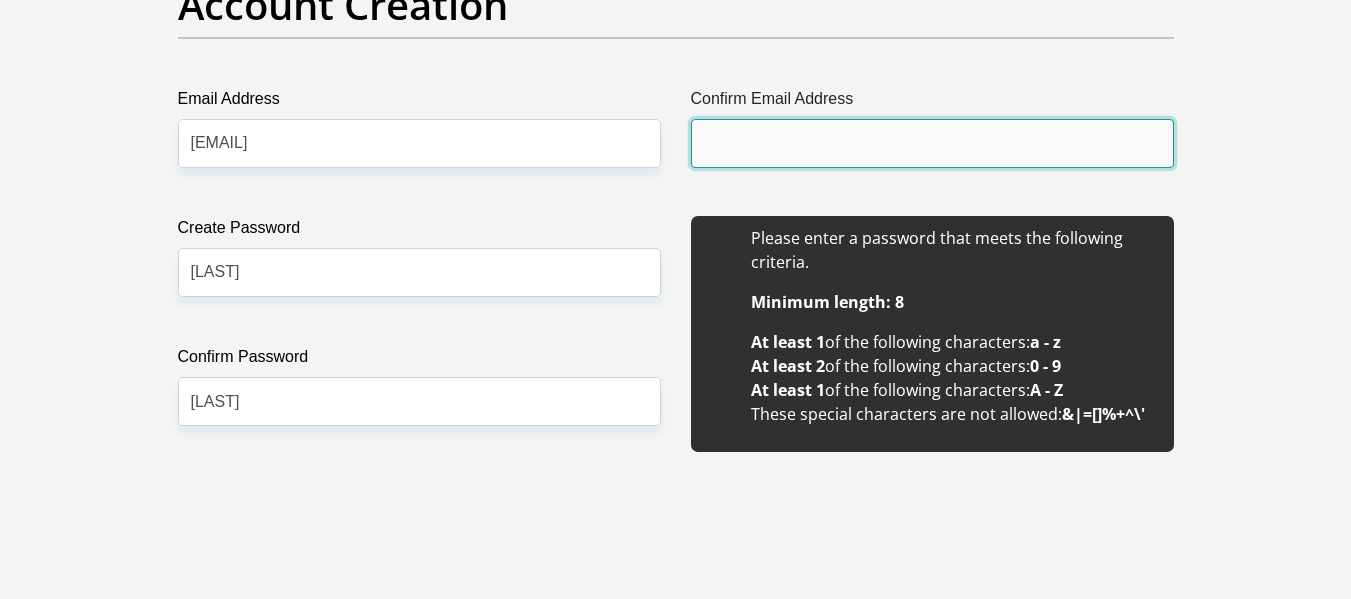 click on "Confirm Email Address" at bounding box center [932, 143] 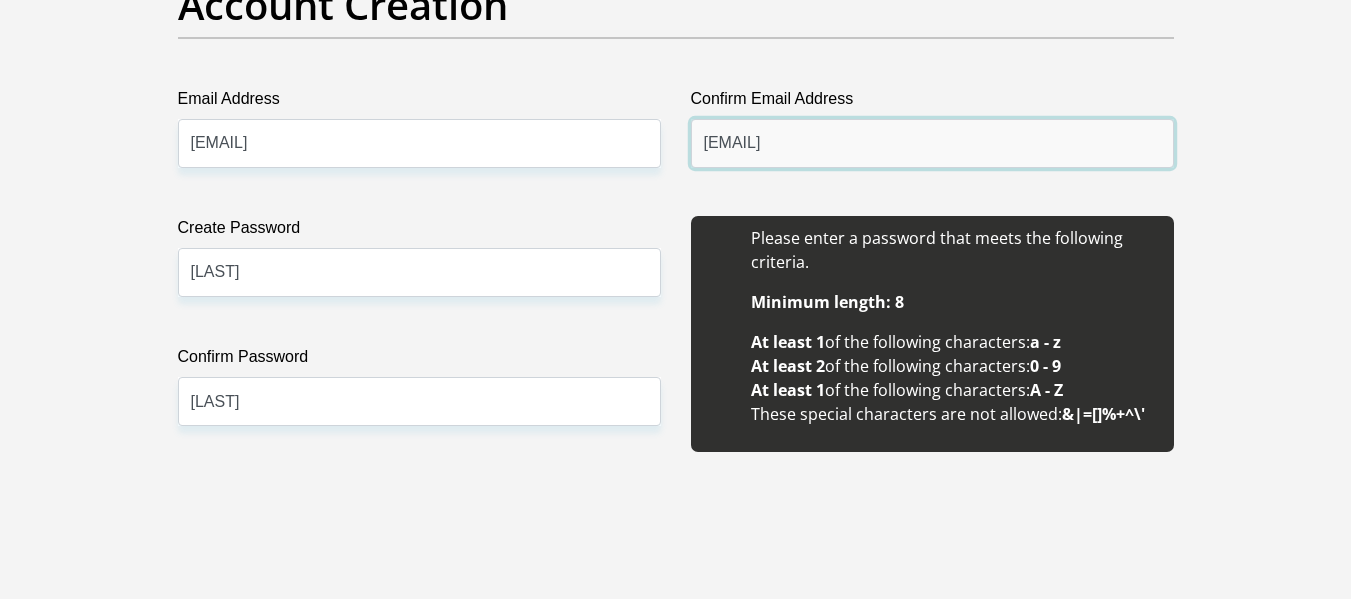 type on "lrtlerutla@gmail.com" 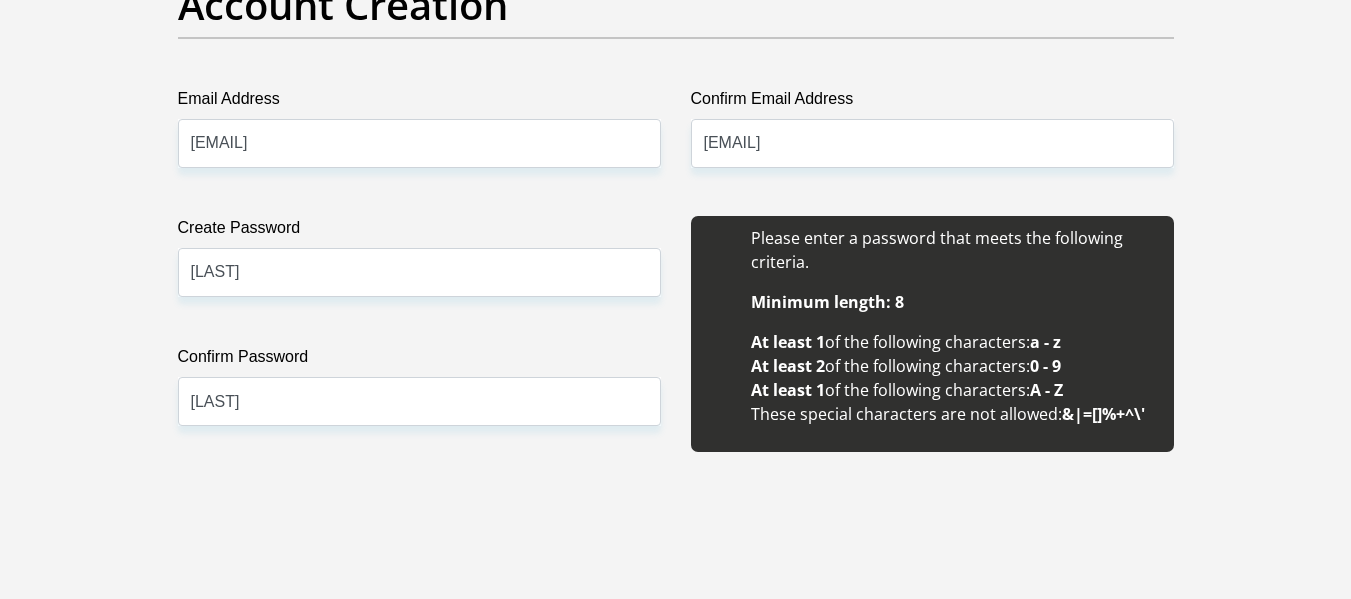 click on "Personal Details
Title
Mr
Ms
Mrs
Dr
Other
First Name
Lerato
Surname
Lerutla
ID Number
9811160748084
Please input valid ID number
Race
Black
Coloured
Indian
White
Other
Contact Number
0651746188
Please input valid contact number" at bounding box center (675, 1827) 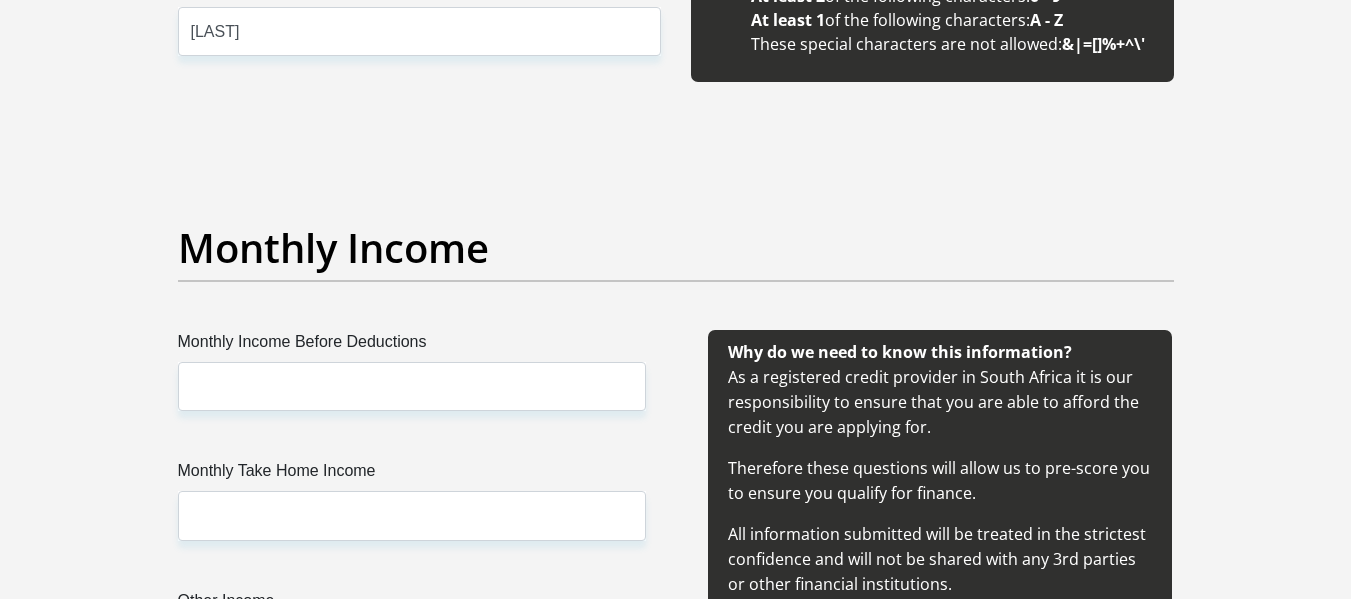 scroll, scrollTop: 2090, scrollLeft: 0, axis: vertical 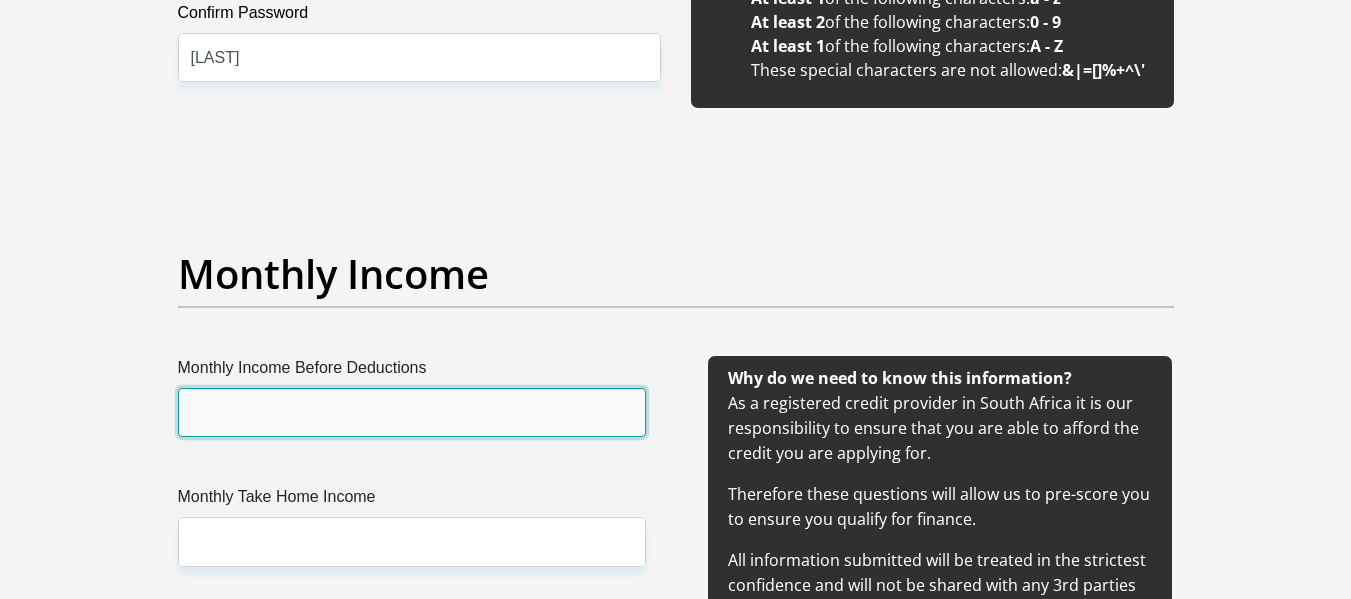 click on "Monthly Income Before Deductions" at bounding box center [412, 412] 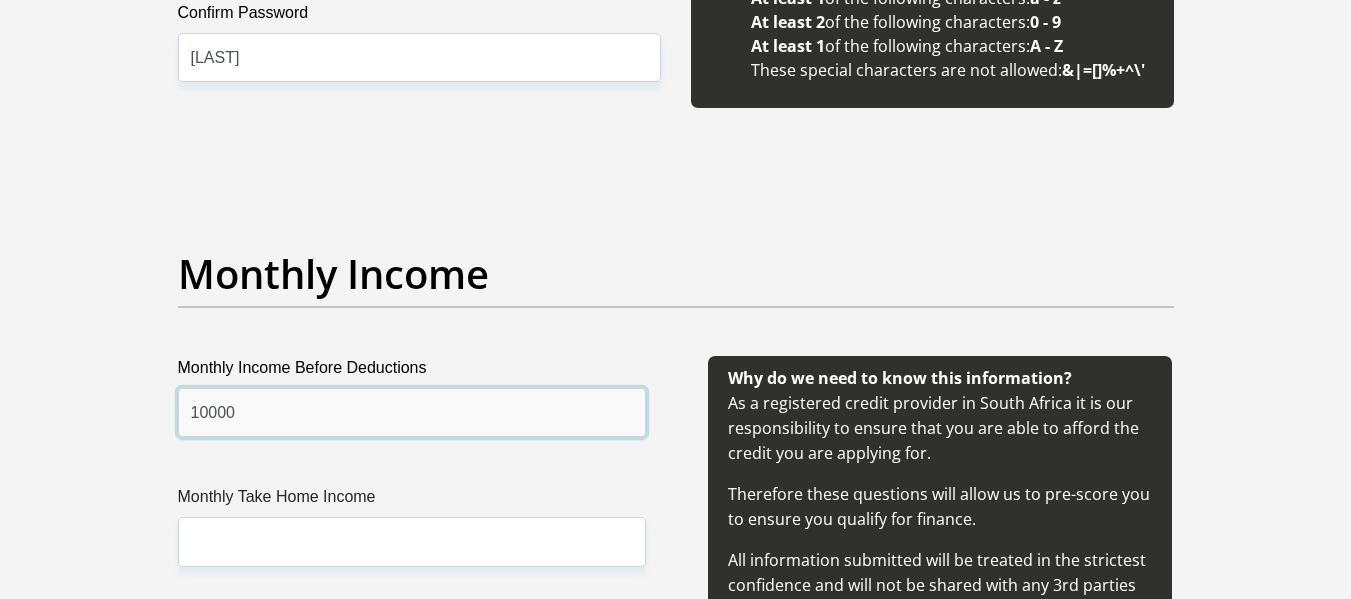 type on "10000" 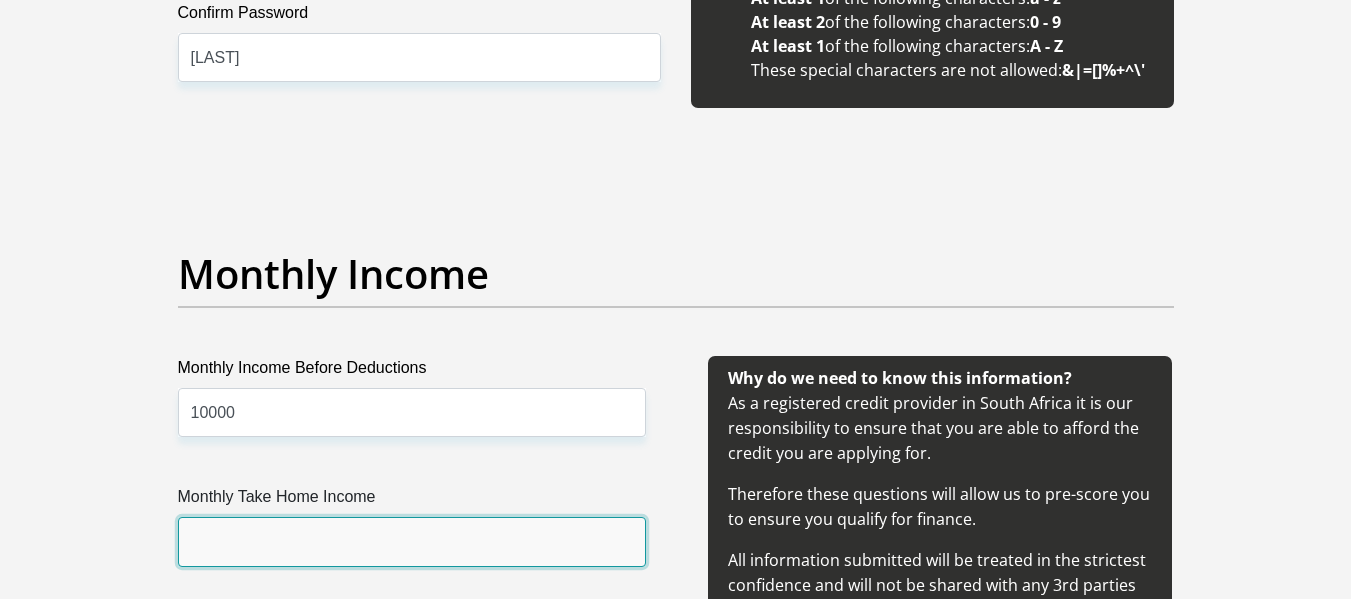 click on "Monthly Take Home Income" at bounding box center (412, 541) 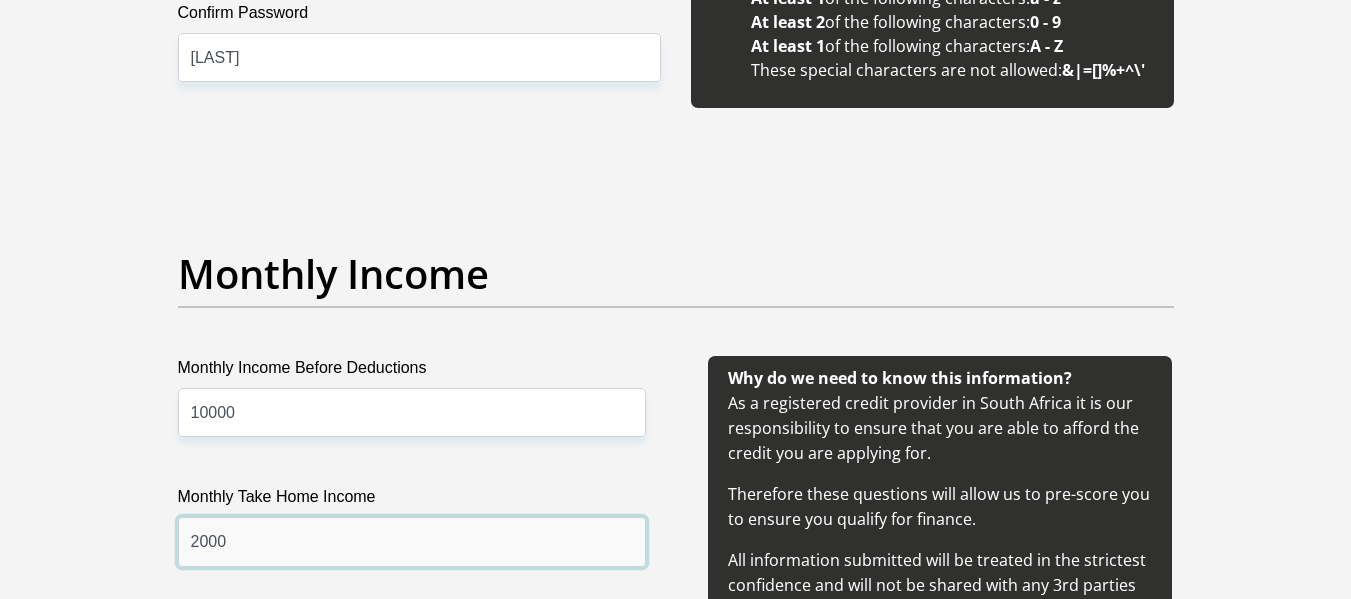 type on "2000" 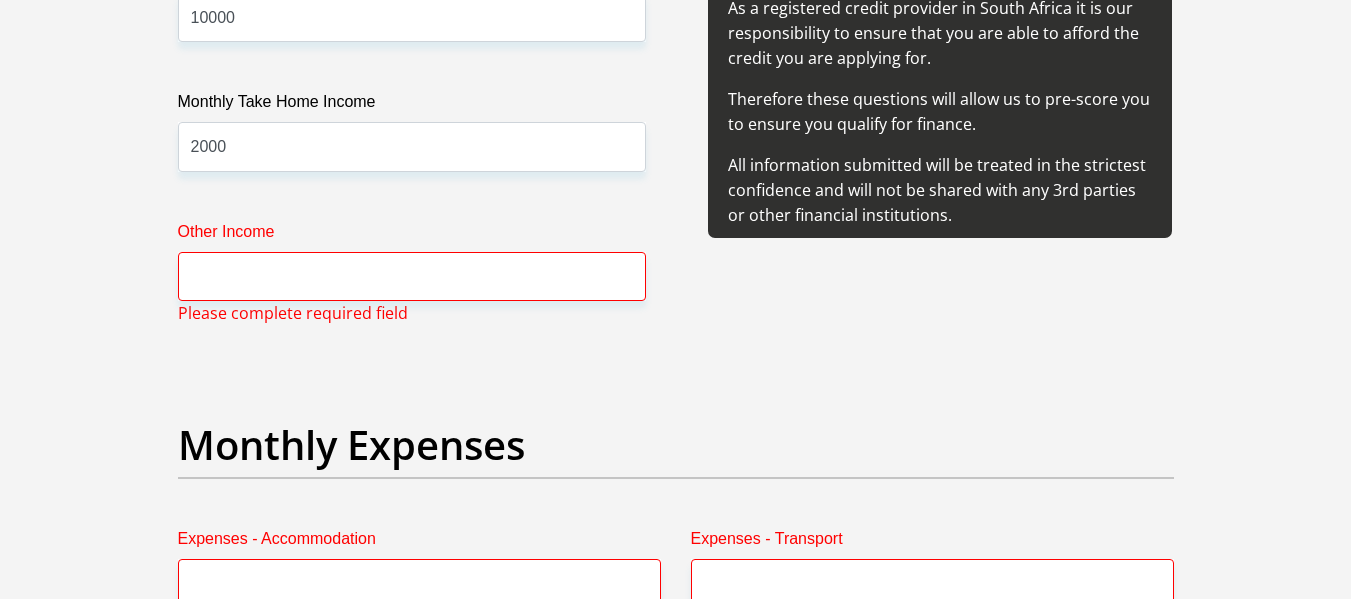 scroll, scrollTop: 2486, scrollLeft: 0, axis: vertical 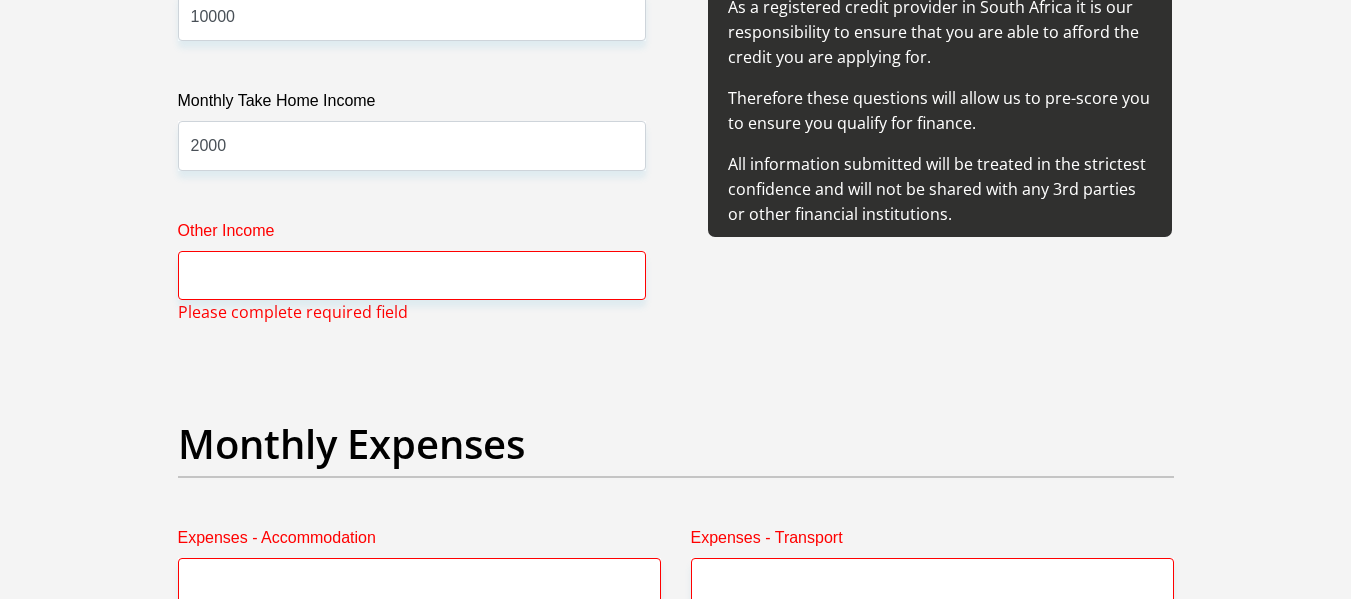 click on "Monthly Income Before Deductions
10000
Monthly Take Home Income
2000
Other Income
Please complete required field" at bounding box center (412, 154) 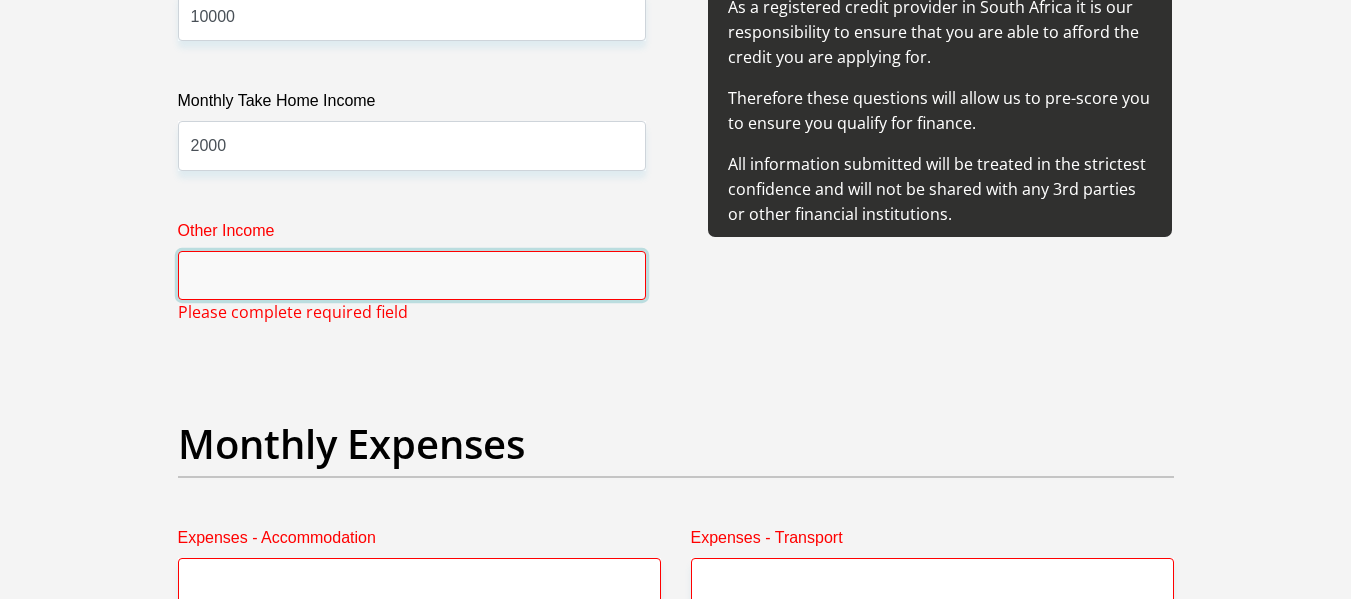 click on "Other Income" at bounding box center (412, 275) 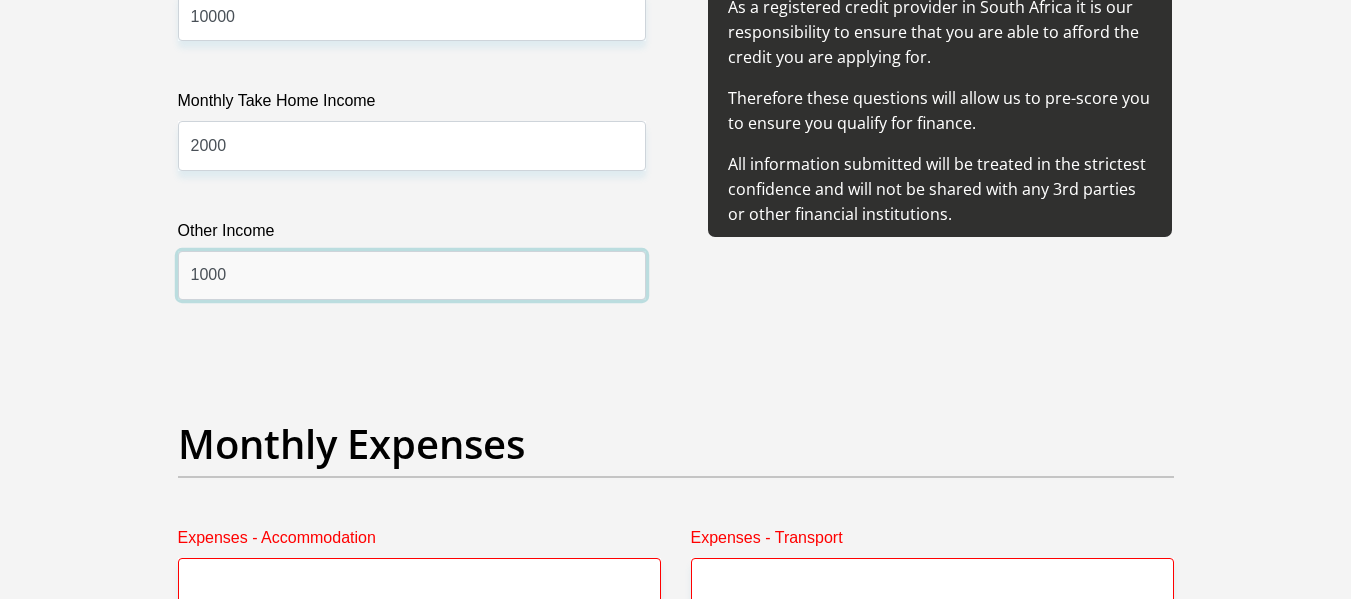 type on "1000" 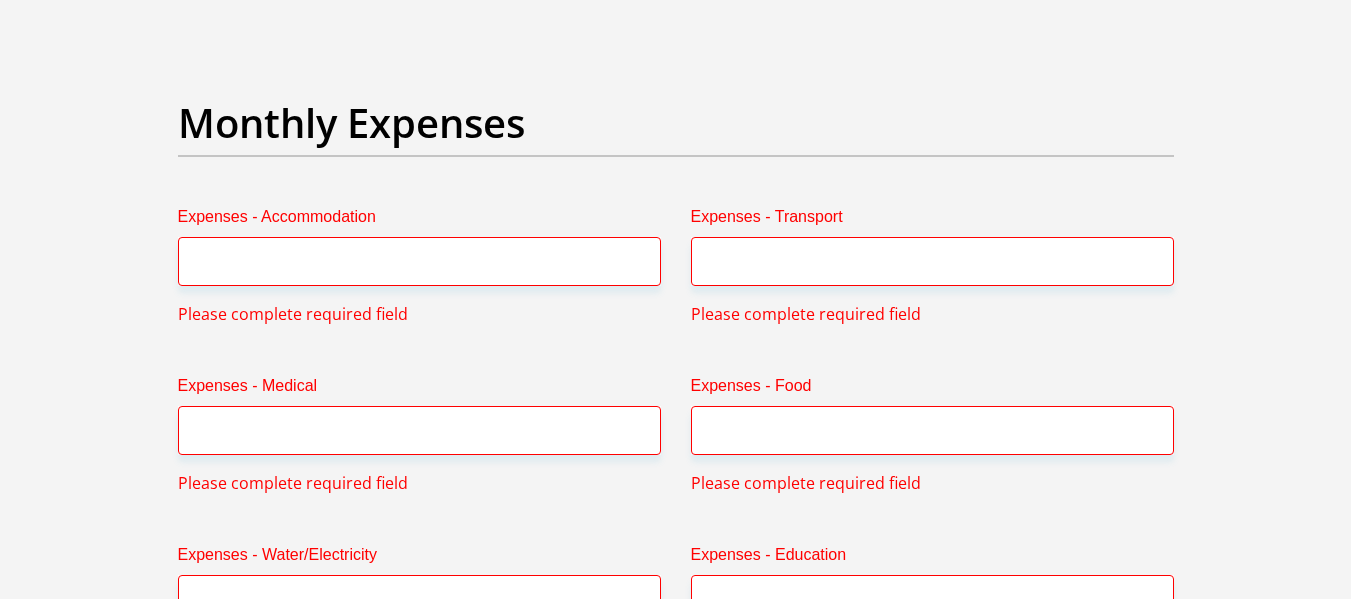 scroll, scrollTop: 2809, scrollLeft: 0, axis: vertical 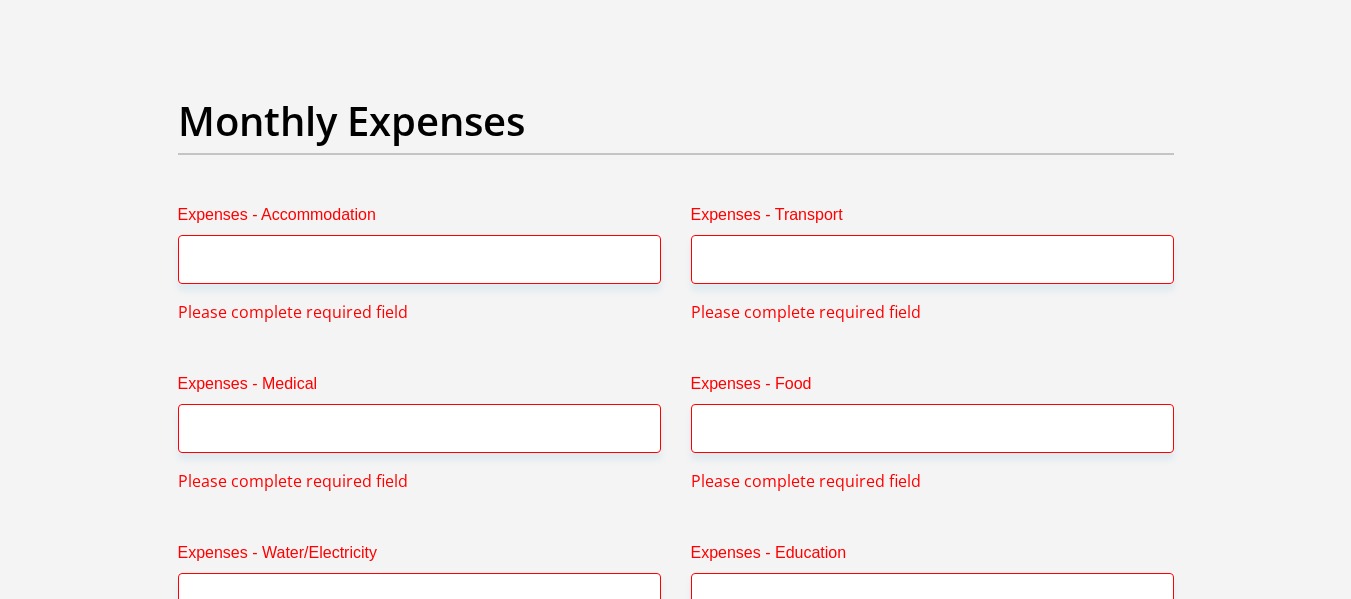 click on "Expenses - Accommodation
Please complete required field" at bounding box center (419, 263) 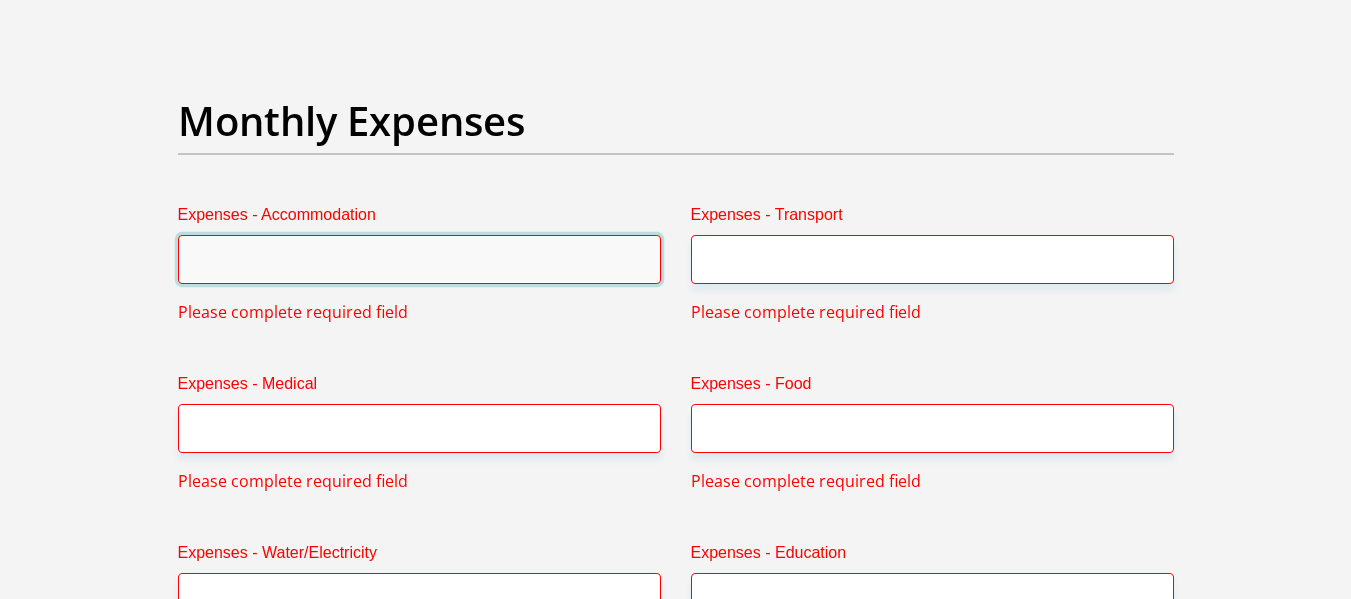 click on "Expenses - Accommodation" at bounding box center (419, 259) 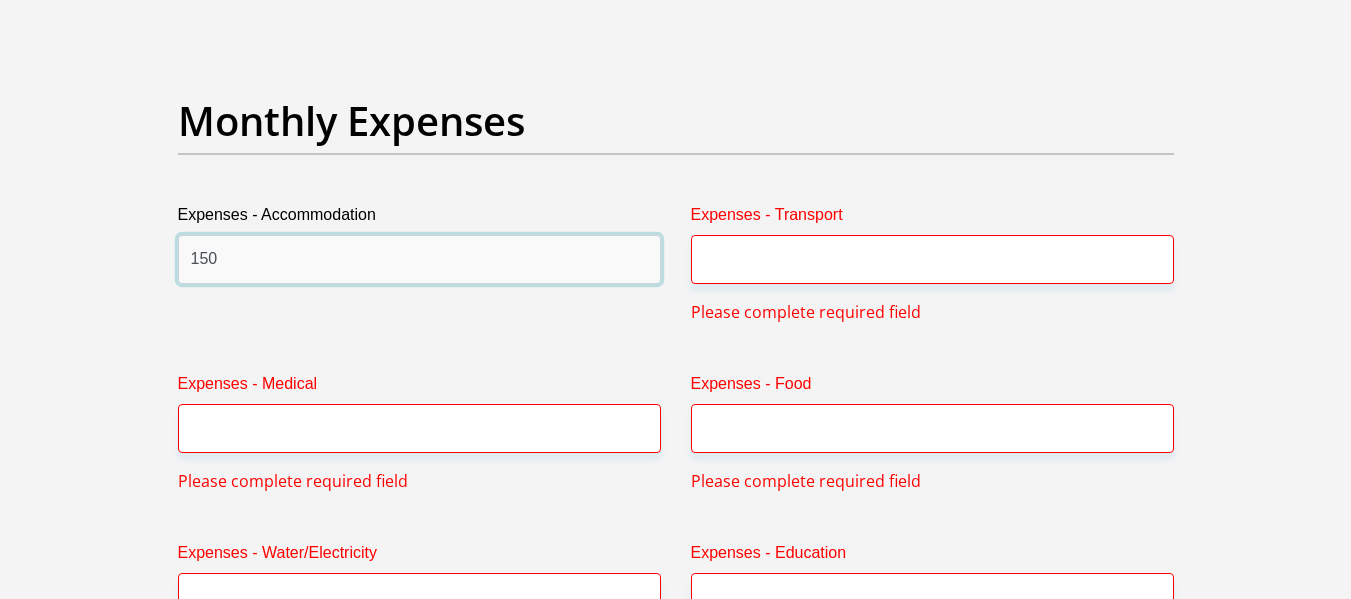 type on "150" 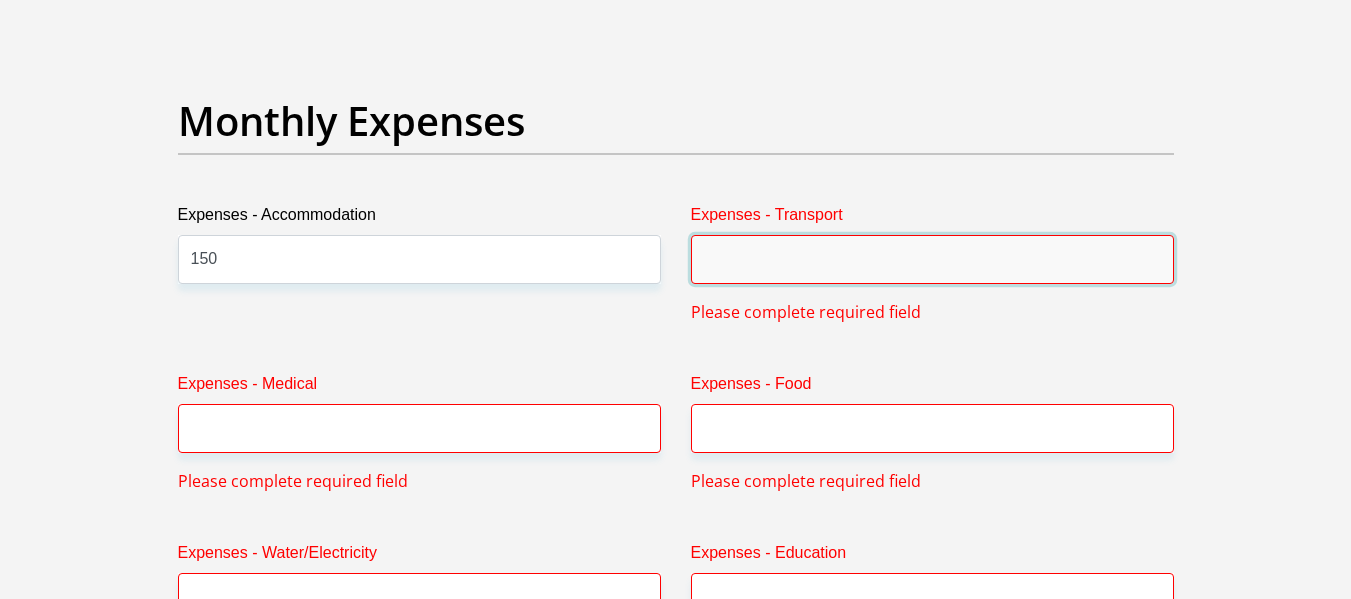 click on "Expenses - Transport" at bounding box center [932, 259] 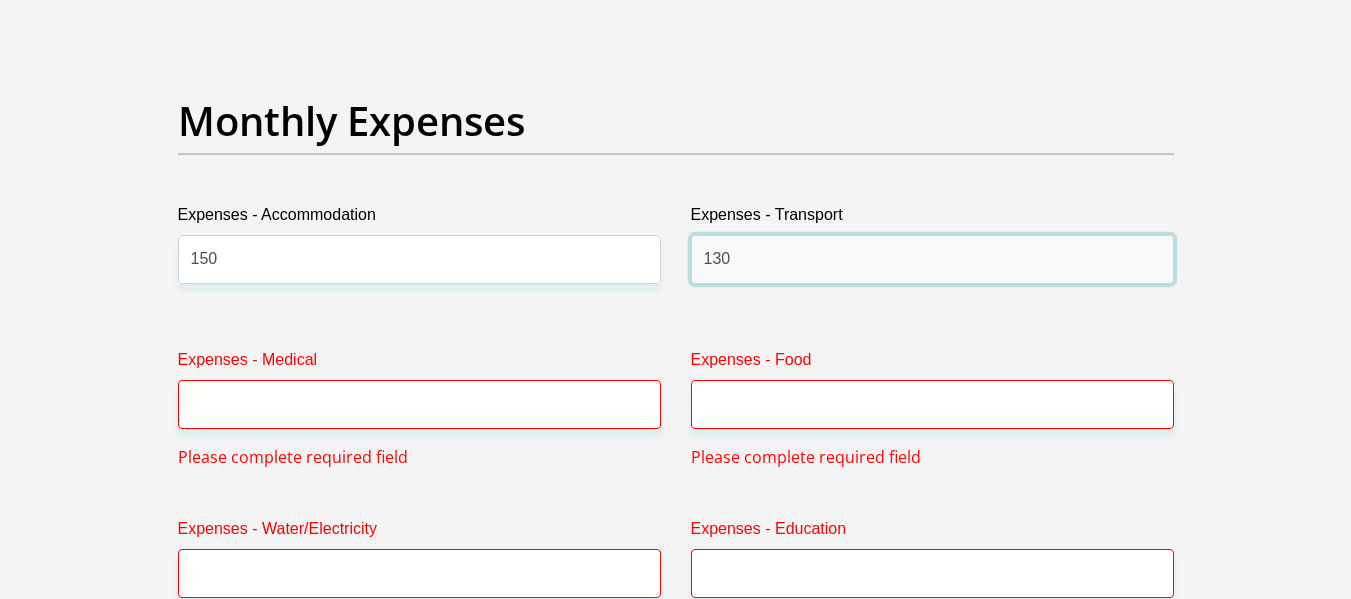 type on "130" 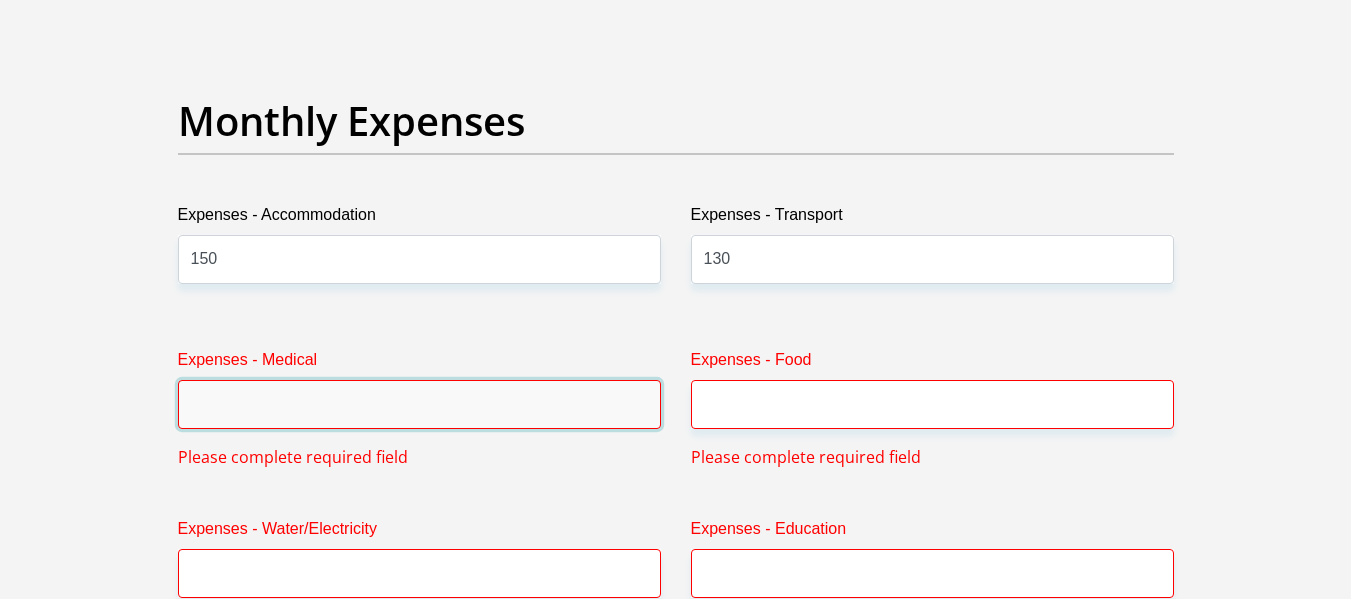 click on "Expenses - Medical" at bounding box center (419, 404) 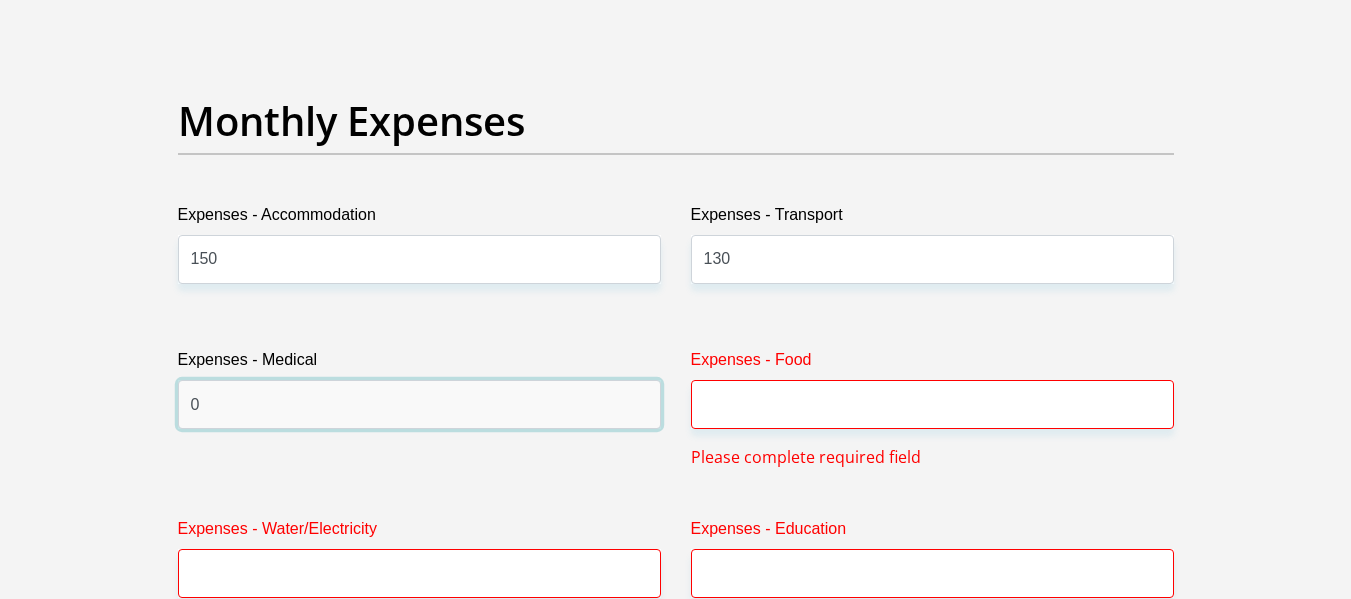 type on "0" 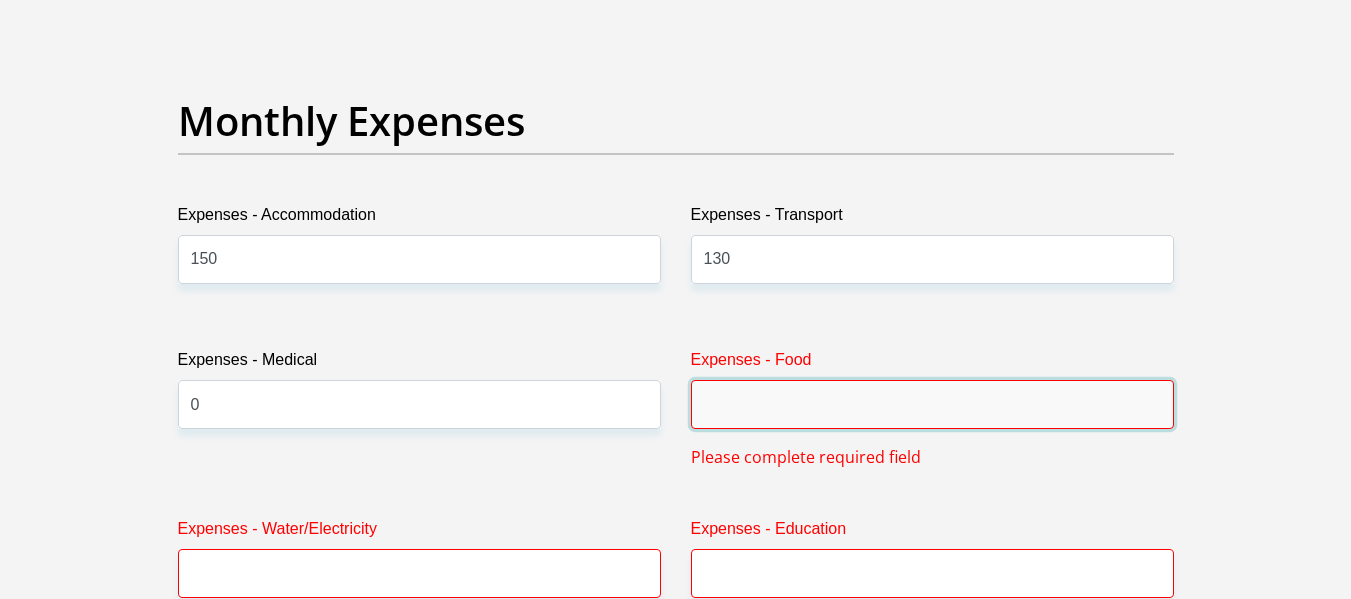 click on "Expenses - Food" at bounding box center [932, 404] 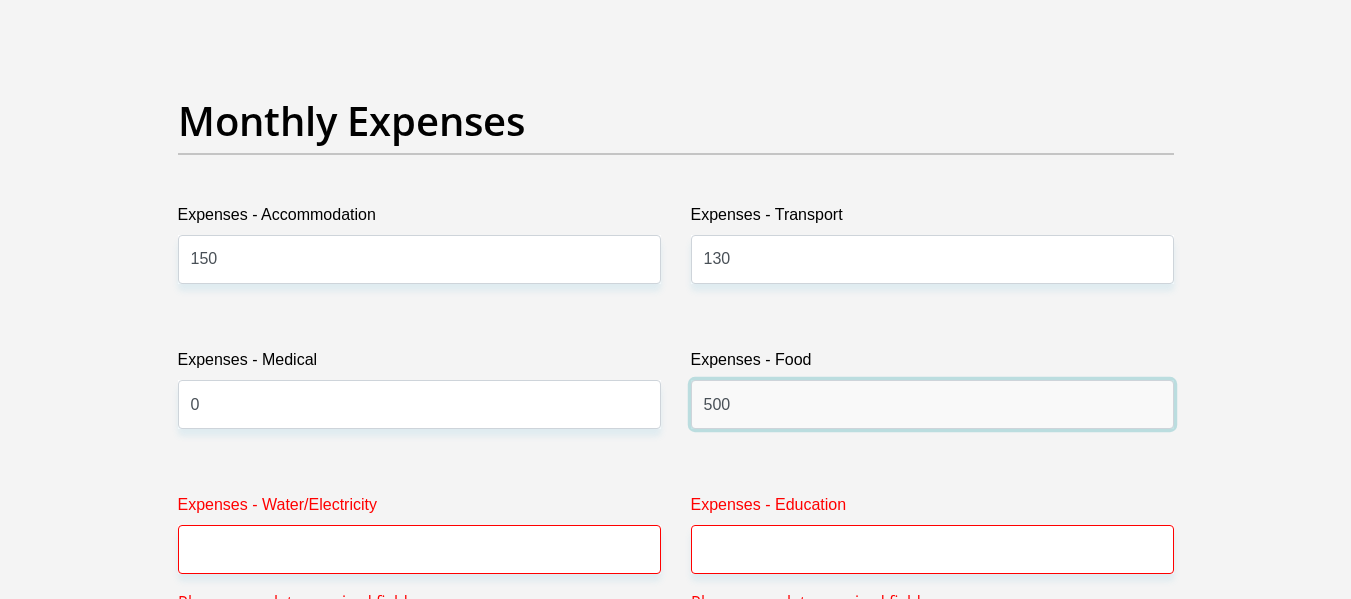 type on "500" 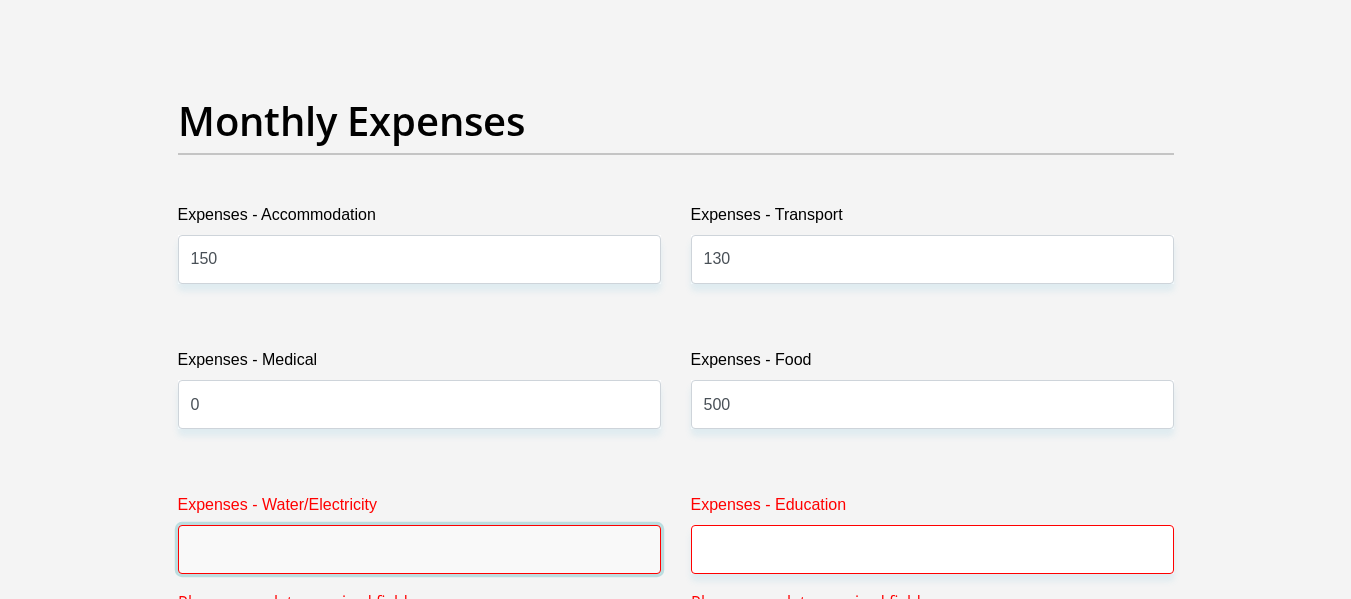 click on "Expenses - Water/Electricity" at bounding box center (419, 549) 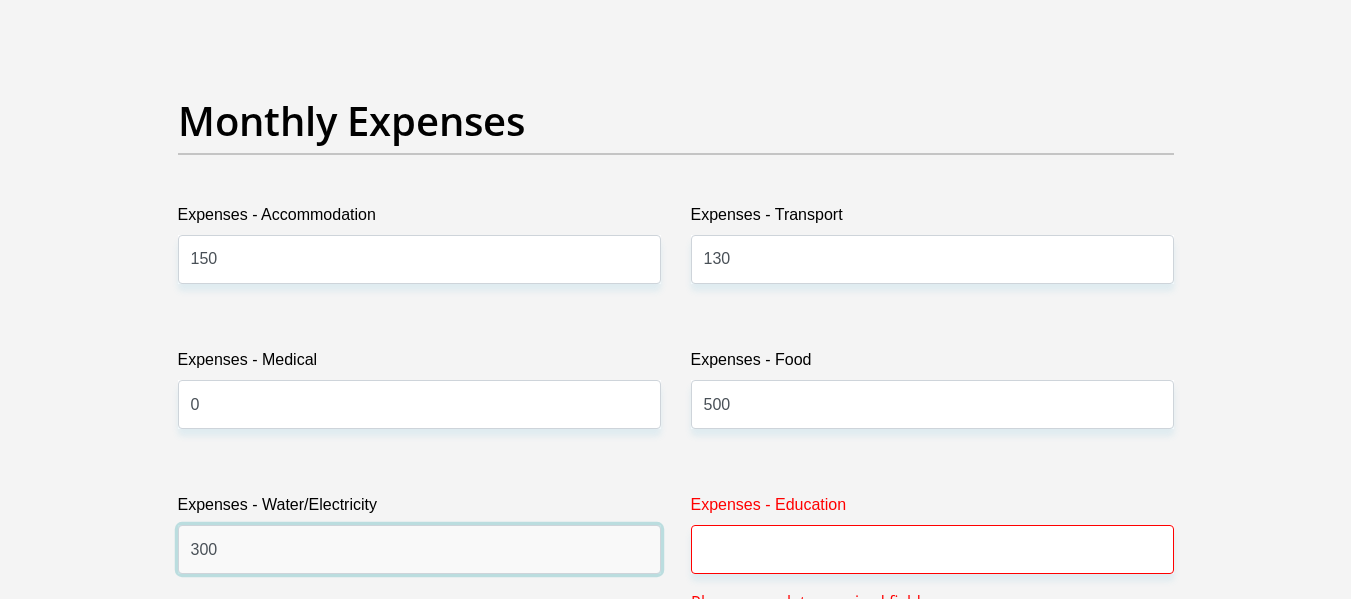 type on "300" 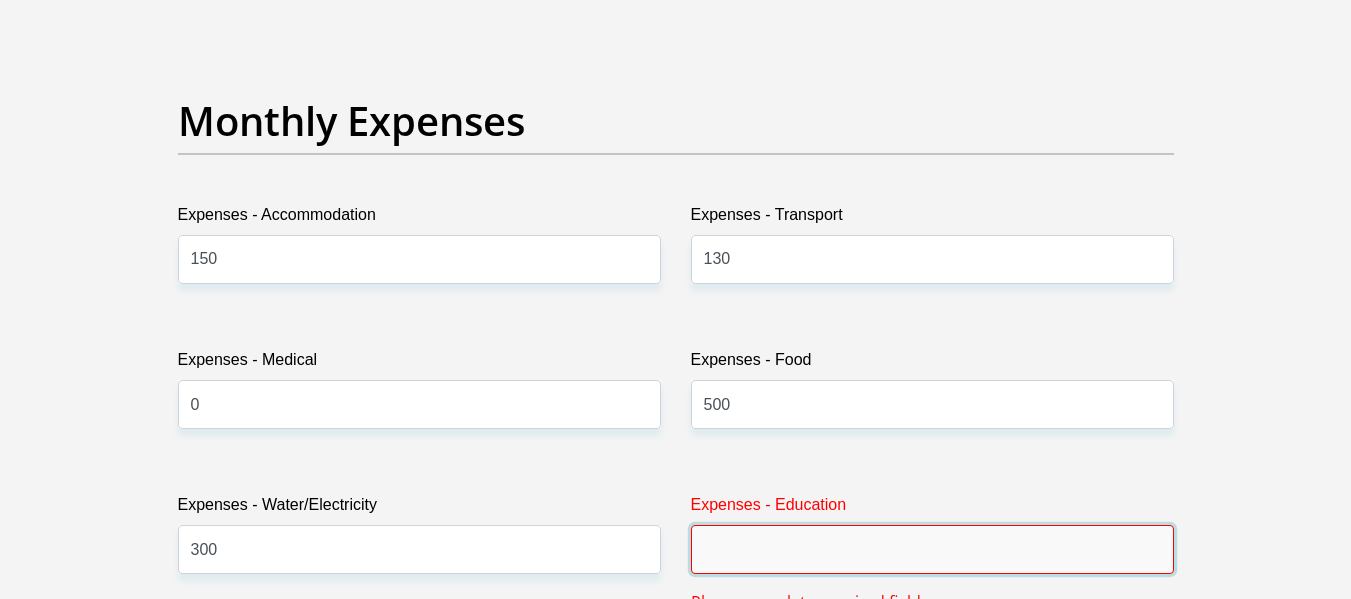 click on "Expenses - Education" at bounding box center (932, 549) 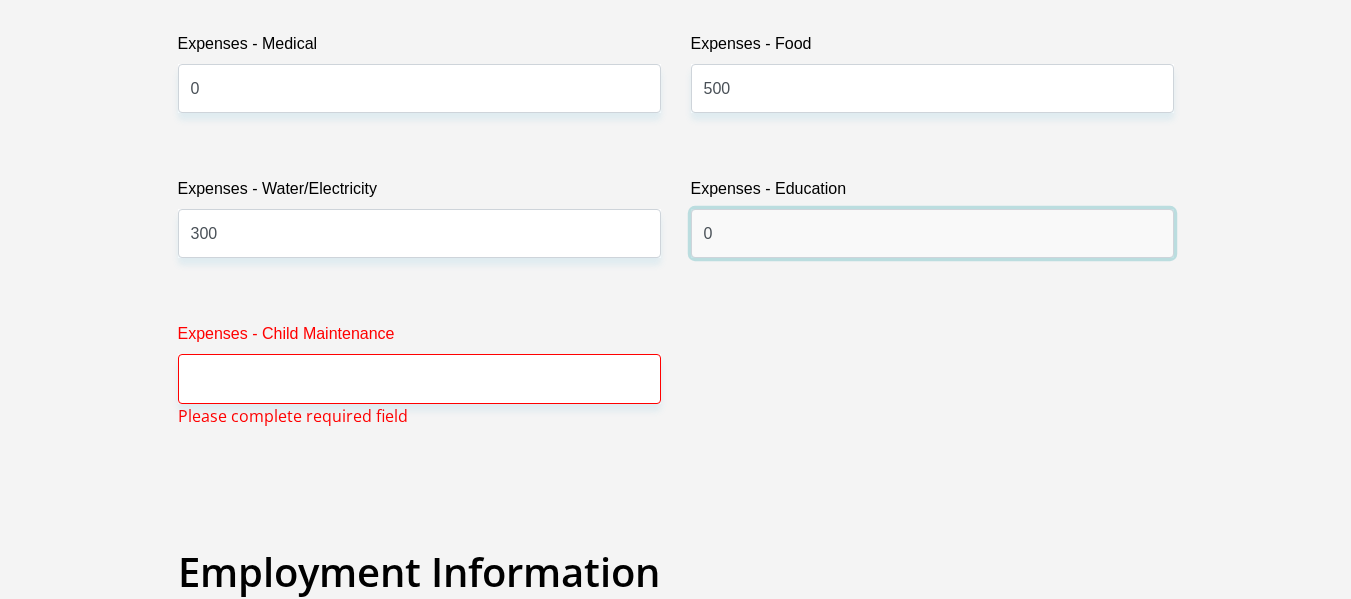 scroll, scrollTop: 3138, scrollLeft: 0, axis: vertical 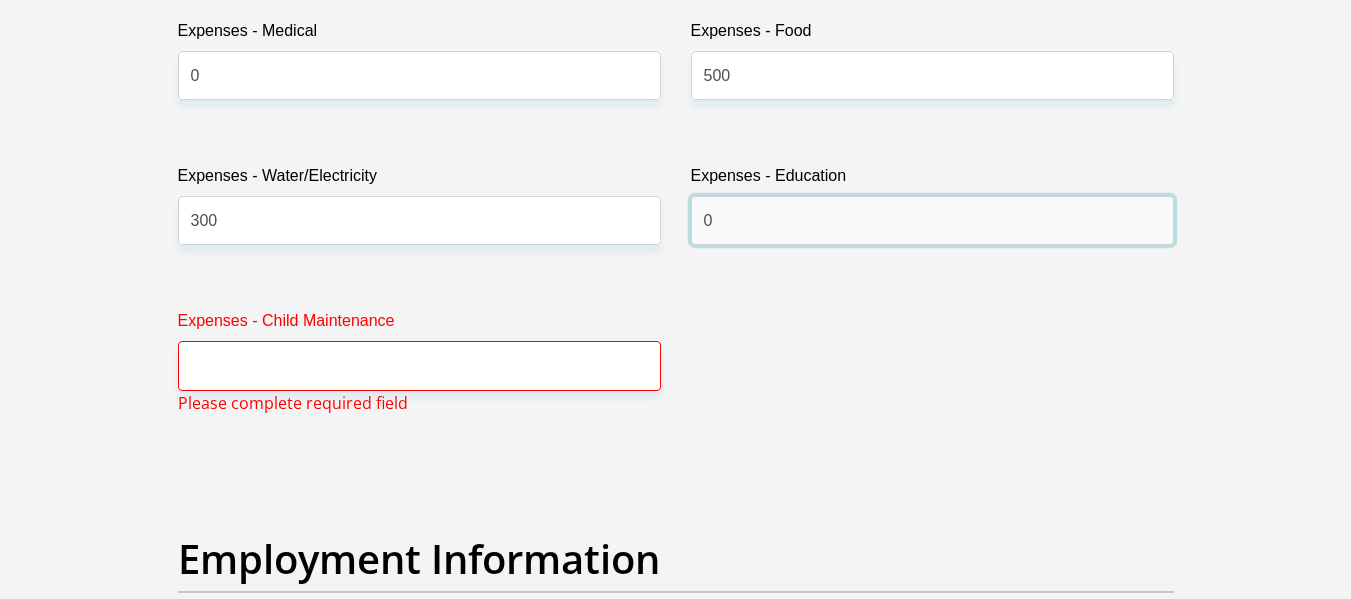 type on "0" 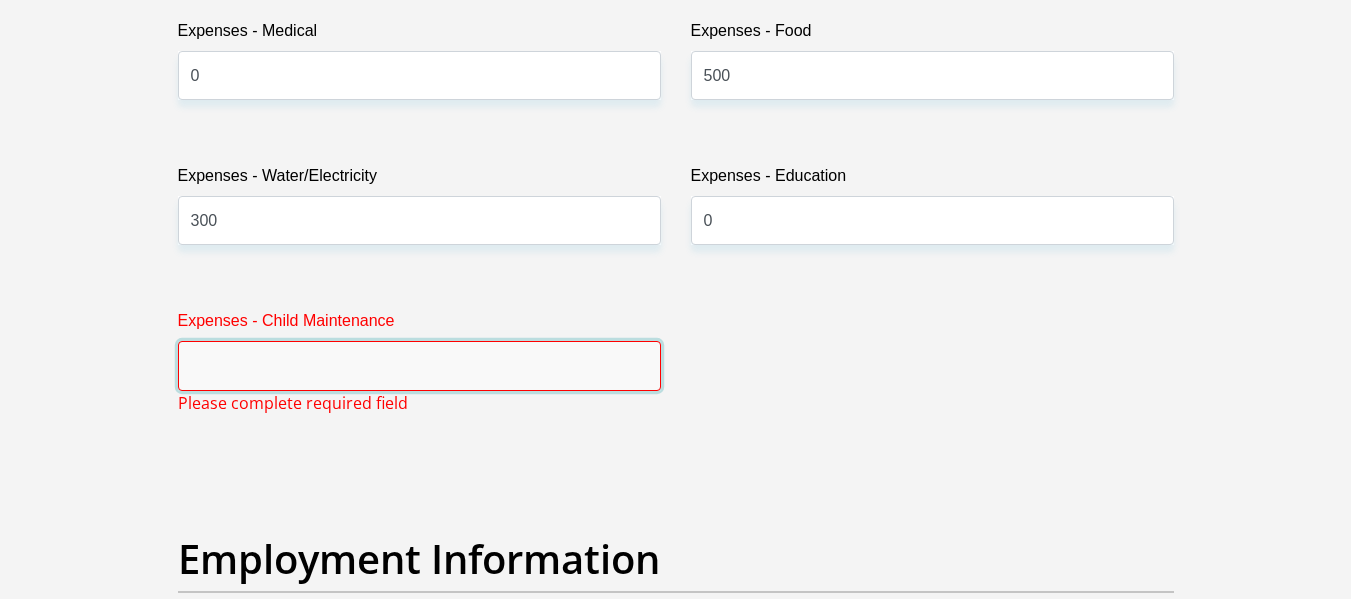 click on "Expenses - Child Maintenance" at bounding box center [419, 365] 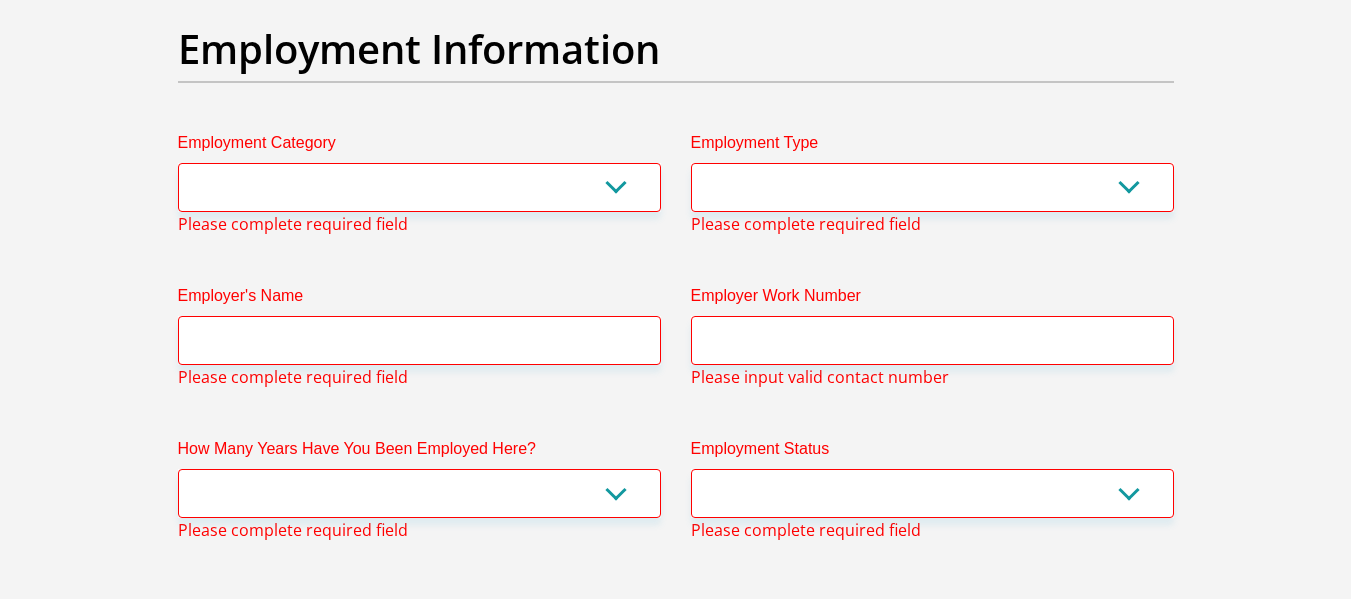 scroll, scrollTop: 3650, scrollLeft: 0, axis: vertical 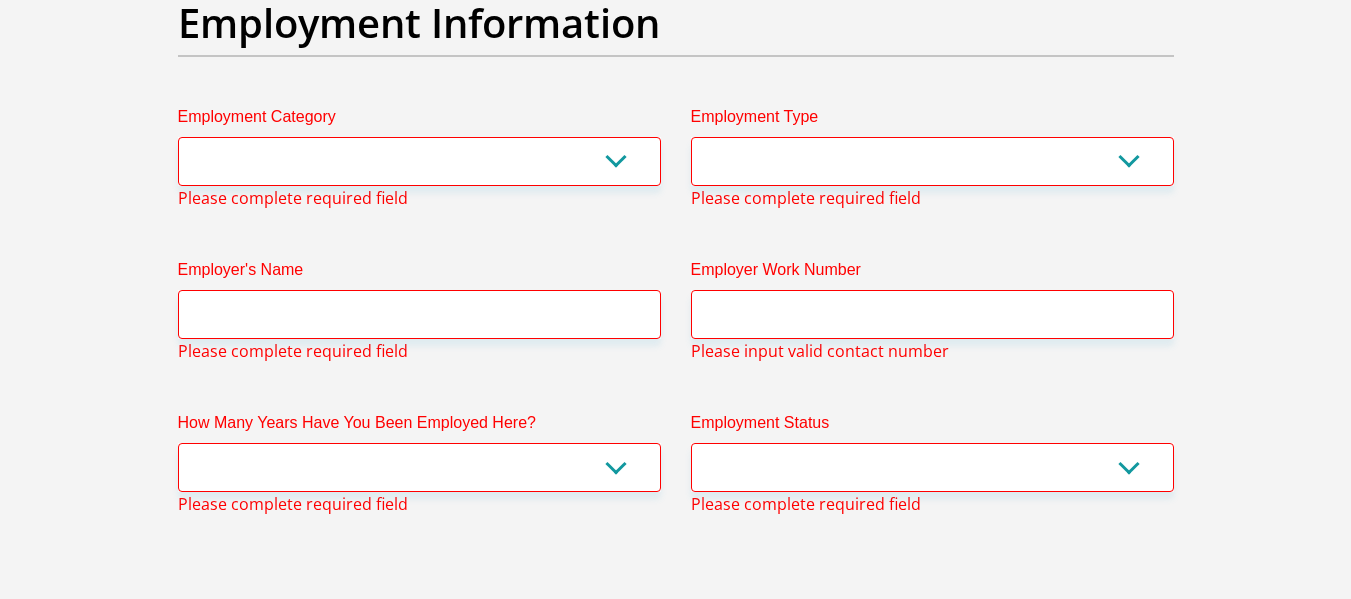 type on "1500" 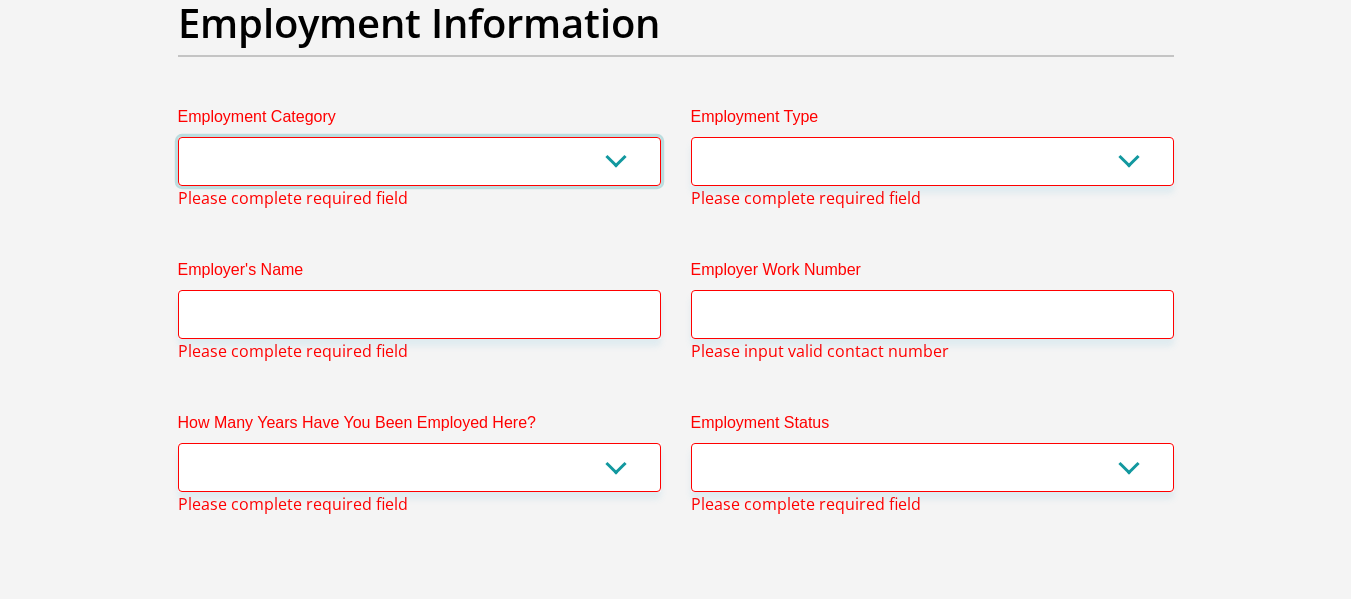click on "AGRICULTURE
ALCOHOL & TOBACCO
CONSTRUCTION MATERIALS
METALLURGY
EQUIPMENT FOR RENEWABLE ENERGY
SPECIALIZED CONTRACTORS
CAR
GAMING (INCL. INTERNET
OTHER WHOLESALE
UNLICENSED PHARMACEUTICALS
CURRENCY EXCHANGE HOUSES
OTHER FINANCIAL INSTITUTIONS & INSURANCE
REAL ESTATE AGENTS
OIL & GAS
OTHER MATERIALS (E.G. IRON ORE)
PRECIOUS STONES & PRECIOUS METALS
POLITICAL ORGANIZATIONS
RELIGIOUS ORGANIZATIONS(NOT SECTS)
ACTI. HAVING BUSINESS DEAL WITH PUBLIC ADMINISTRATION
LAUNDROMATS" at bounding box center [419, 161] 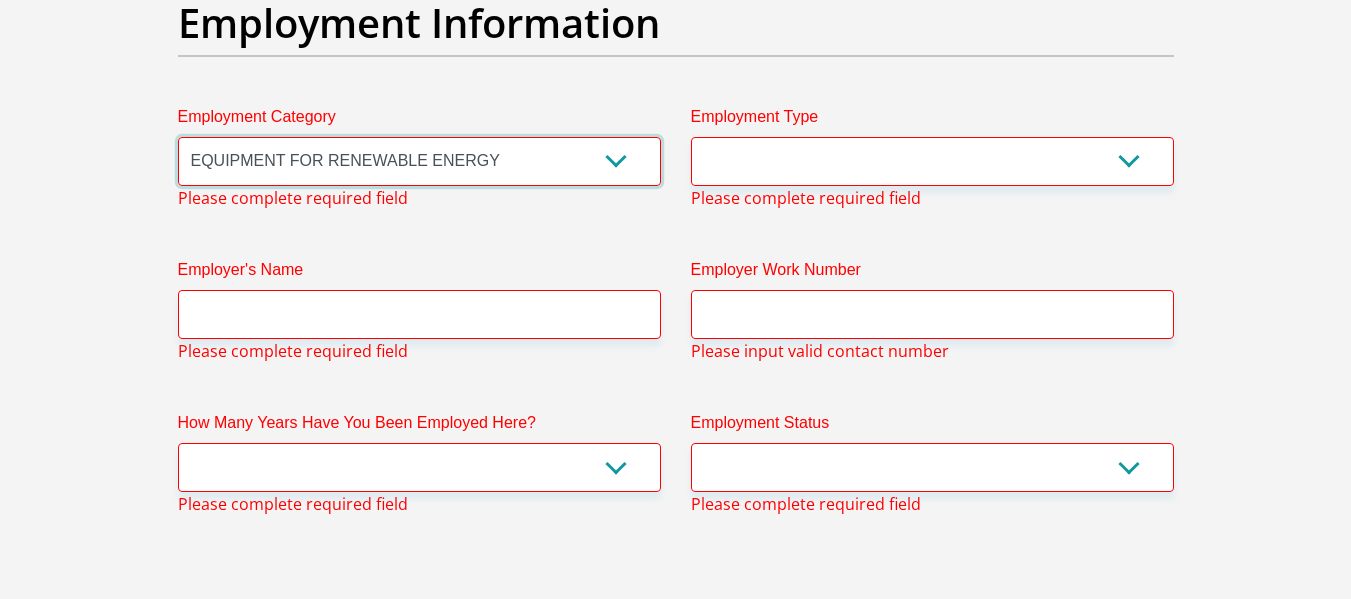 click on "AGRICULTURE
ALCOHOL & TOBACCO
CONSTRUCTION MATERIALS
METALLURGY
EQUIPMENT FOR RENEWABLE ENERGY
SPECIALIZED CONTRACTORS
CAR
GAMING (INCL. INTERNET
OTHER WHOLESALE
UNLICENSED PHARMACEUTICALS
CURRENCY EXCHANGE HOUSES
OTHER FINANCIAL INSTITUTIONS & INSURANCE
REAL ESTATE AGENTS
OIL & GAS
OTHER MATERIALS (E.G. IRON ORE)
PRECIOUS STONES & PRECIOUS METALS
POLITICAL ORGANIZATIONS
RELIGIOUS ORGANIZATIONS(NOT SECTS)
ACTI. HAVING BUSINESS DEAL WITH PUBLIC ADMINISTRATION
LAUNDROMATS" at bounding box center (419, 161) 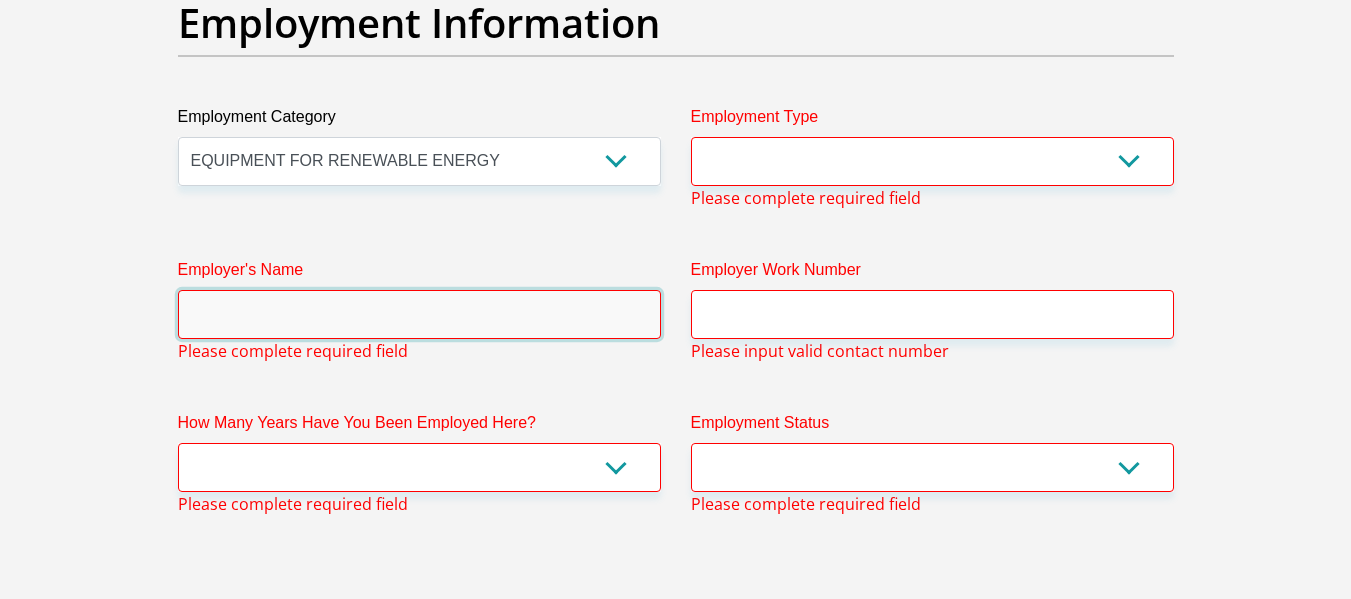 click on "Employer's Name" at bounding box center [419, 314] 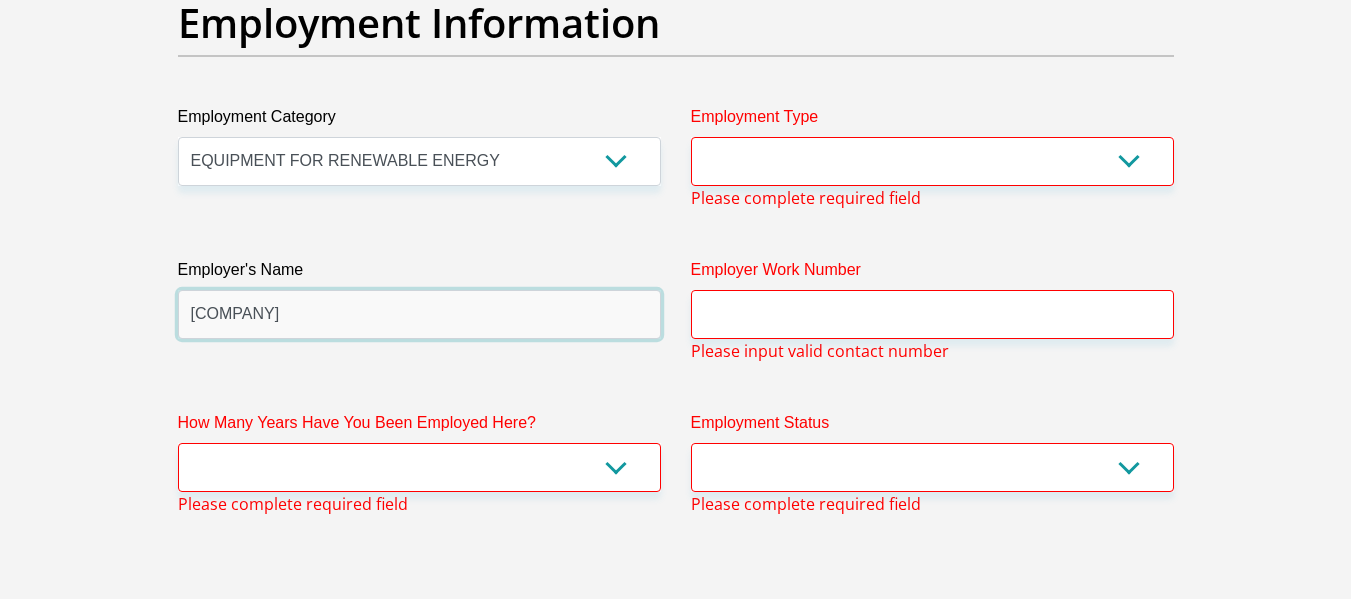 type on "WealthwideProjectsPTYLTD" 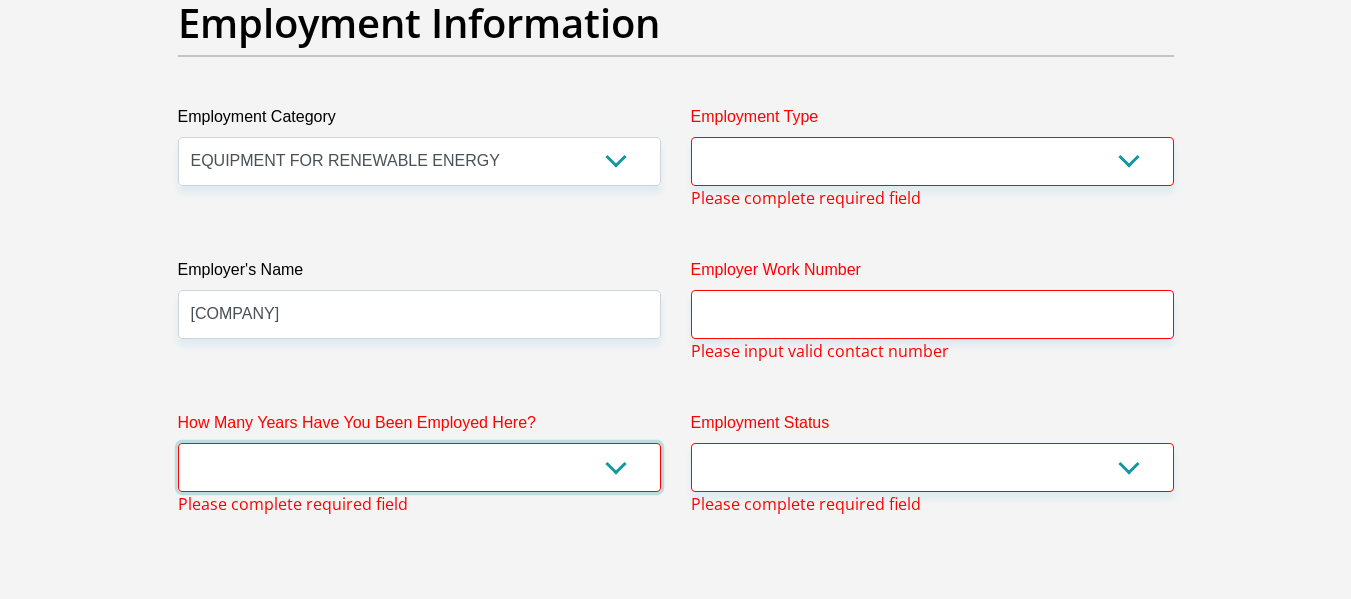 click on "less than 1 year
1-3 years
3-5 years
5+ years" at bounding box center [419, 467] 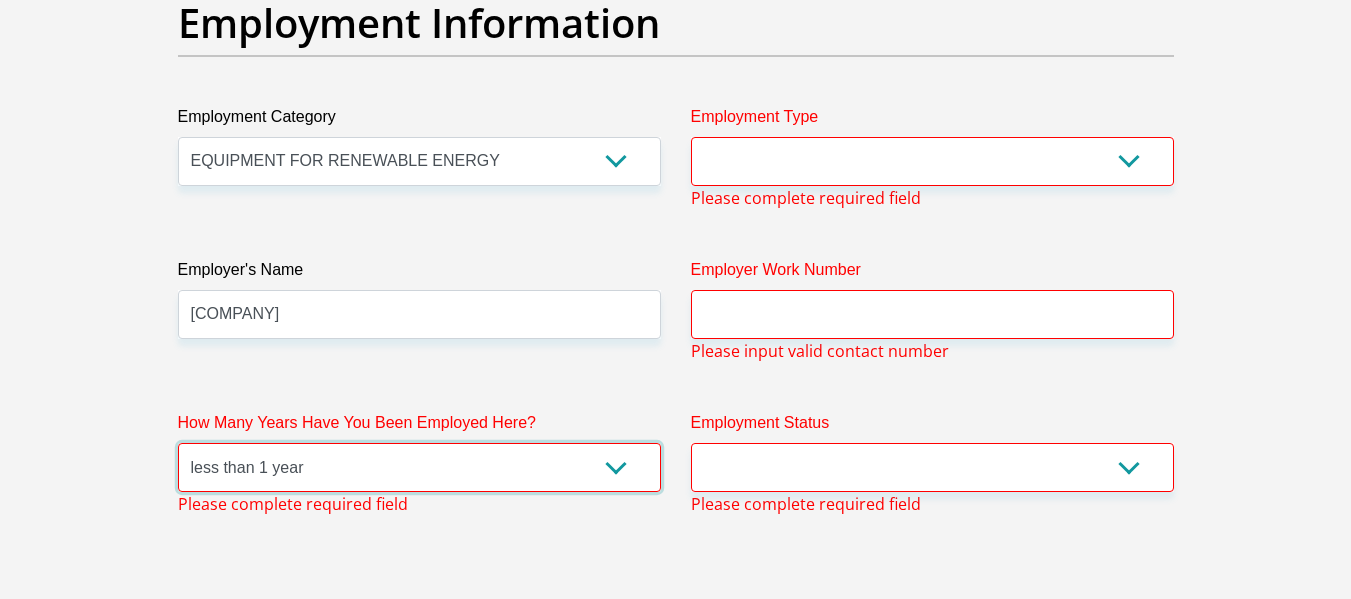 click on "less than 1 year
1-3 years
3-5 years
5+ years" at bounding box center (419, 467) 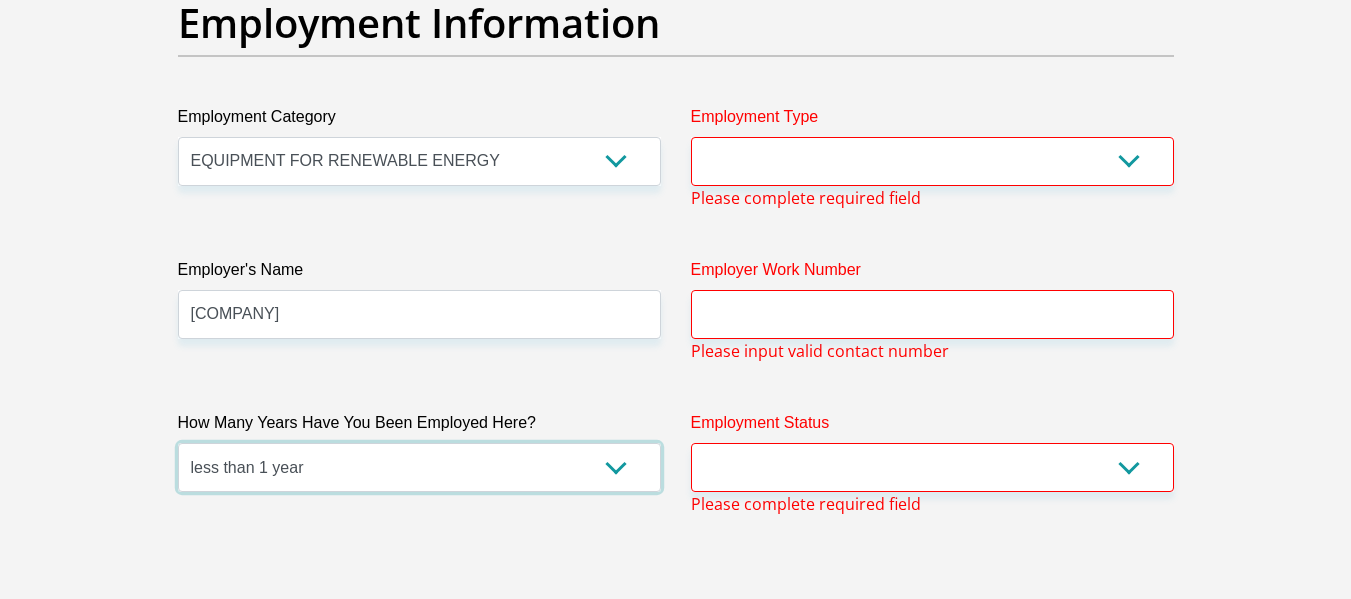 click on "less than 1 year
1-3 years
3-5 years
5+ years" at bounding box center (419, 467) 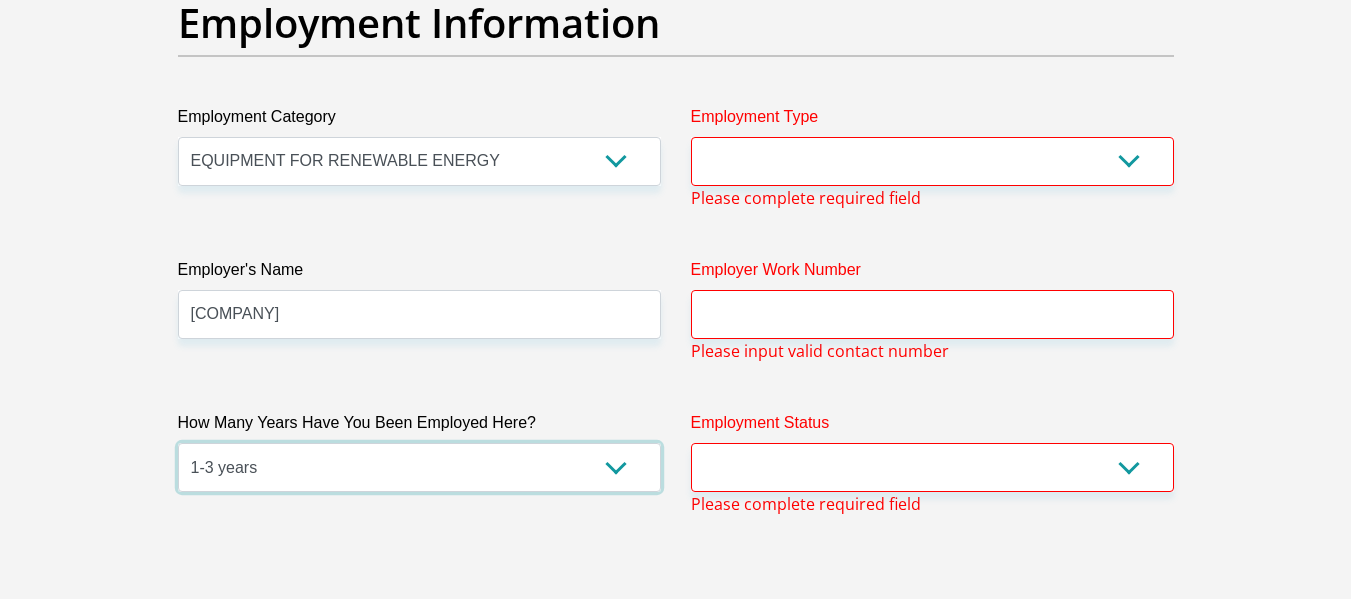 click on "less than 1 year
1-3 years
3-5 years
5+ years" at bounding box center (419, 467) 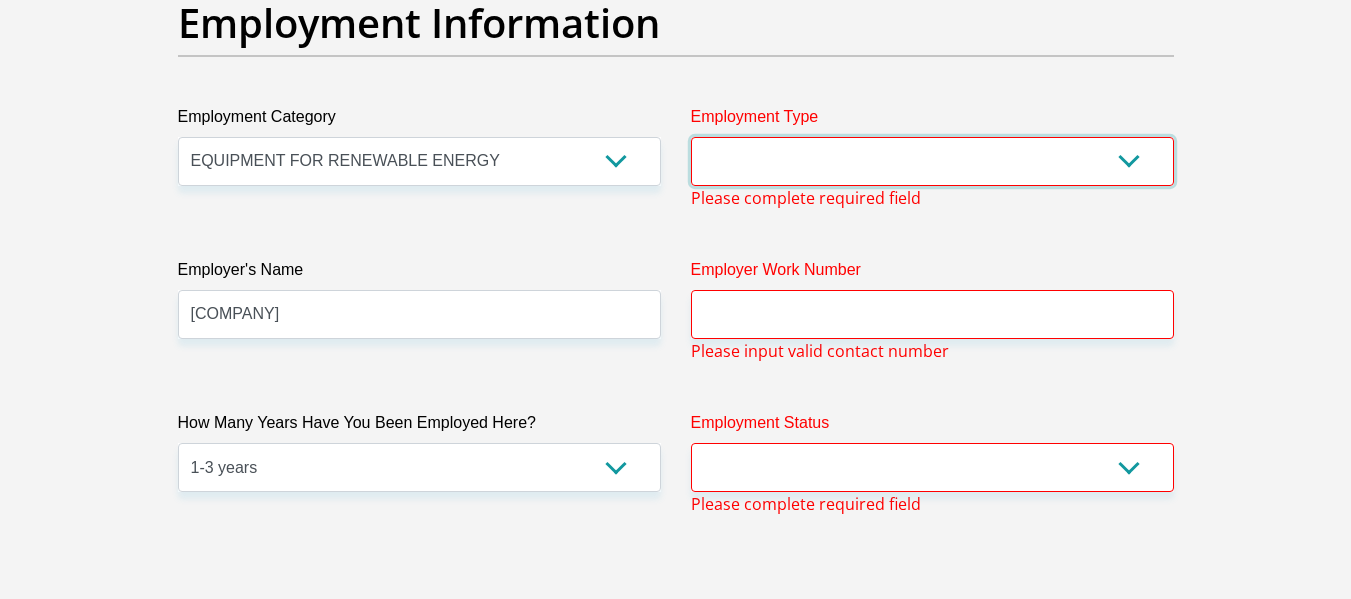 click on "College/Lecturer
Craft Seller
Creative
Driver
Executive
Farmer
Forces - Non Commissioned
Forces - Officer
Hawker
Housewife
Labourer
Licenced Professional
Manager
Miner
Non Licenced Professional
Office Staff/Clerk
Outside Worker
Pensioner
Permanent Teacher
Production/Manufacturing
Sales
Self-Employed
Semi-Professional Worker
Service Industry  Social Worker  Student" at bounding box center [932, 161] 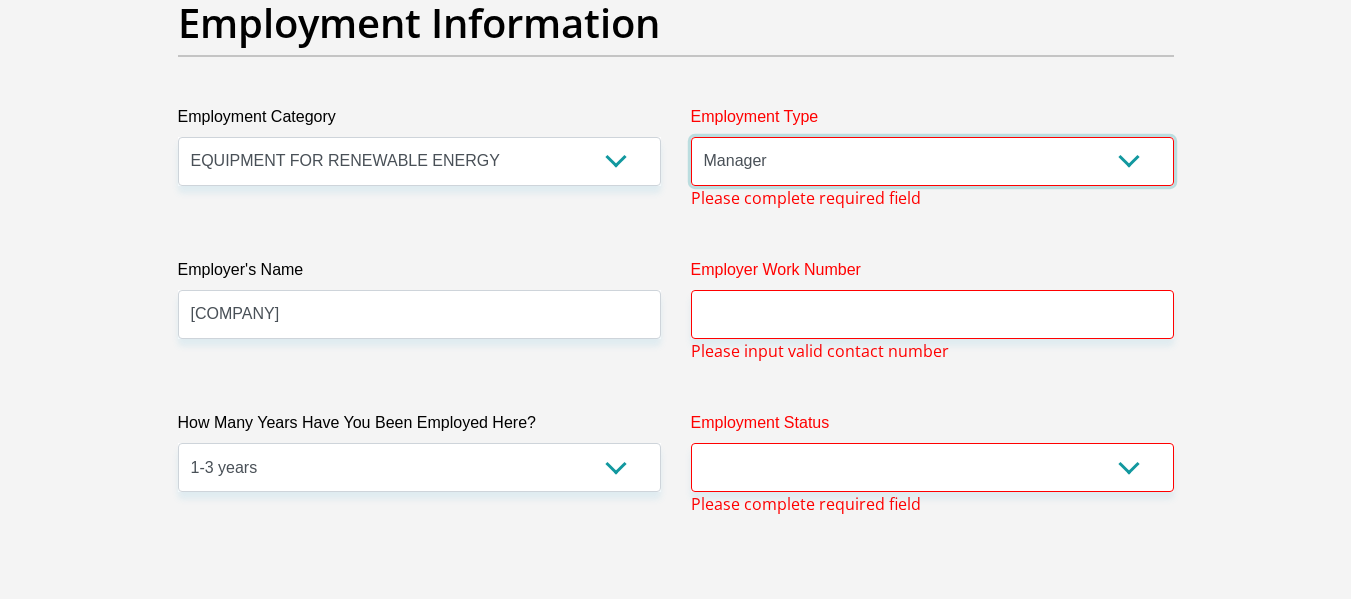 click on "College/Lecturer
Craft Seller
Creative
Driver
Executive
Farmer
Forces - Non Commissioned
Forces - Officer
Hawker
Housewife
Labourer
Licenced Professional
Manager
Miner
Non Licenced Professional
Office Staff/Clerk
Outside Worker
Pensioner
Permanent Teacher
Production/Manufacturing
Sales
Self-Employed
Semi-Professional Worker
Service Industry  Social Worker  Student" at bounding box center [932, 161] 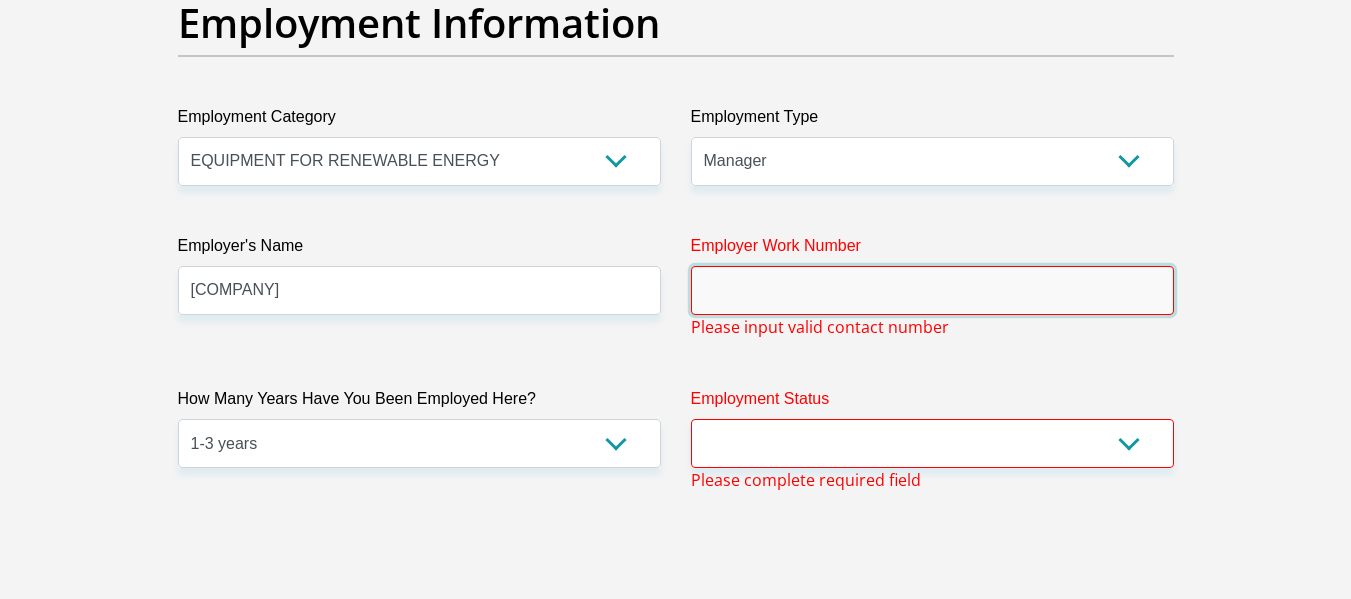 click on "Employer Work Number" at bounding box center (932, 290) 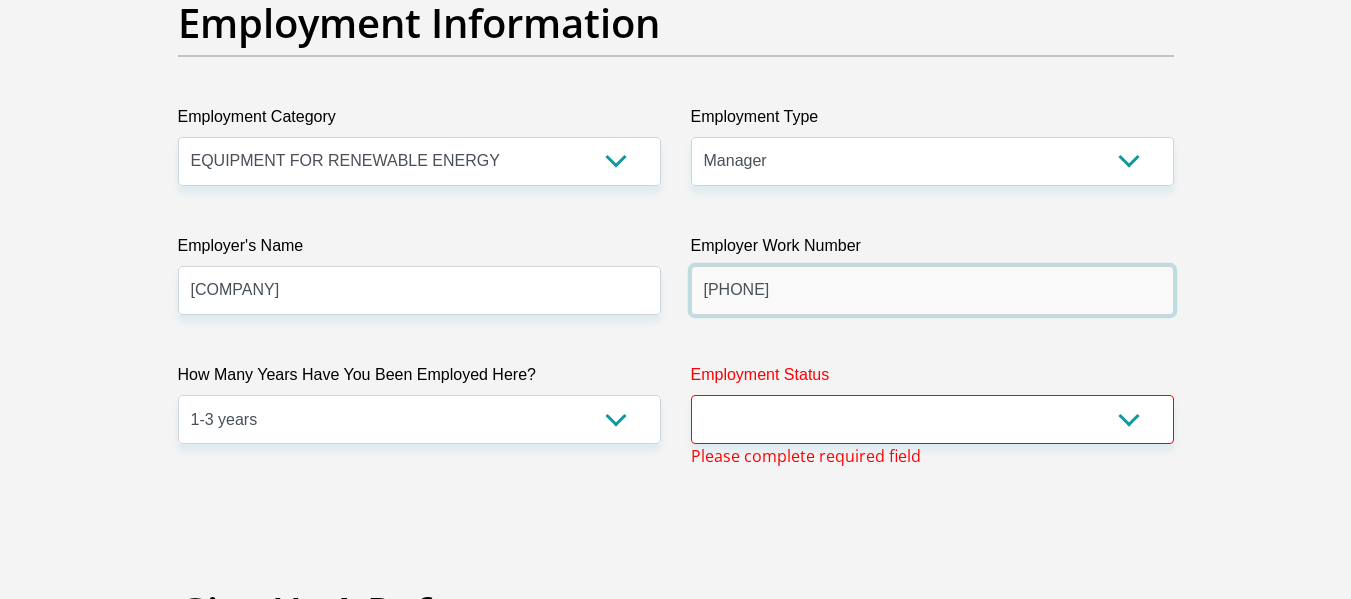 type on "0107861307" 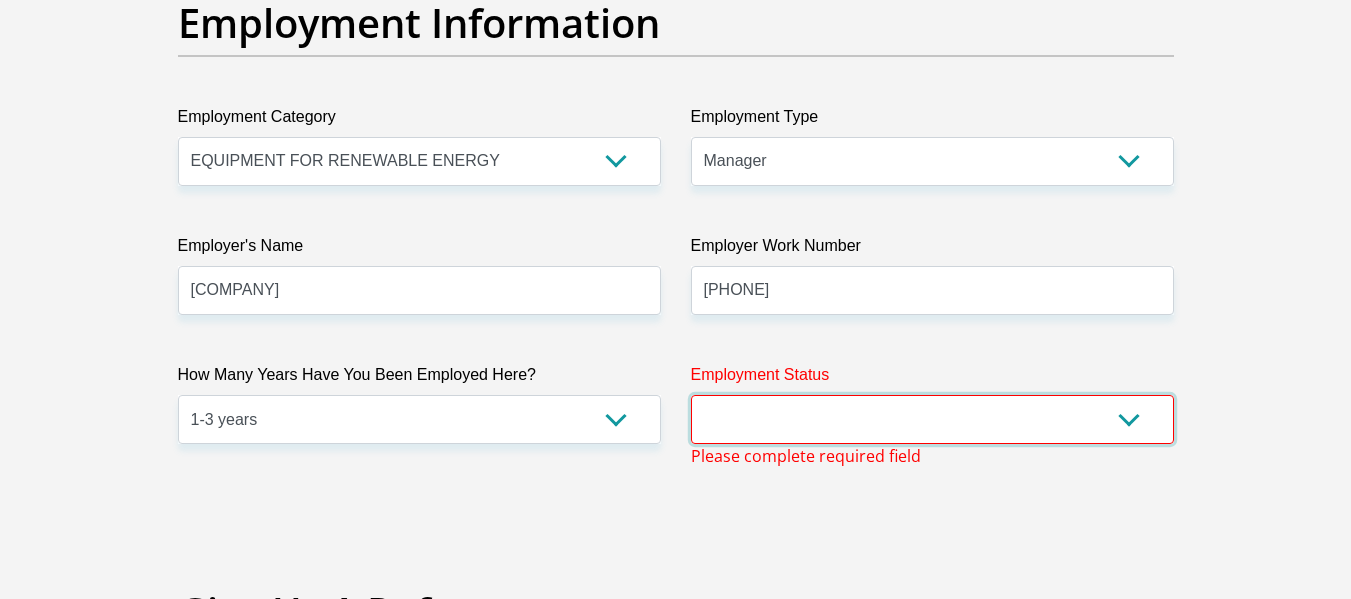 click on "Permanent/Full-time
Part-time/Casual
Contract Worker
Self-Employed
Housewife
Retired
Student
Medically Boarded
Disability
Unemployed" at bounding box center (932, 419) 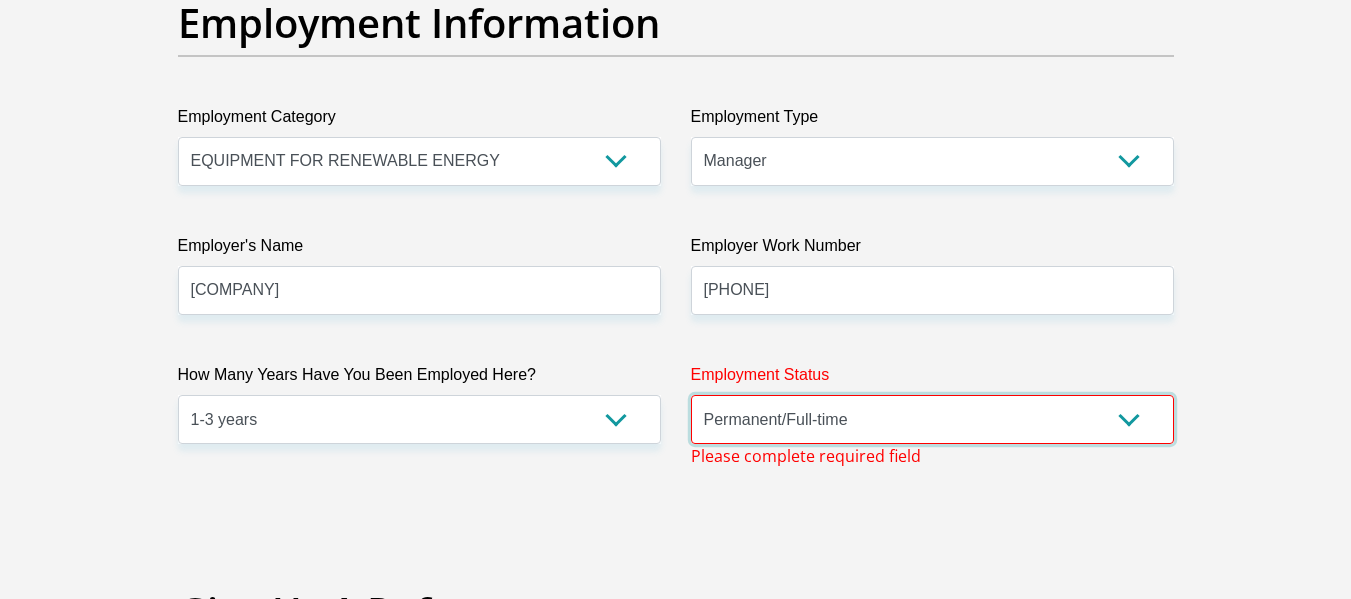 click on "Permanent/Full-time
Part-time/Casual
Contract Worker
Self-Employed
Housewife
Retired
Student
Medically Boarded
Disability
Unemployed" at bounding box center (932, 419) 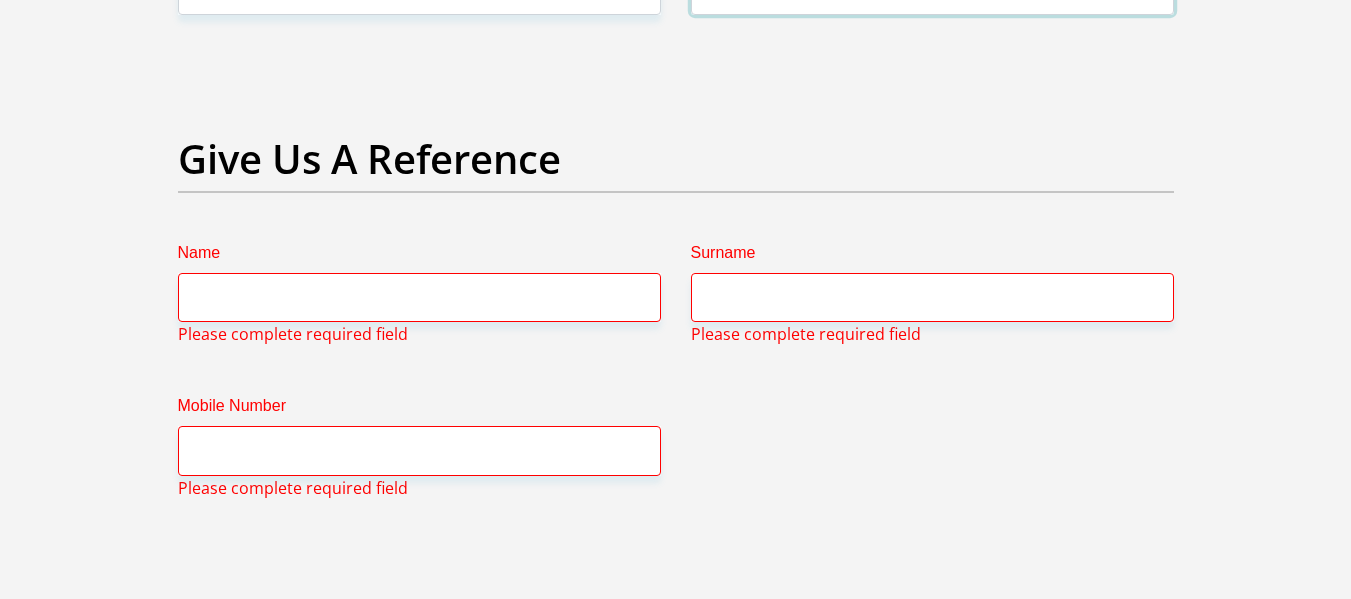 scroll, scrollTop: 4092, scrollLeft: 0, axis: vertical 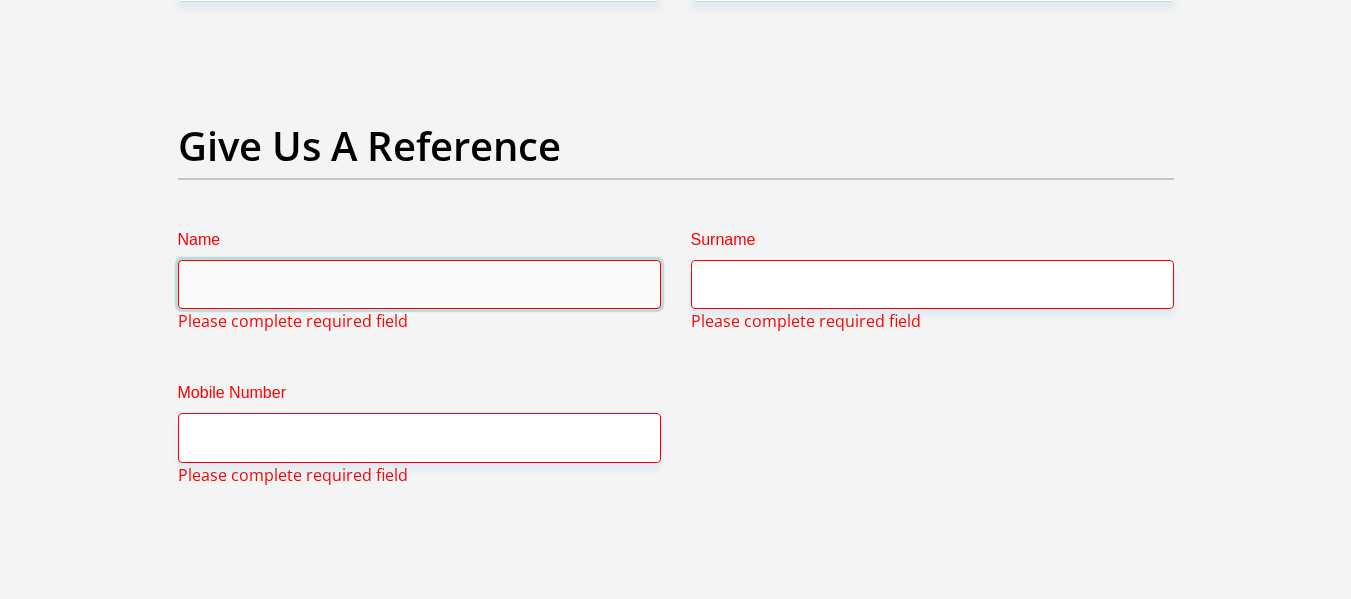 click on "Name" at bounding box center (419, 284) 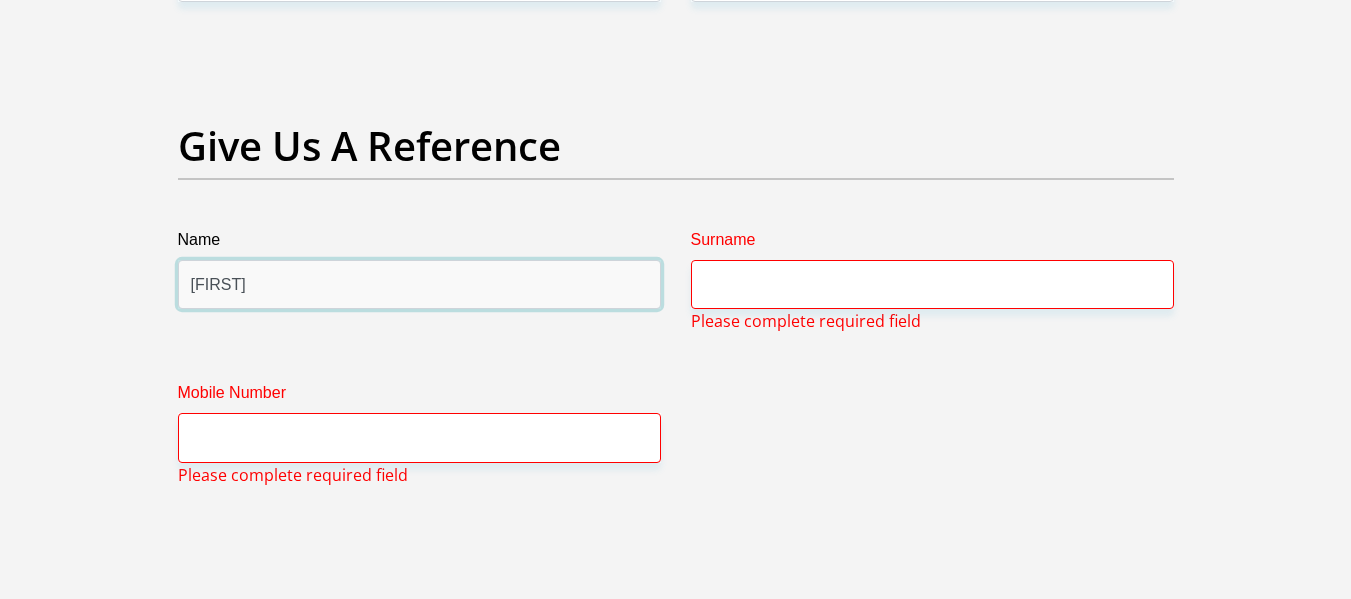 type on "Siphesihle" 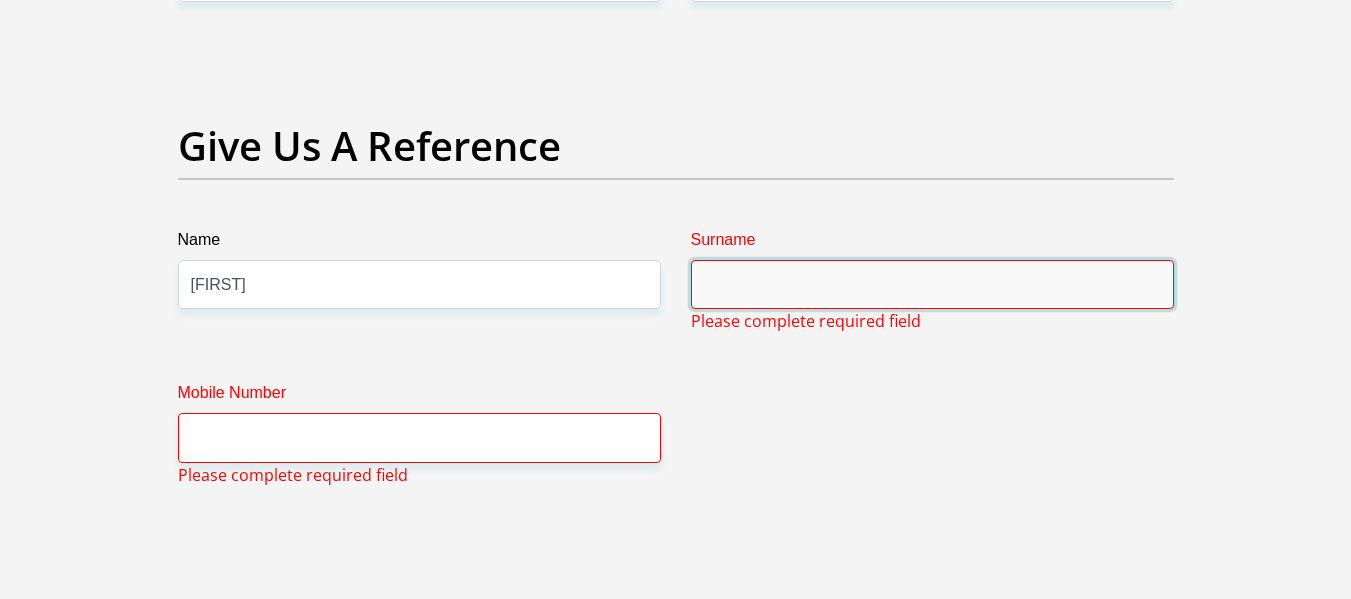 click on "Surname" at bounding box center [932, 284] 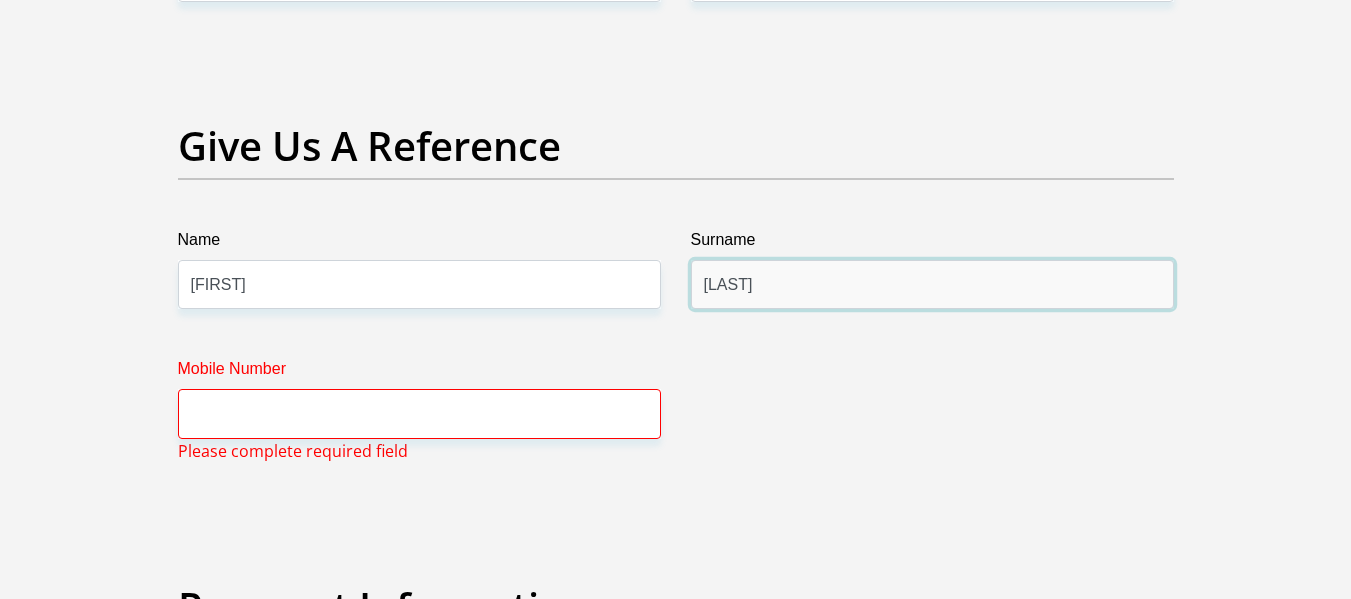 type on "Khumalo" 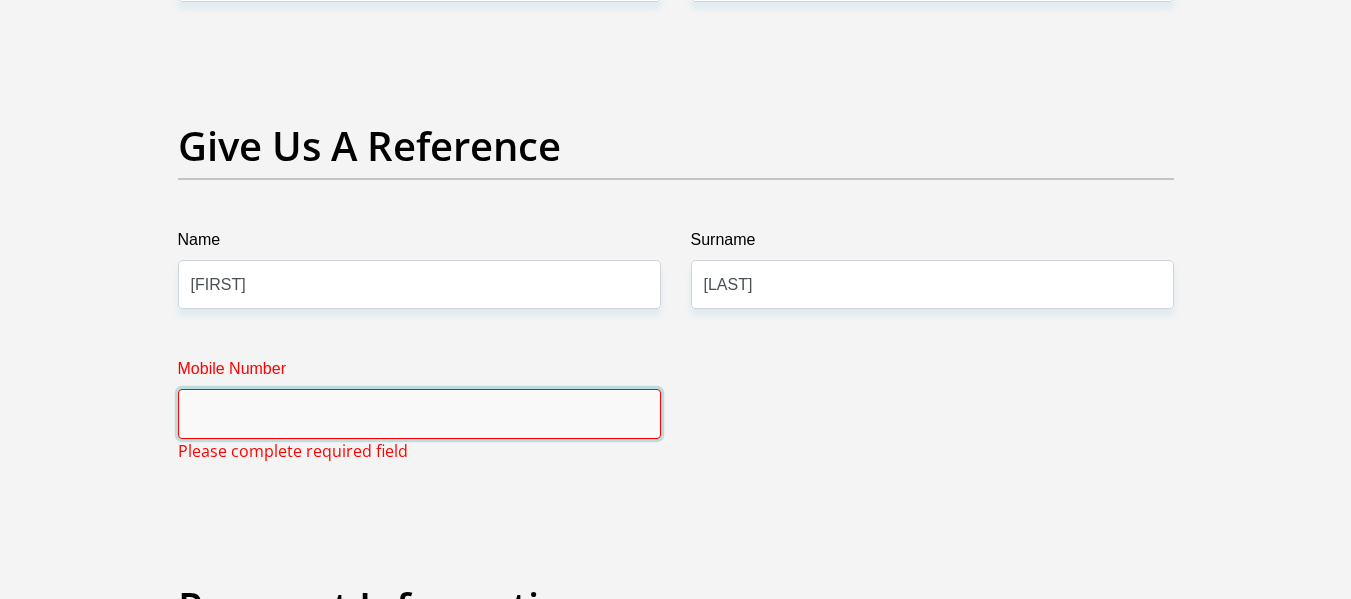 click on "Mobile Number" at bounding box center [419, 413] 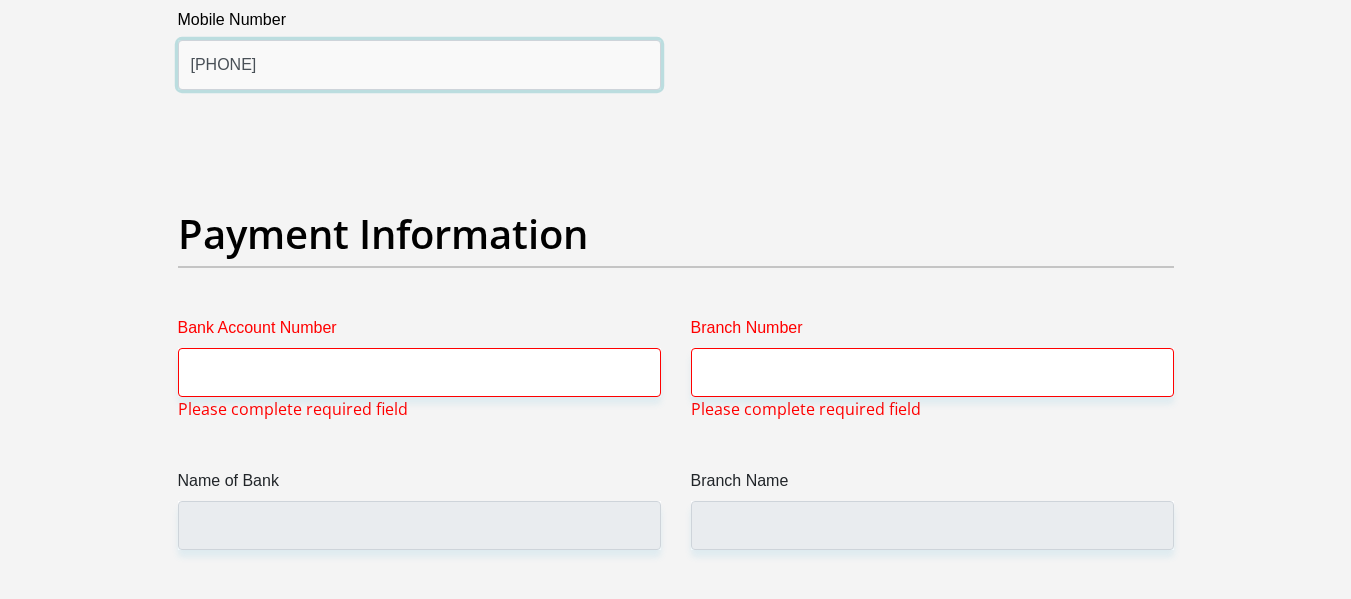 scroll, scrollTop: 4505, scrollLeft: 0, axis: vertical 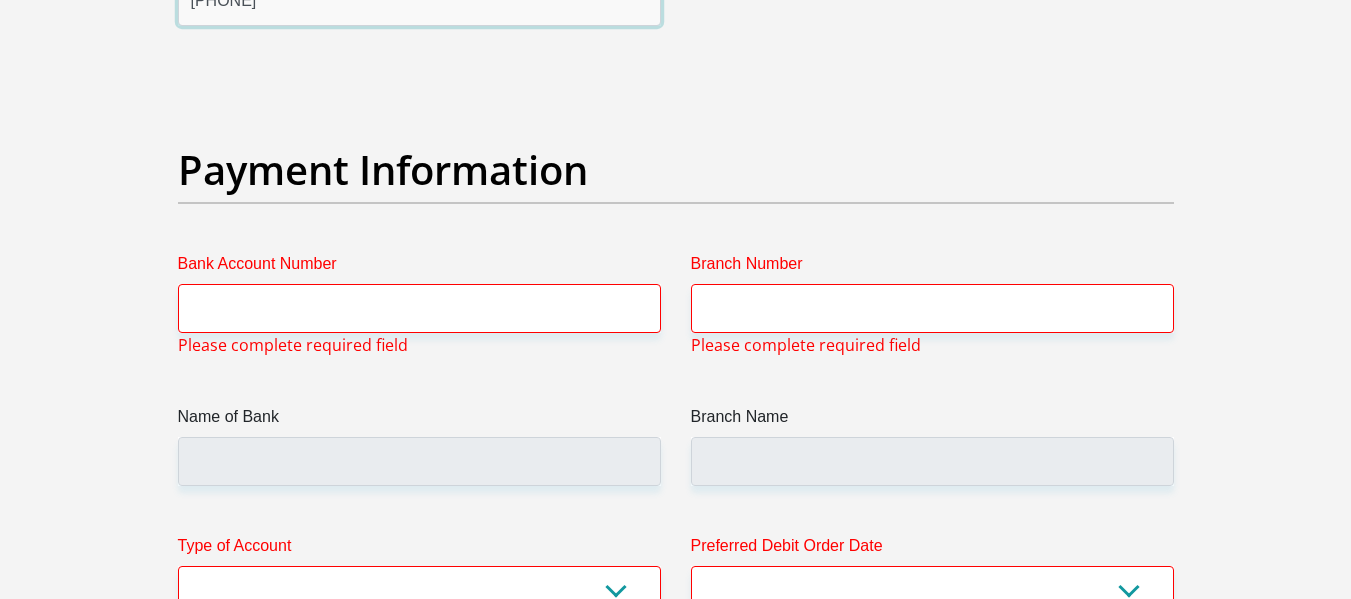 type on "0736118061" 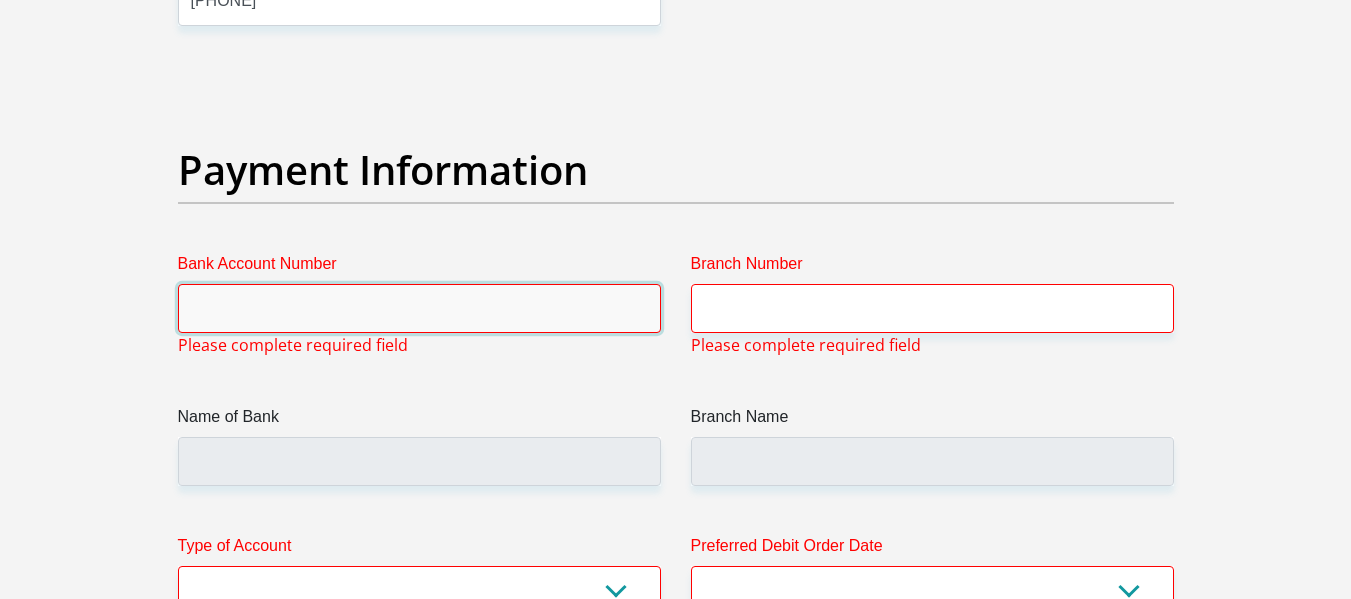 click on "Bank Account Number" at bounding box center [419, 308] 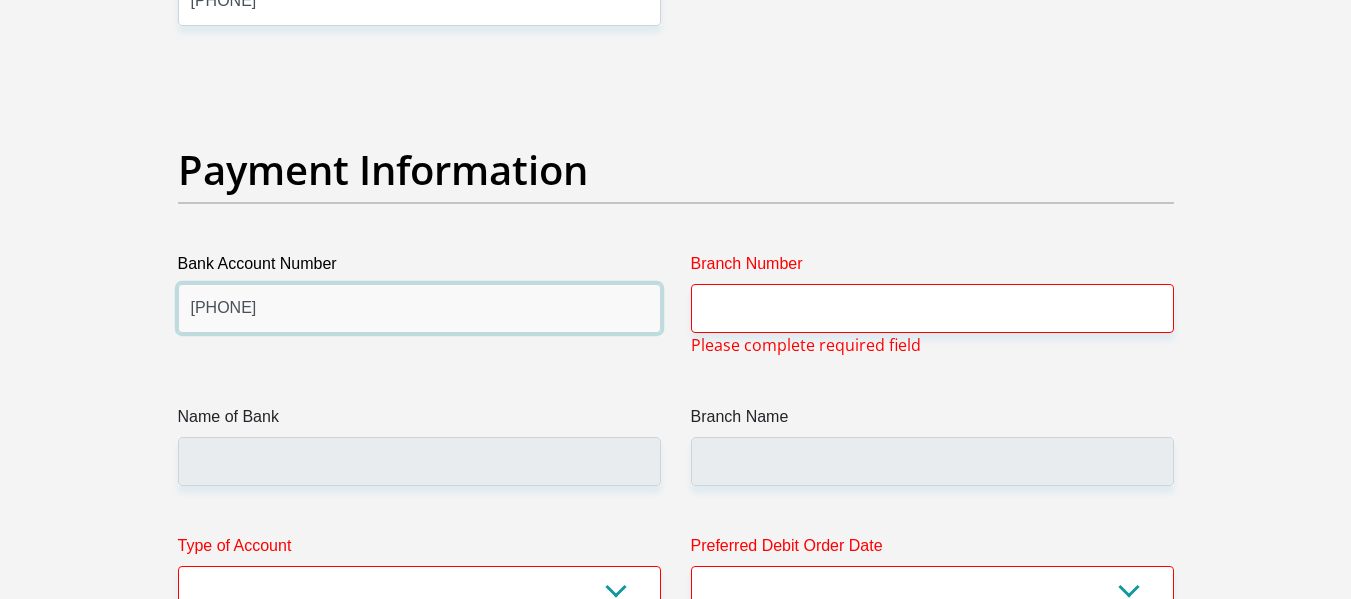 type on "1732394200" 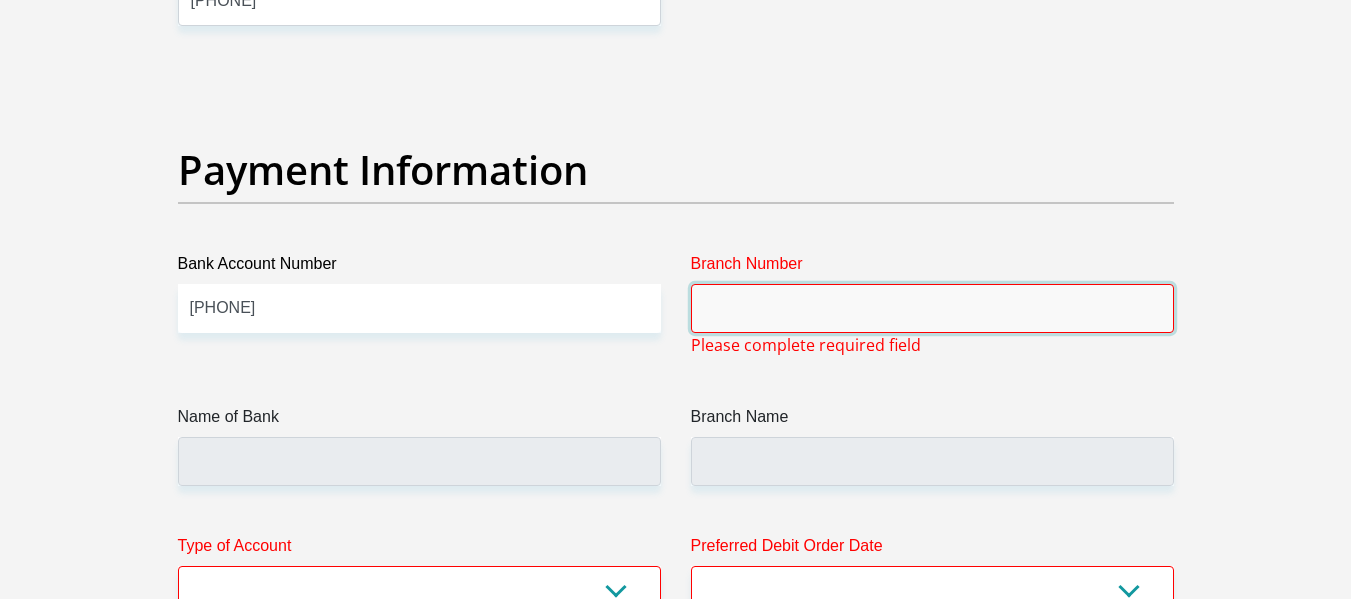 click on "Branch Number" at bounding box center (932, 308) 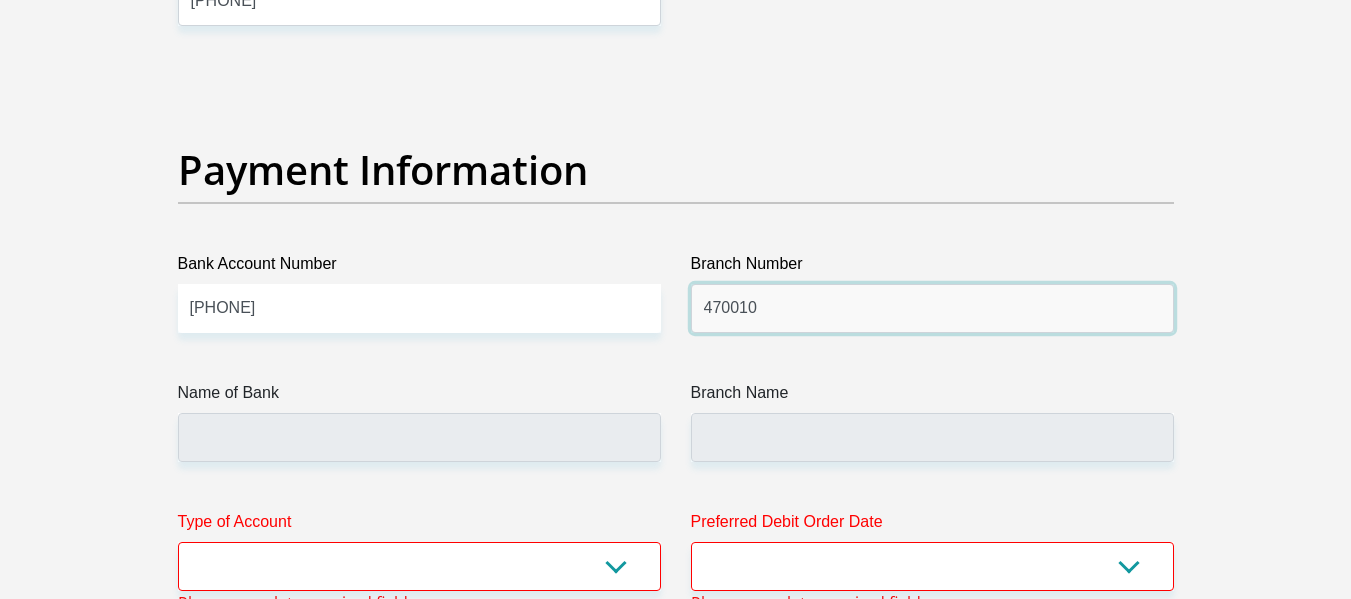 type on "470010" 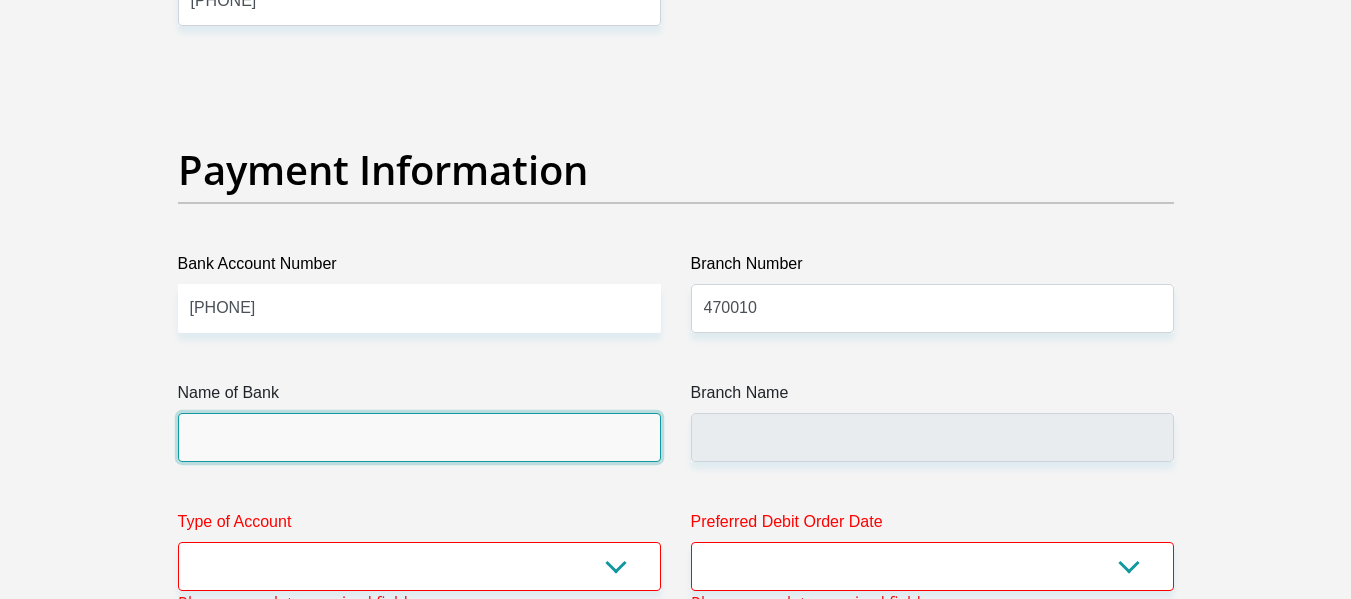 click on "Name of Bank" at bounding box center [419, 437] 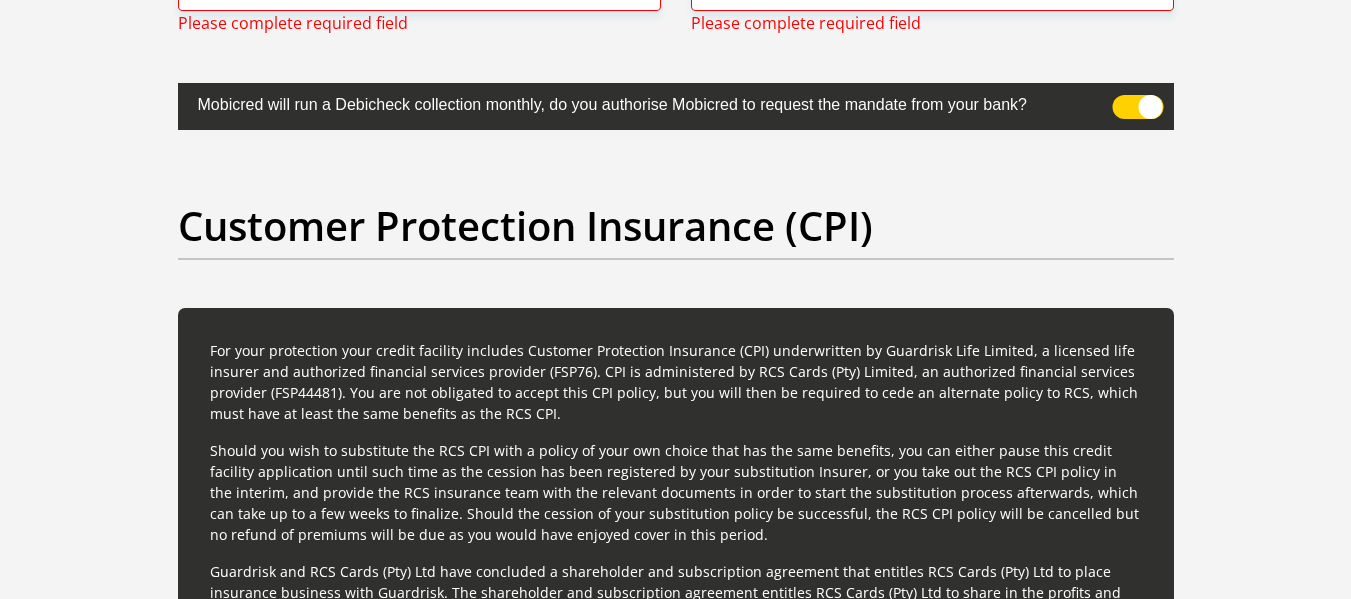 scroll, scrollTop: 4827, scrollLeft: 0, axis: vertical 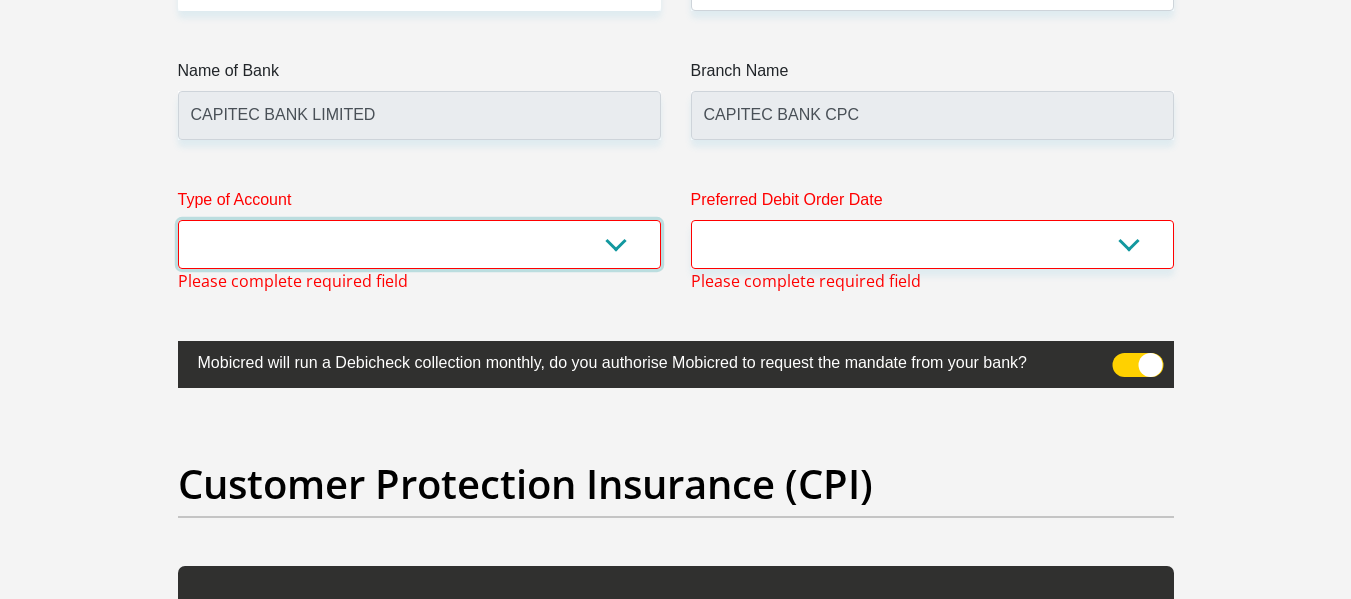 click on "Cheque
Savings" at bounding box center (419, 244) 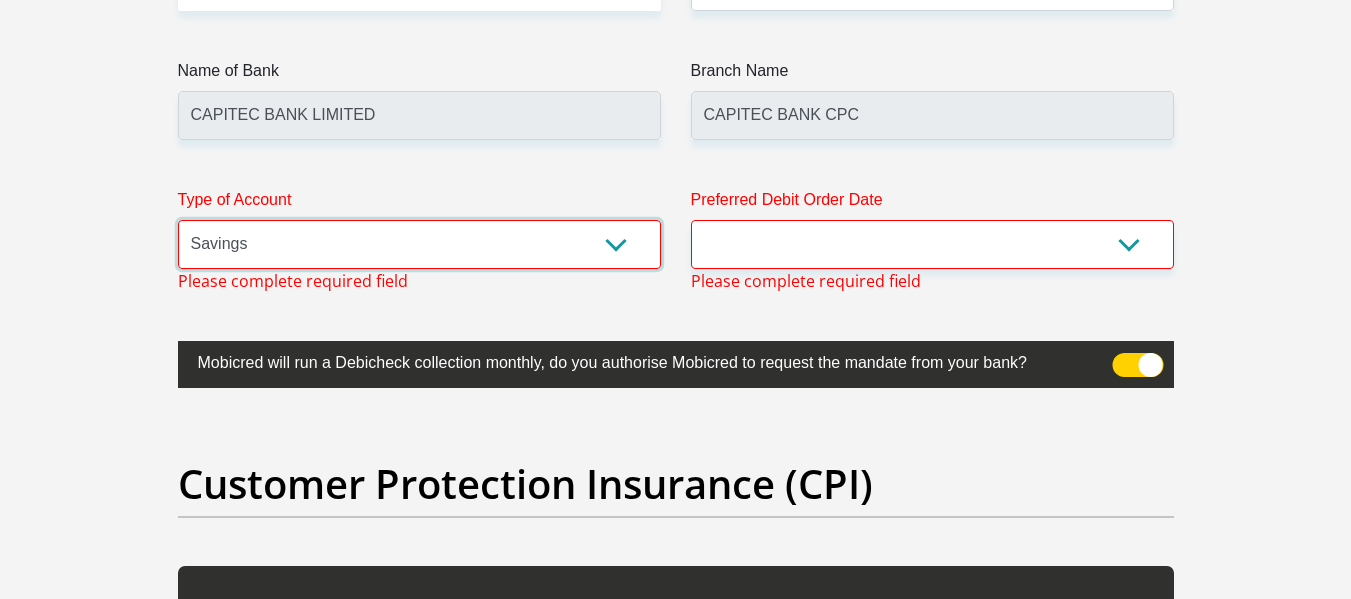 click on "Cheque
Savings" at bounding box center [419, 244] 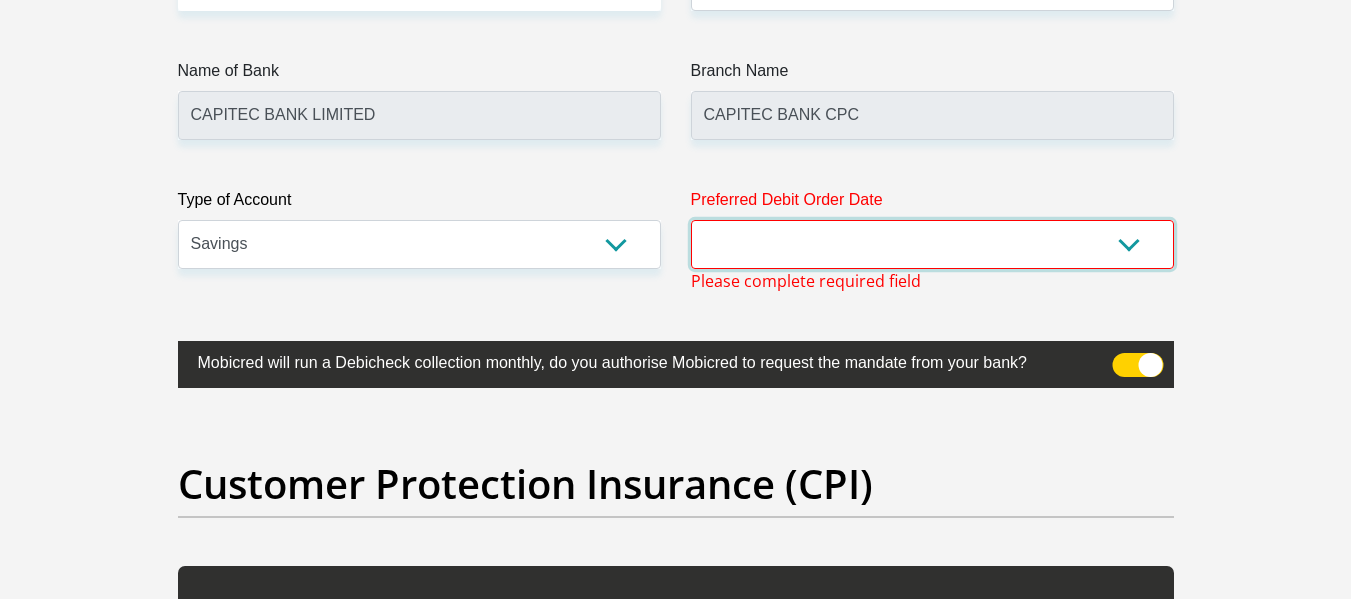 click on "1st
2nd
3rd
4th
5th
7th
18th
19th
20th
21st
22nd
23rd
24th
25th
26th
27th
28th
29th
30th" at bounding box center [932, 244] 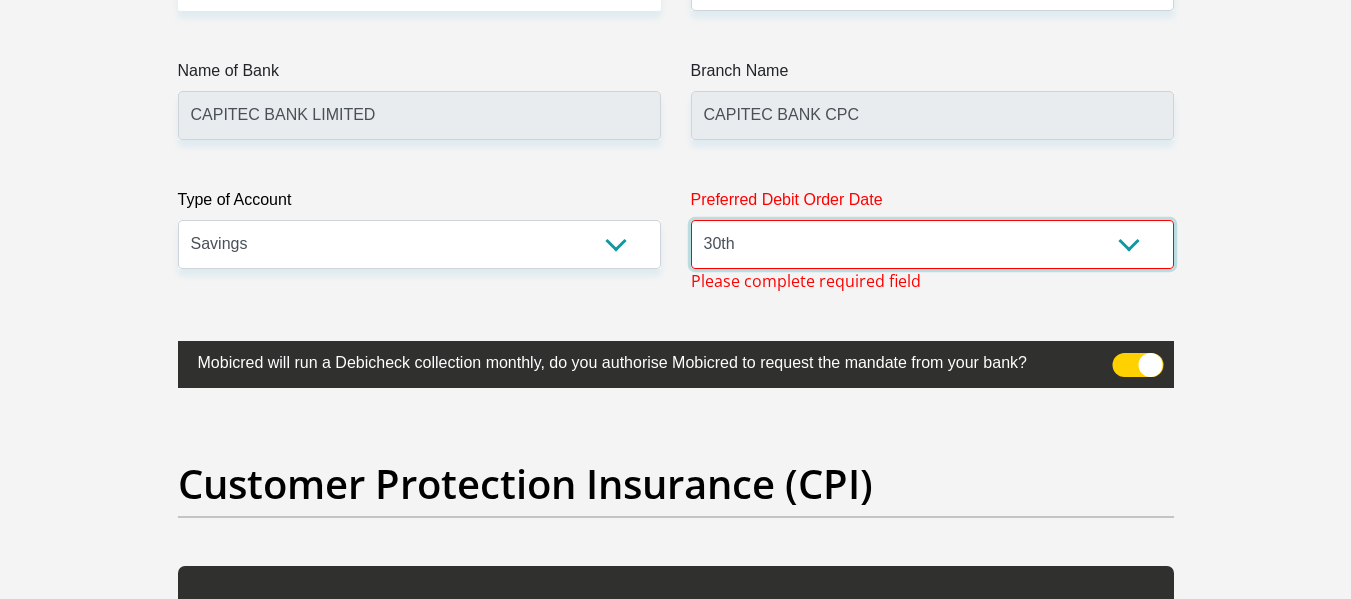 click on "1st
2nd
3rd
4th
5th
7th
18th
19th
20th
21st
22nd
23rd
24th
25th
26th
27th
28th
29th
30th" at bounding box center (932, 244) 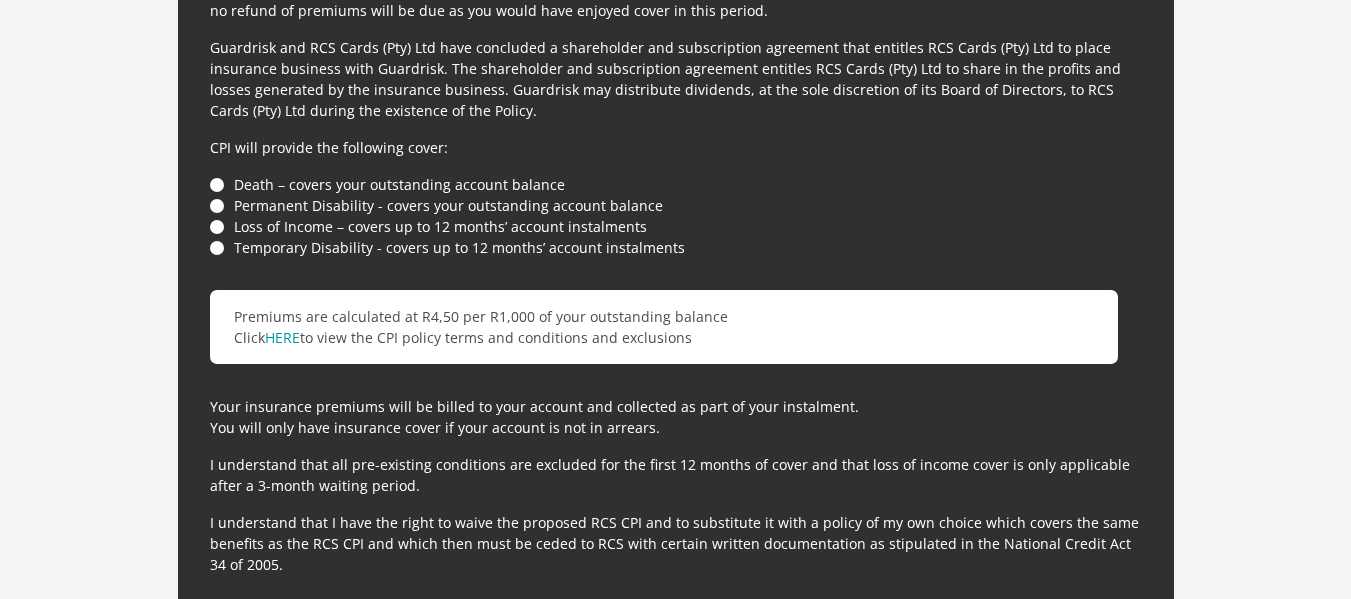scroll, scrollTop: 5367, scrollLeft: 0, axis: vertical 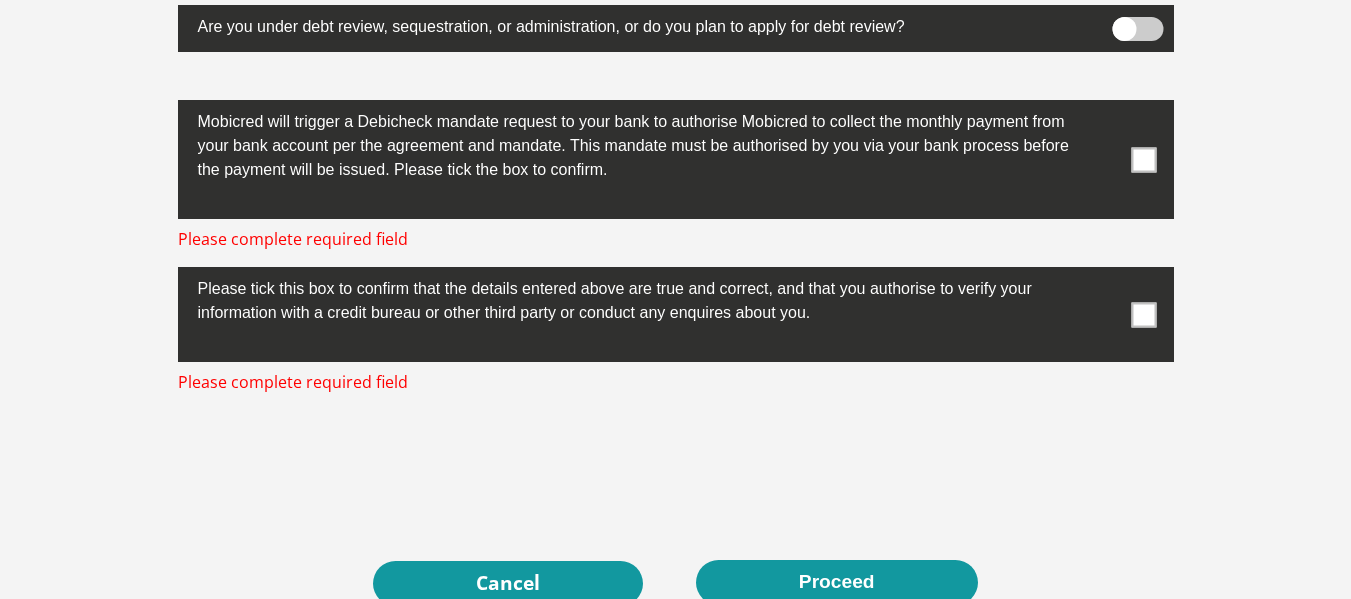 click at bounding box center [1143, 159] 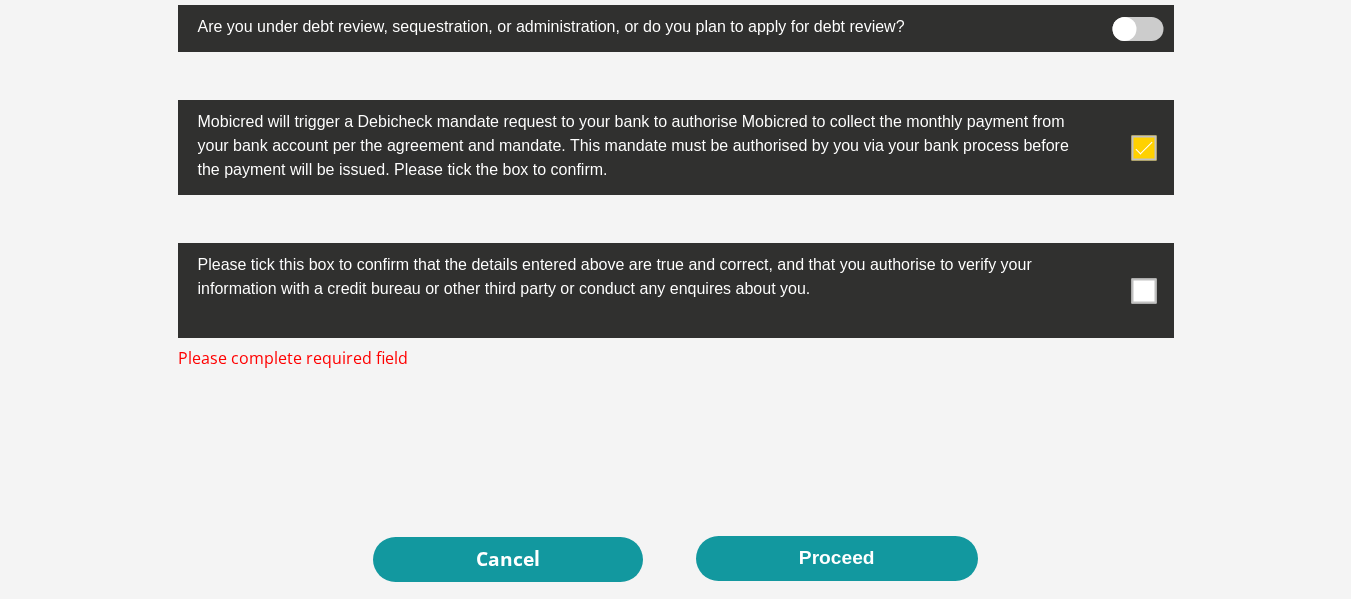 click at bounding box center [1143, 290] 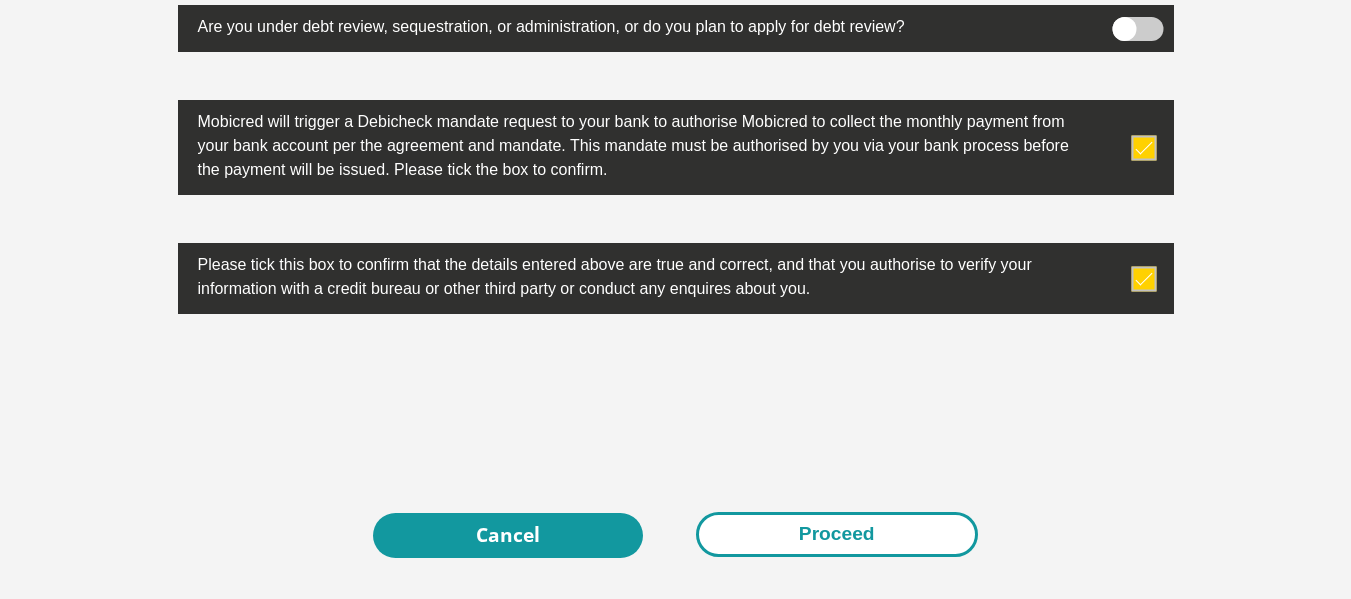 click on "Proceed" at bounding box center [837, 534] 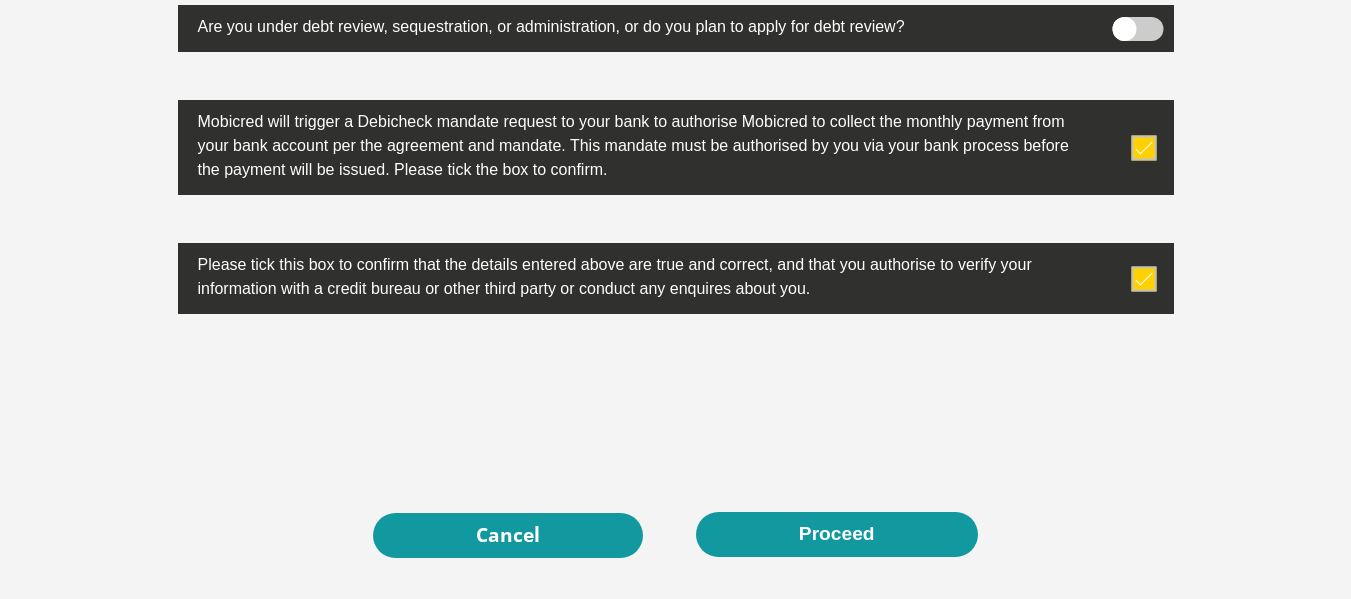 scroll, scrollTop: 0, scrollLeft: 0, axis: both 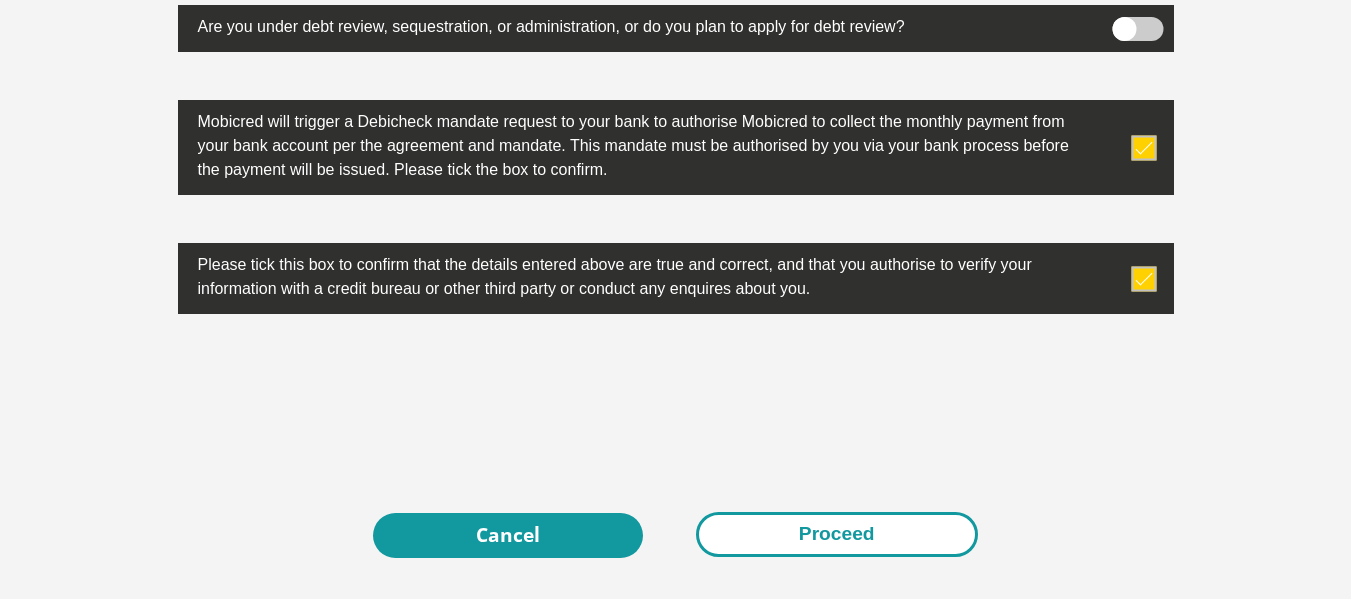 click on "Proceed" at bounding box center (837, 534) 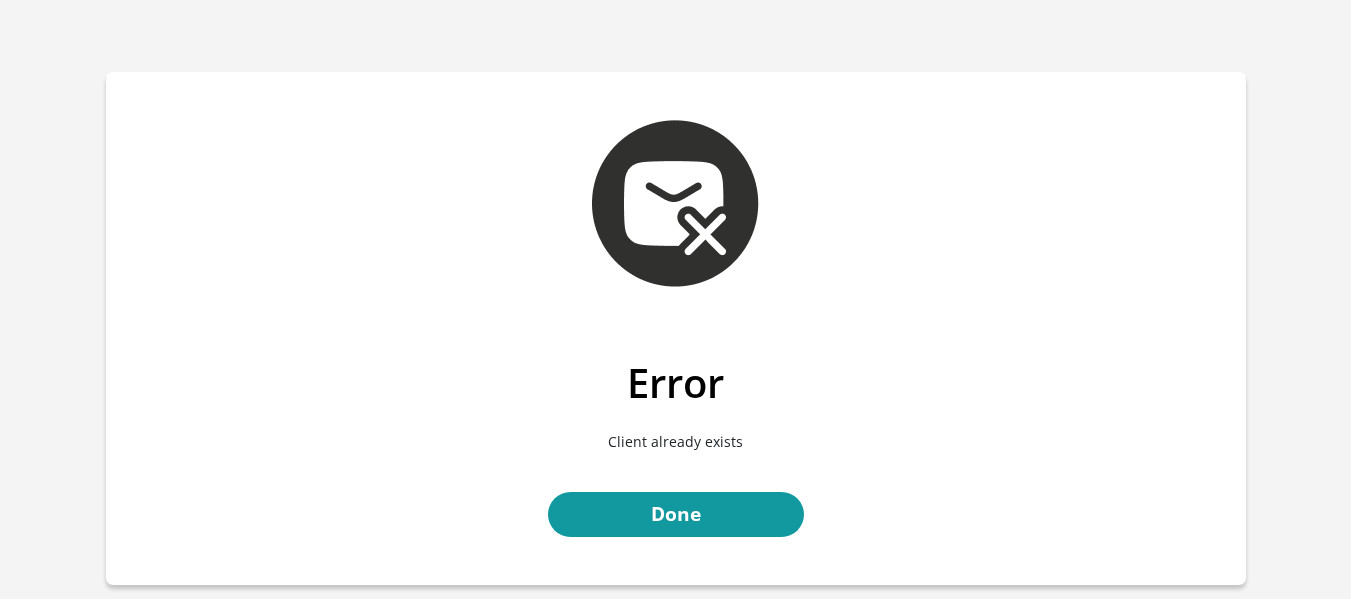 scroll, scrollTop: 0, scrollLeft: 0, axis: both 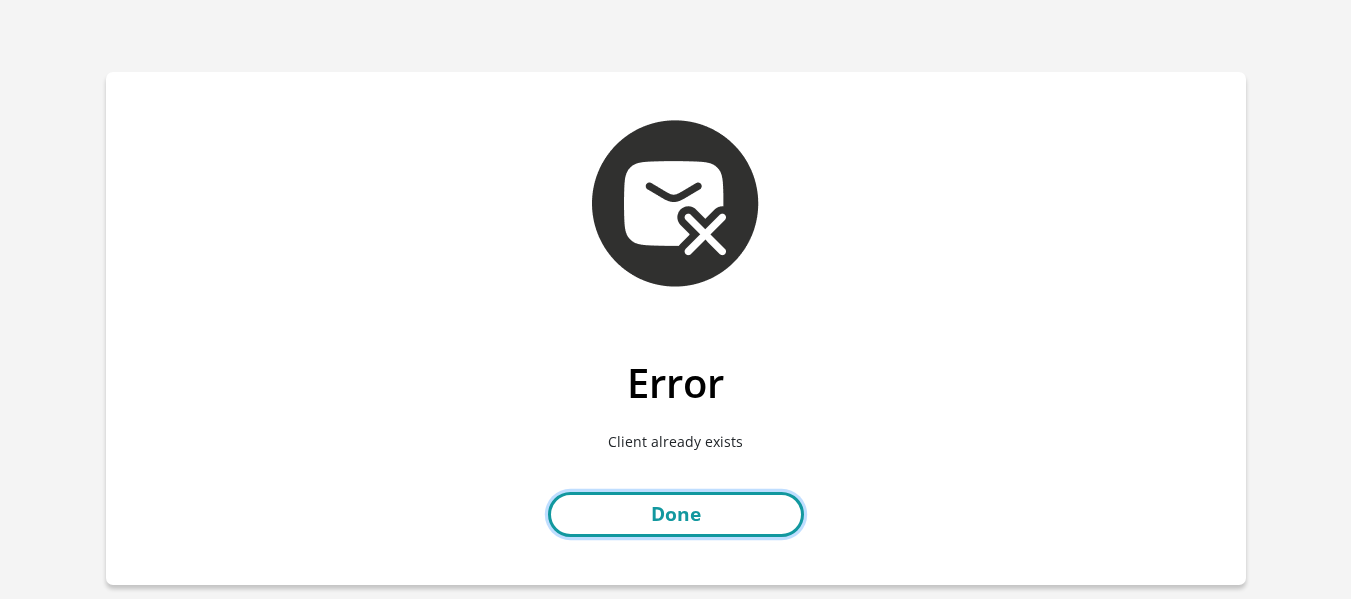 click on "Done" at bounding box center (676, 514) 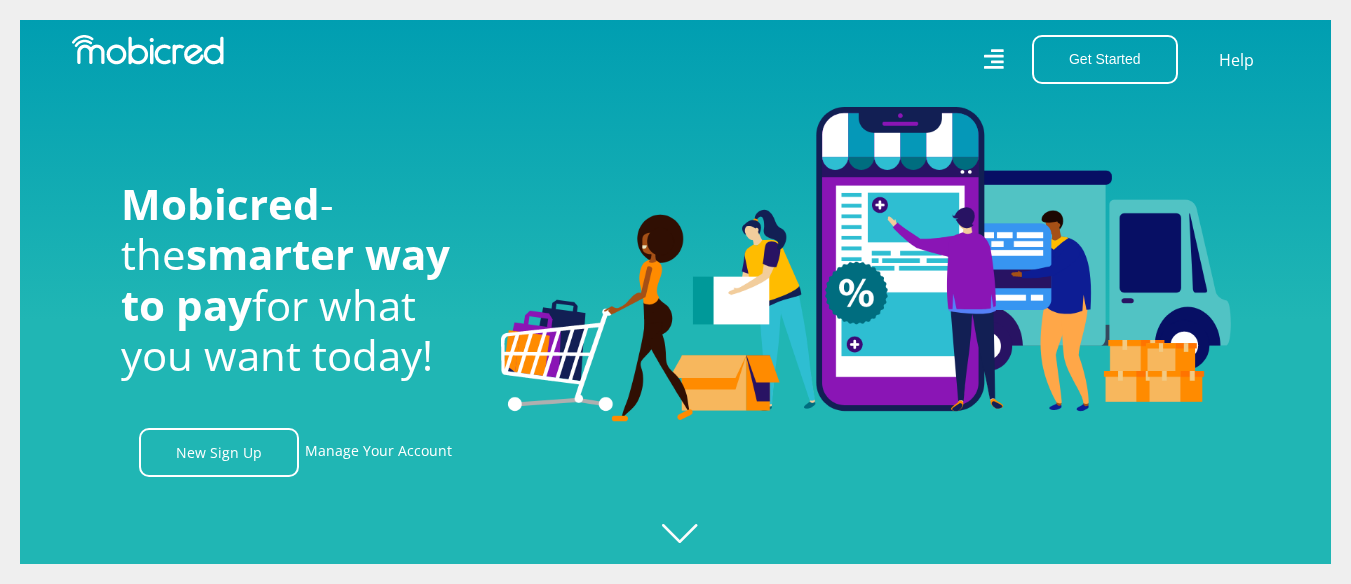 scroll, scrollTop: 0, scrollLeft: 0, axis: both 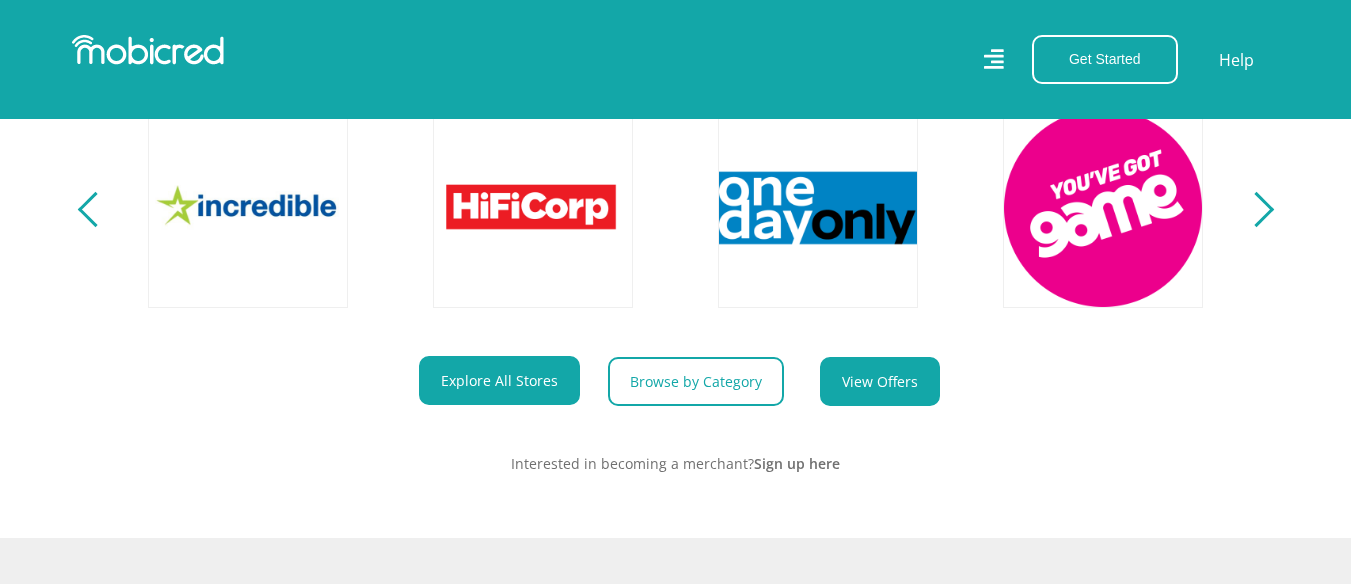 click on "View Offers" at bounding box center (880, 381) 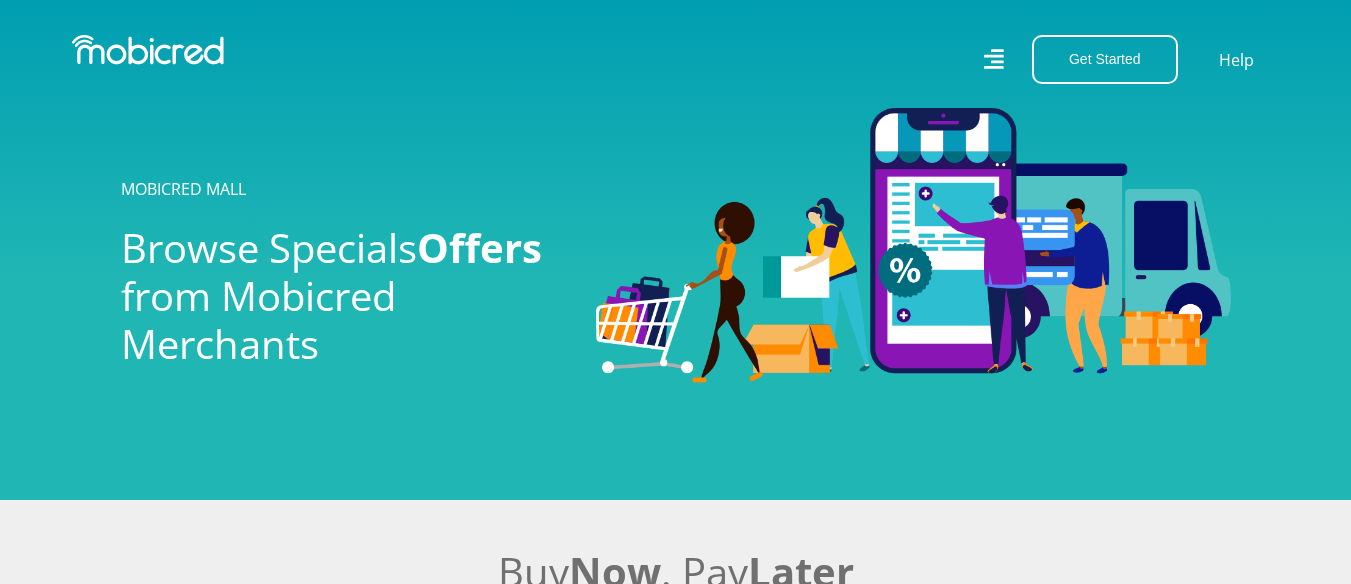 scroll, scrollTop: 0, scrollLeft: 0, axis: both 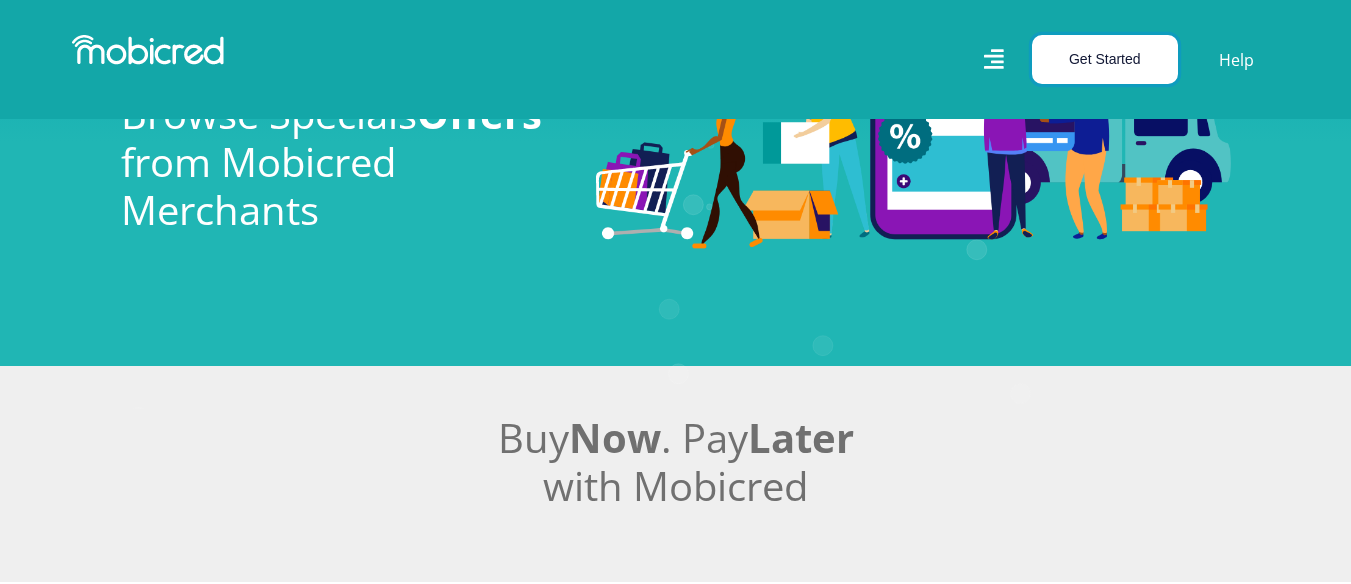 click on "Get Started" at bounding box center (1105, 59) 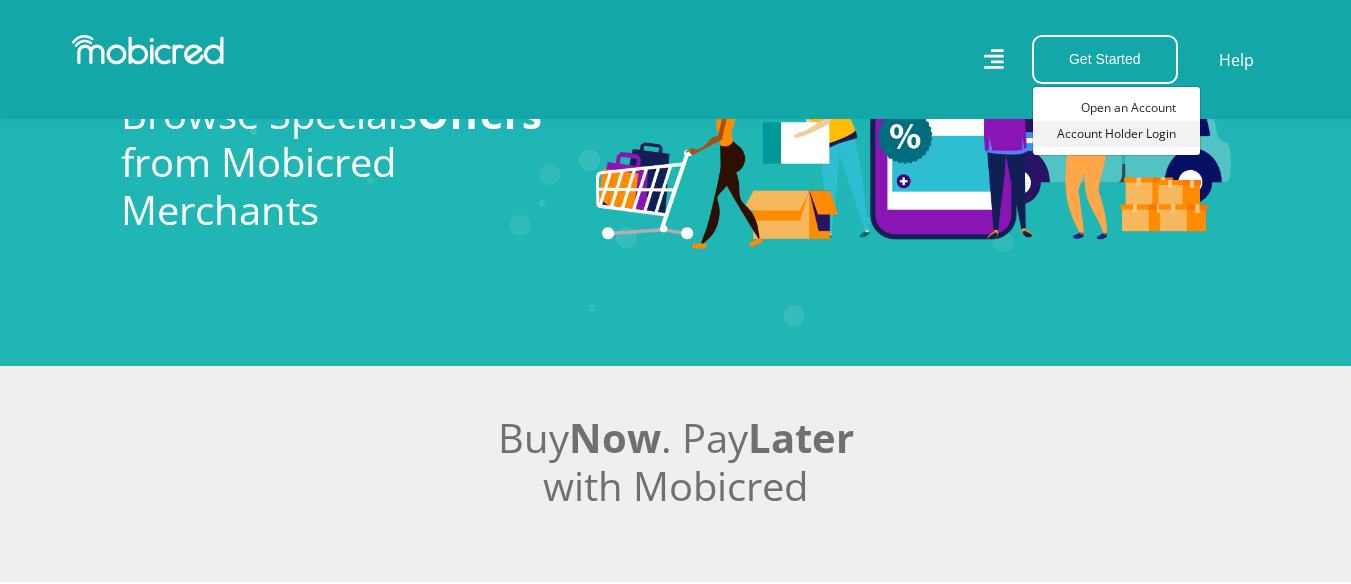 click on "Account Holder Login" at bounding box center [1116, 134] 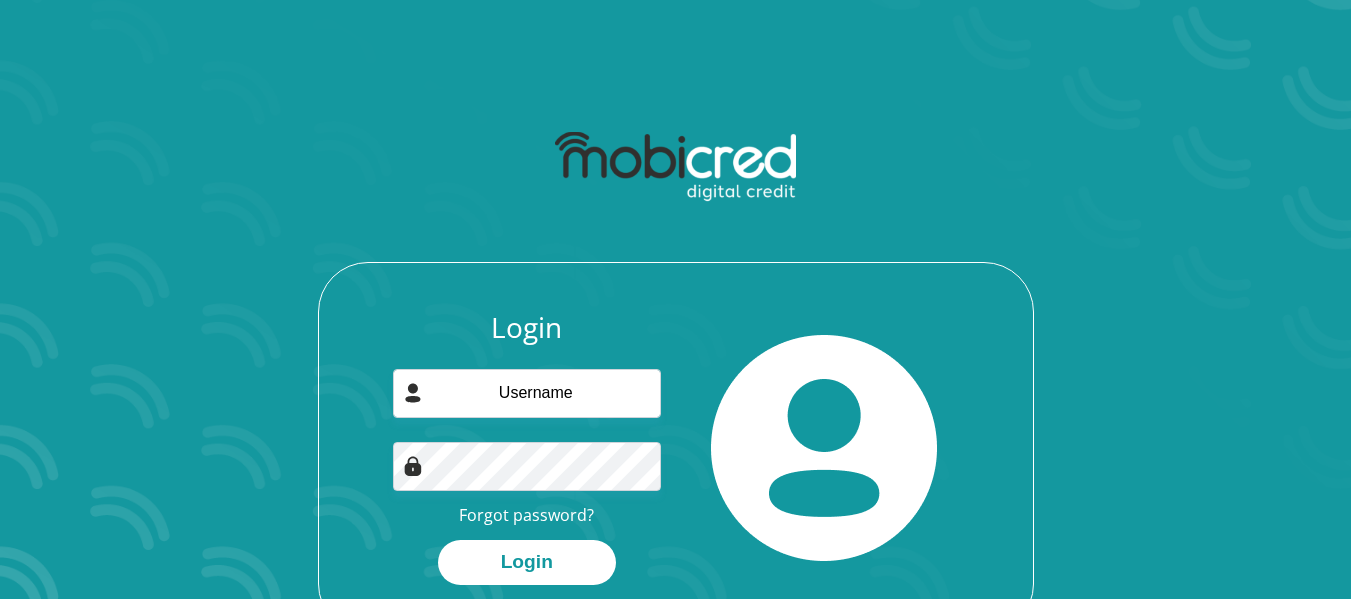 scroll, scrollTop: 0, scrollLeft: 0, axis: both 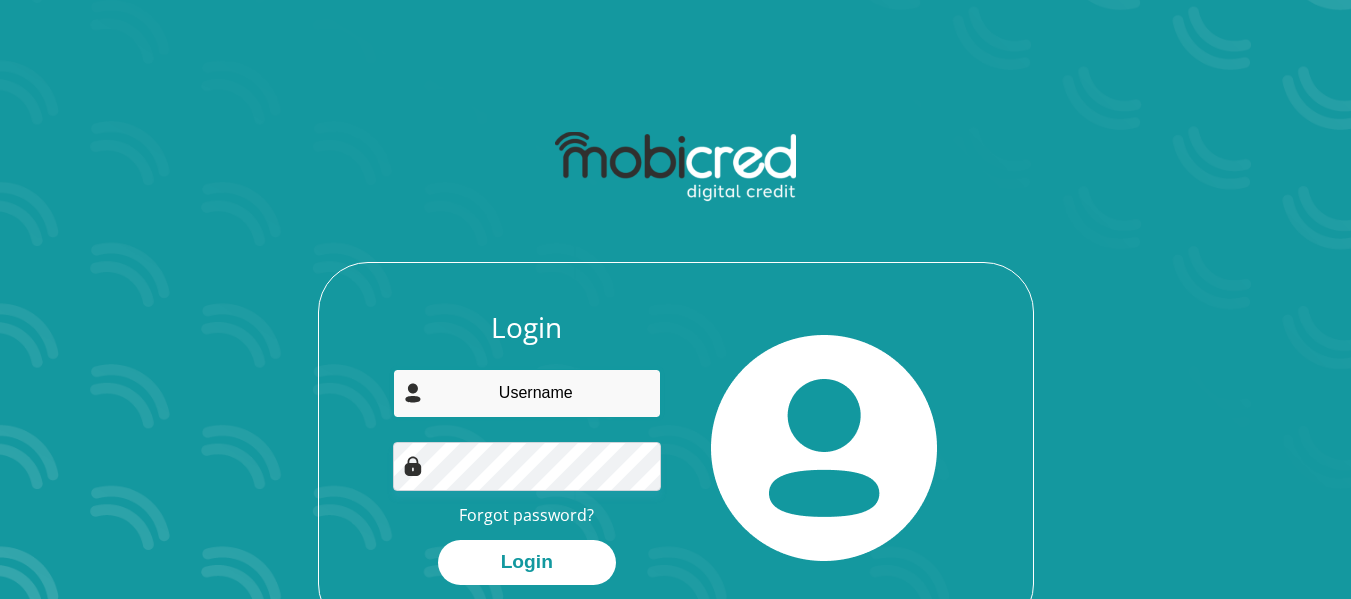 click at bounding box center (527, 393) 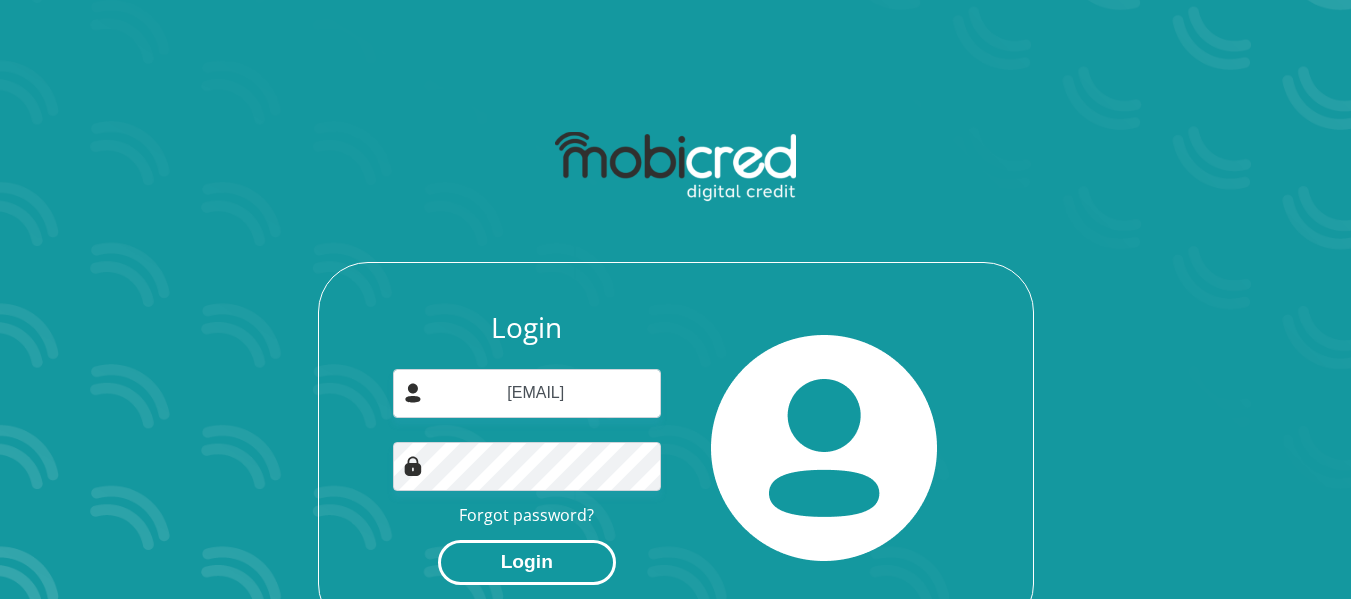 click on "Login" at bounding box center (527, 562) 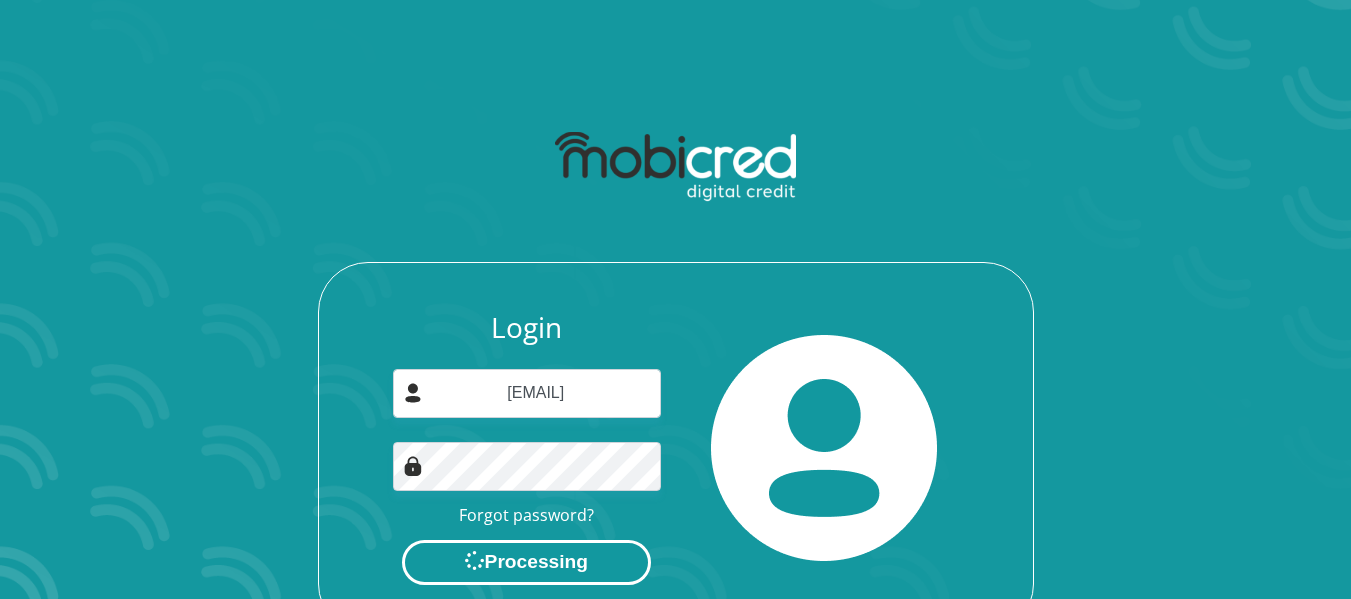 scroll, scrollTop: 0, scrollLeft: 0, axis: both 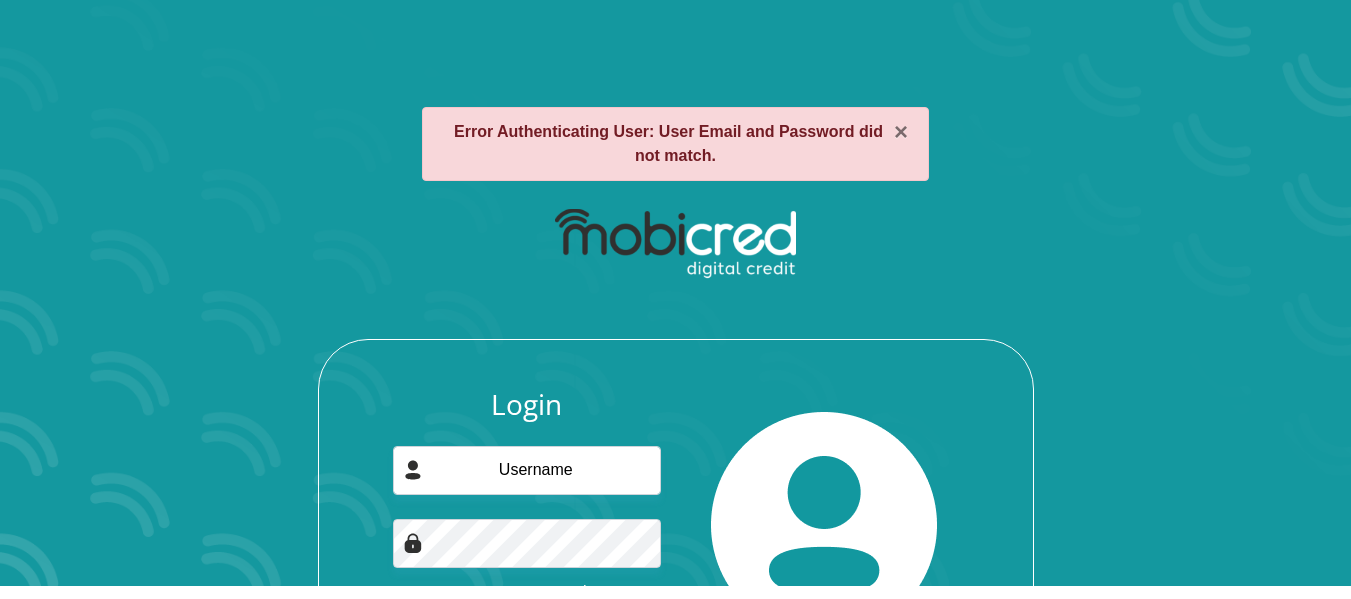 drag, startPoint x: 554, startPoint y: 498, endPoint x: 551, endPoint y: 468, distance: 30.149628 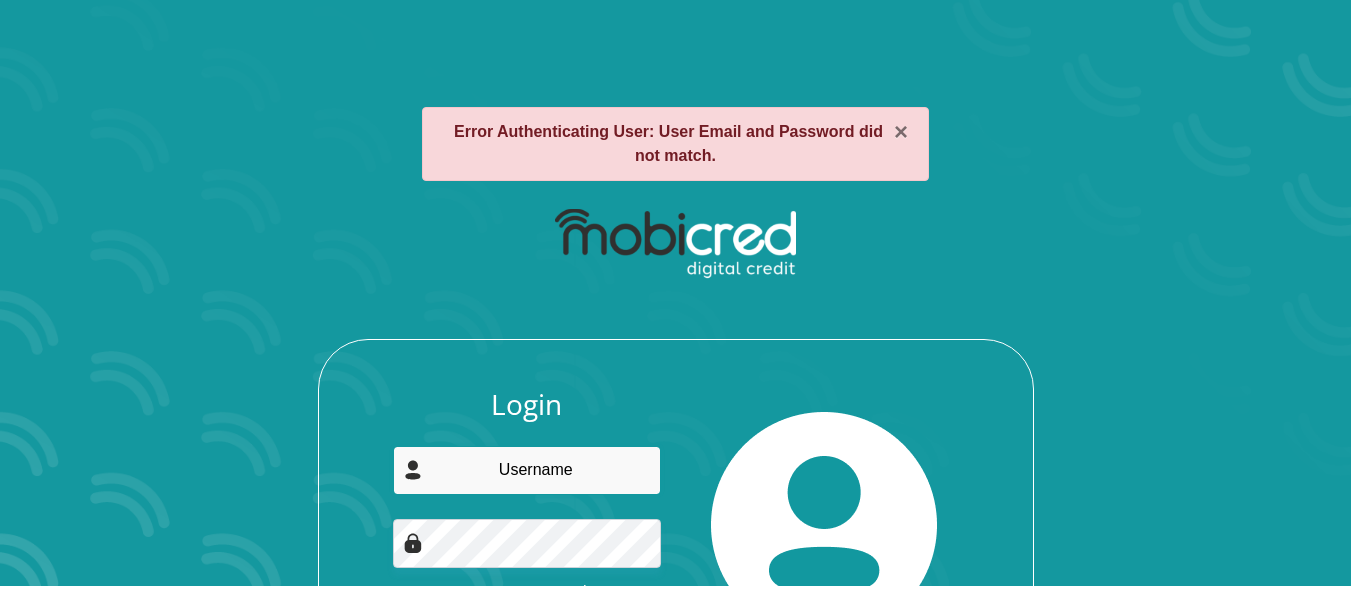 click at bounding box center [527, 470] 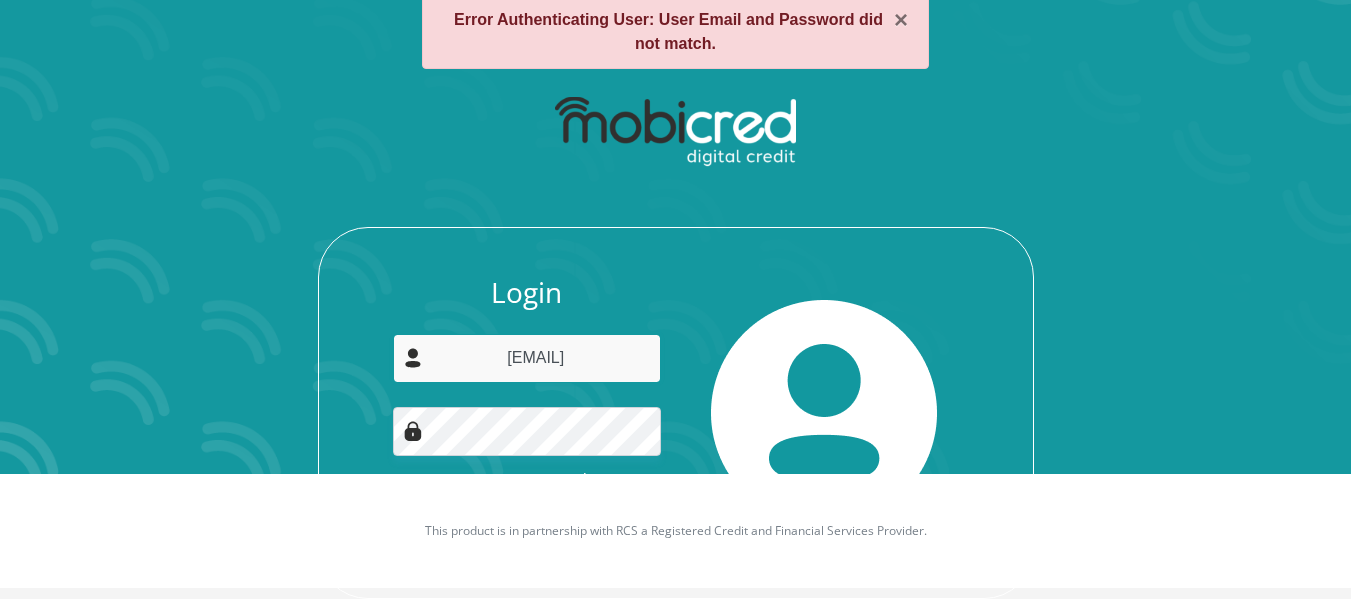 scroll, scrollTop: 128, scrollLeft: 0, axis: vertical 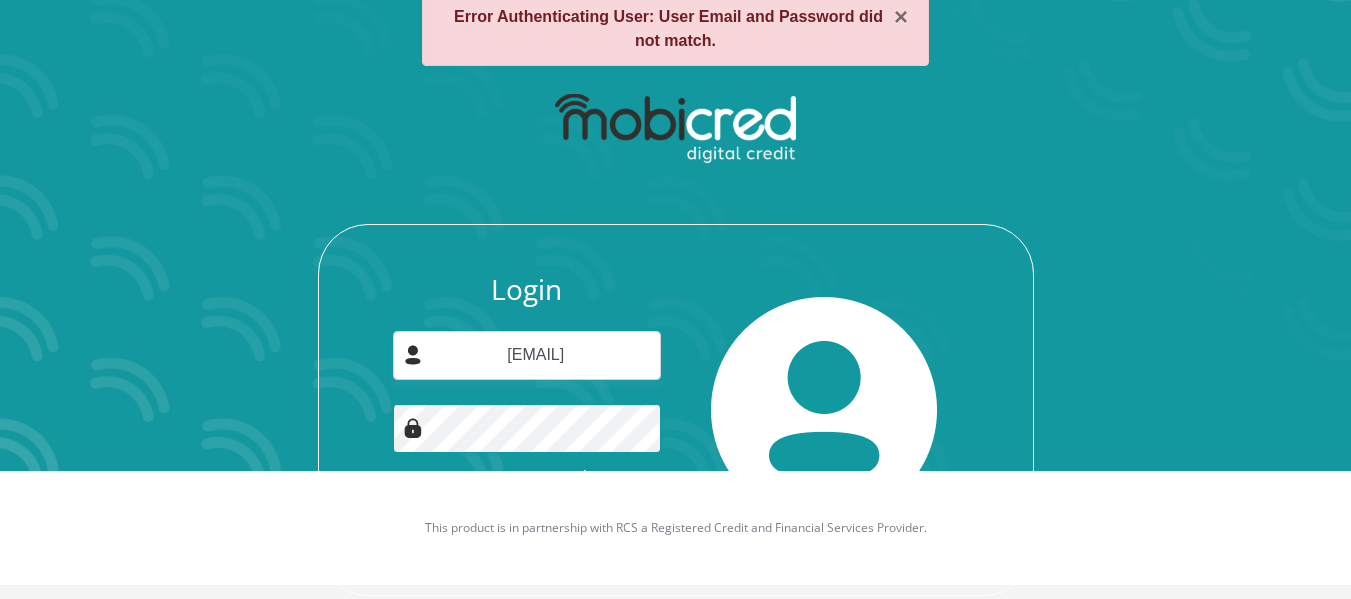 click on "Login" at bounding box center (527, 524) 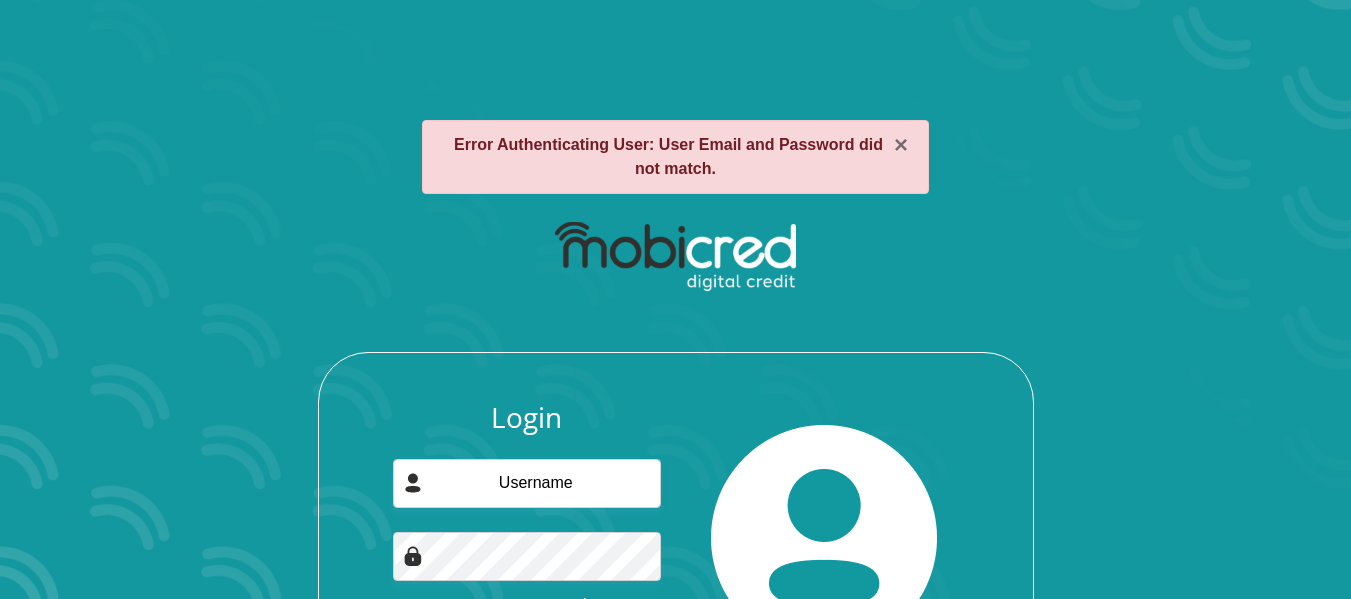 scroll, scrollTop: 0, scrollLeft: 0, axis: both 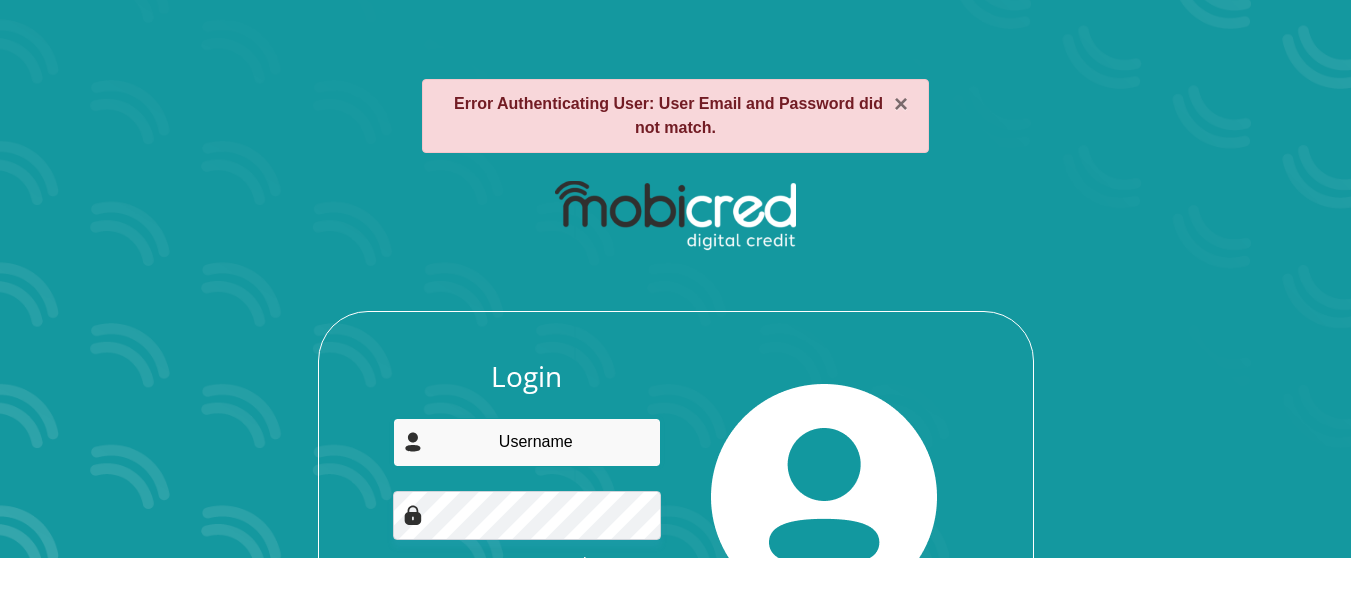 click at bounding box center [527, 442] 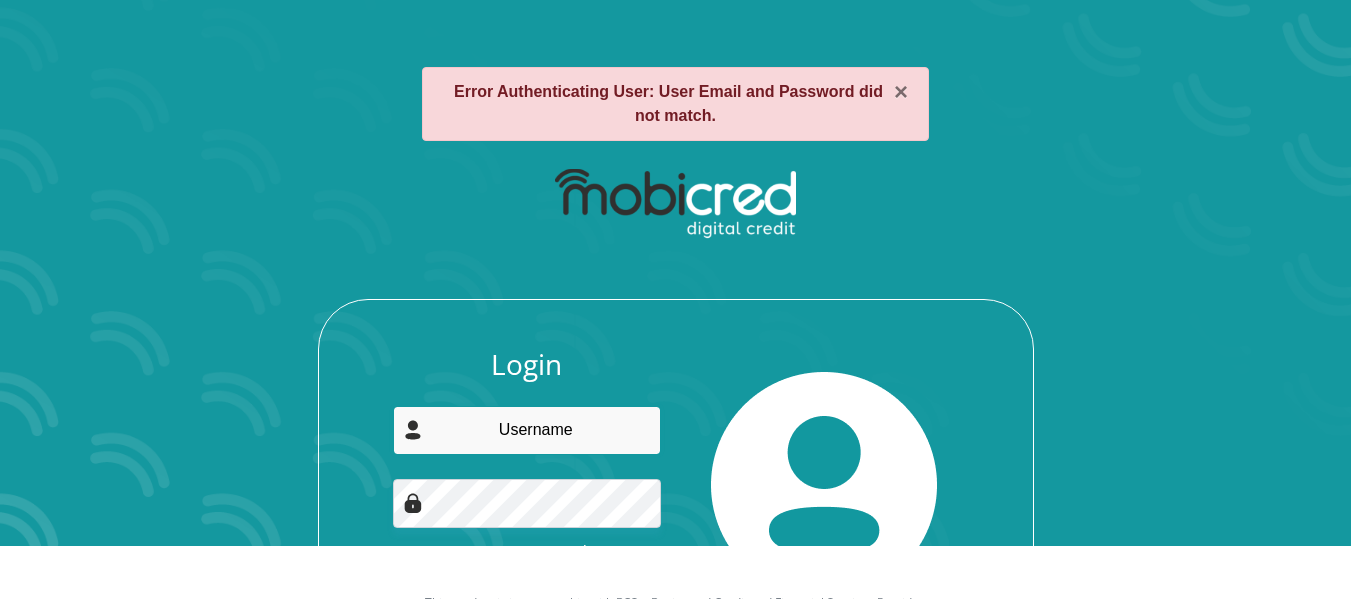 scroll, scrollTop: 51, scrollLeft: 0, axis: vertical 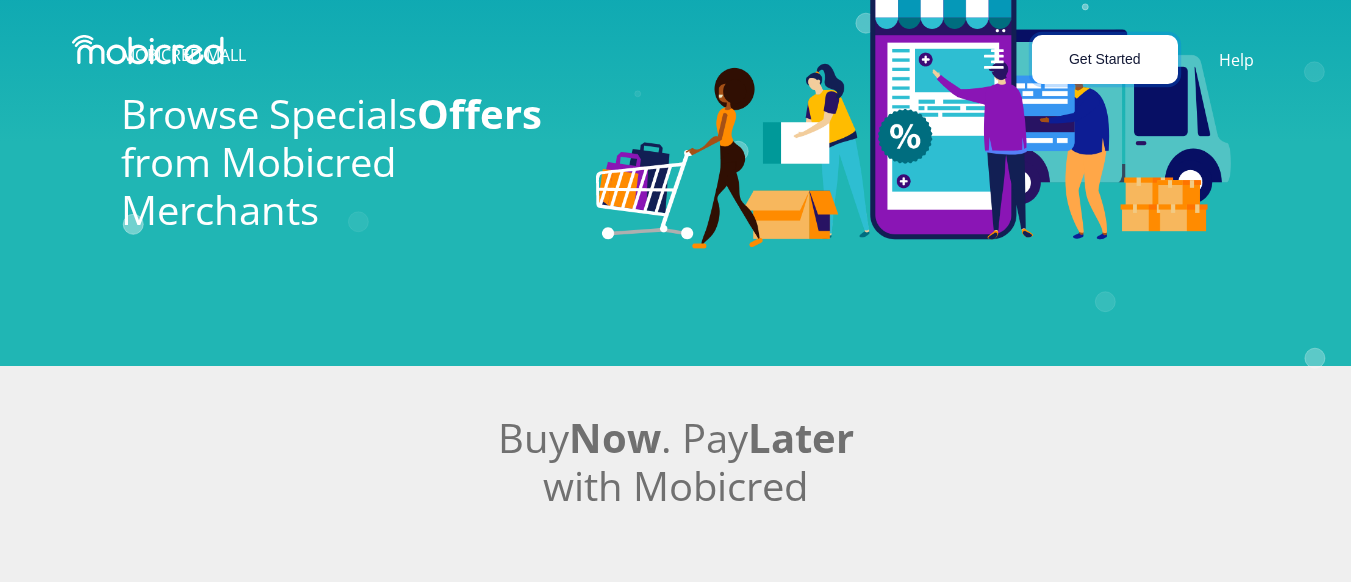 click on "Get Started" at bounding box center [1105, 59] 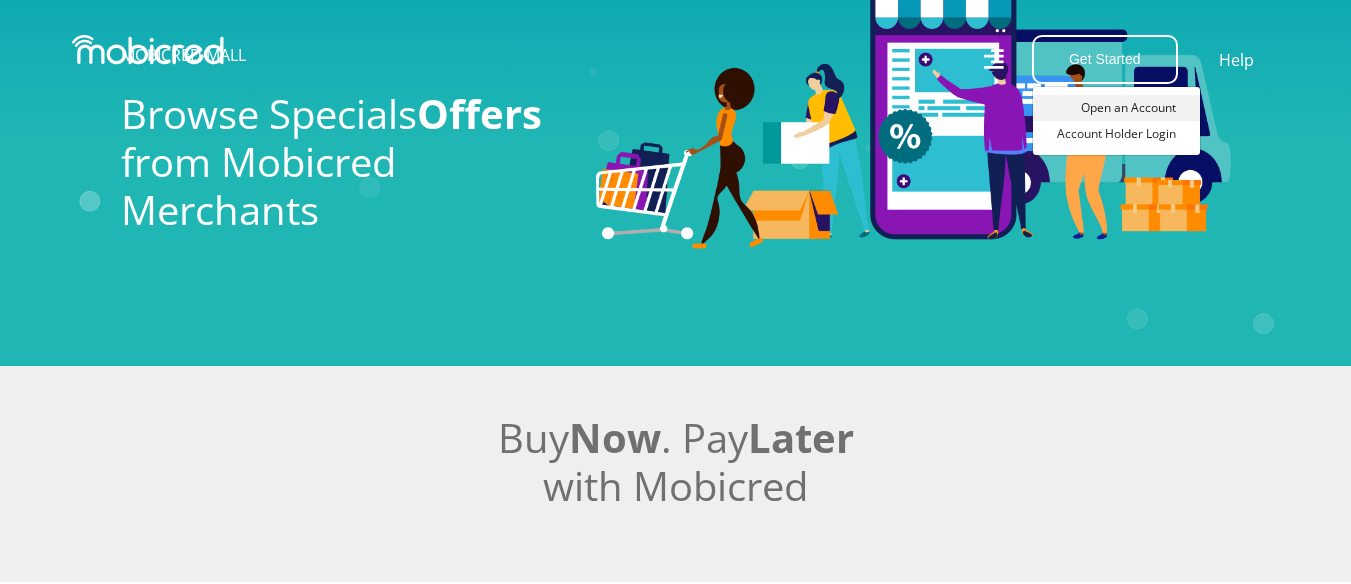 click on "Open an Account" at bounding box center (1116, 108) 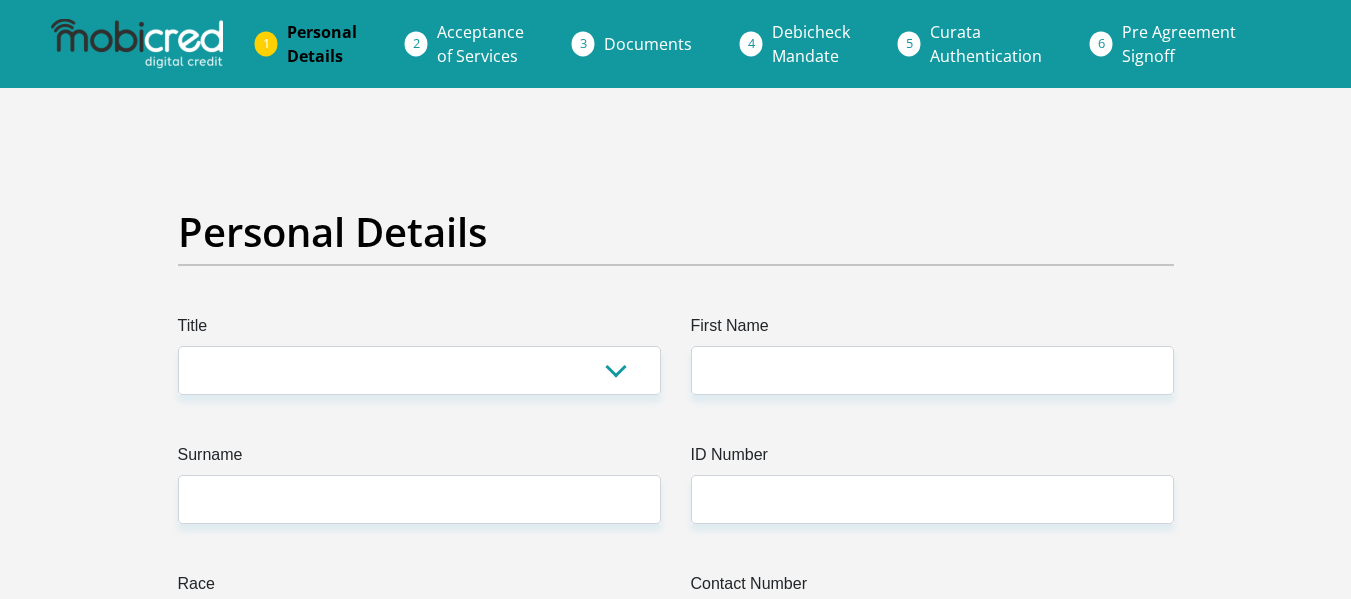 scroll, scrollTop: 0, scrollLeft: 0, axis: both 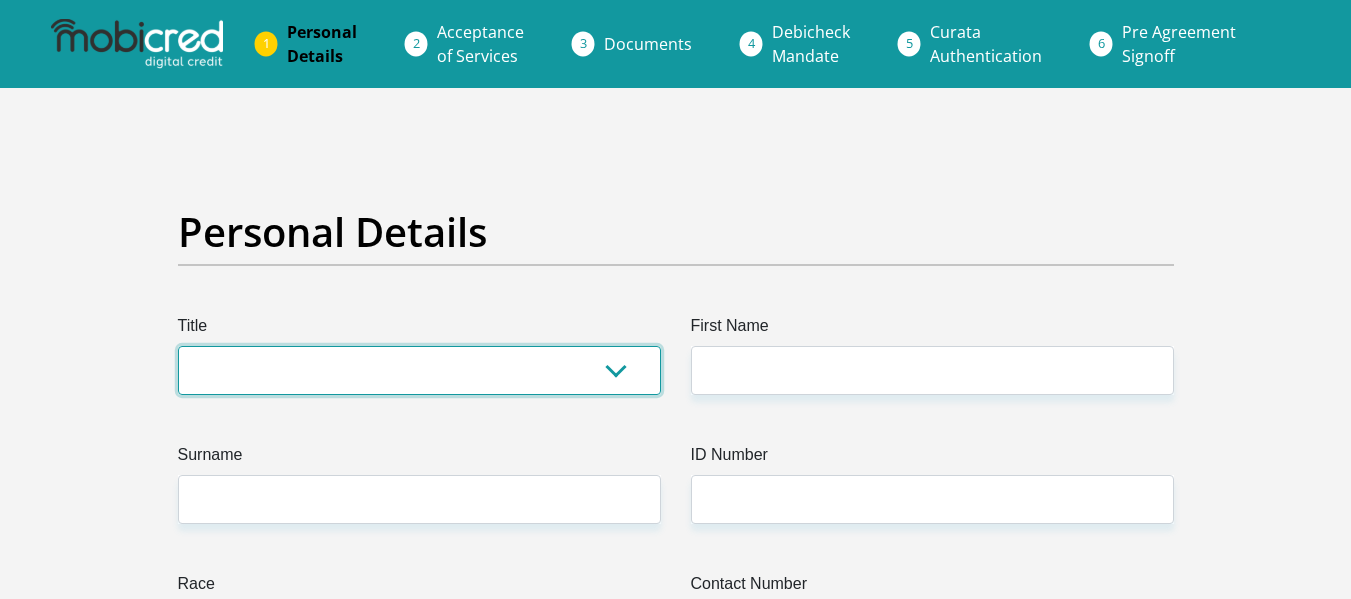click on "Mr
Ms
Mrs
Dr
Other" at bounding box center (419, 370) 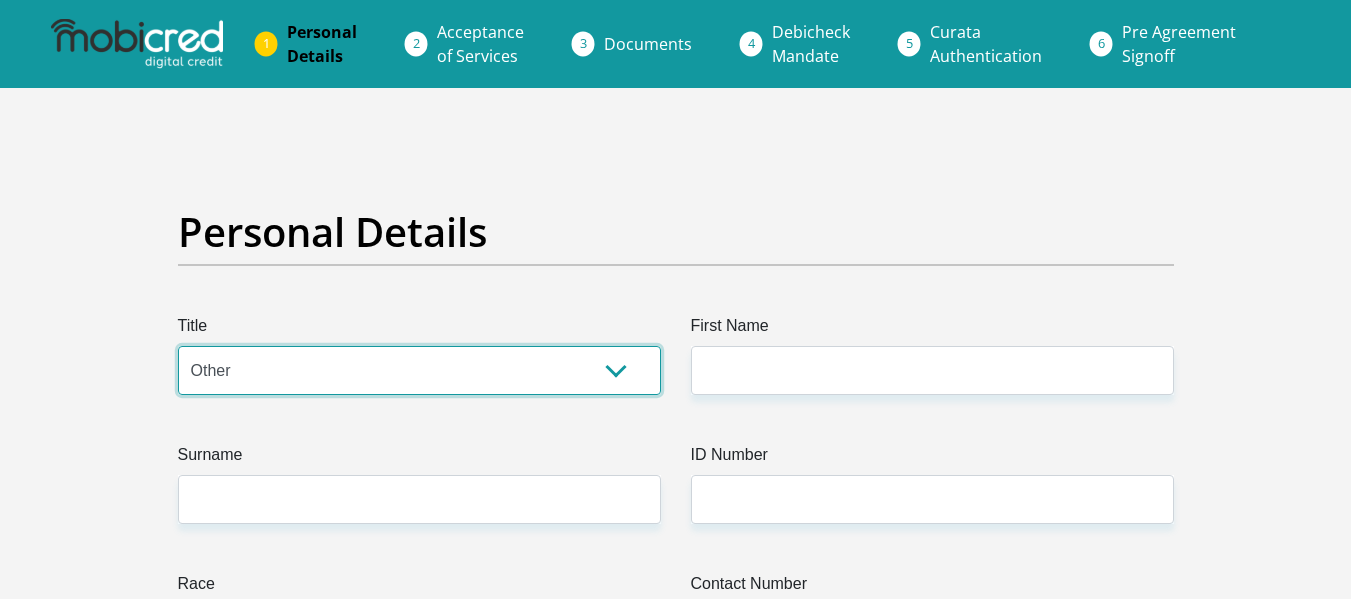 click on "Mr
Ms
Mrs
Dr
Other" at bounding box center [419, 370] 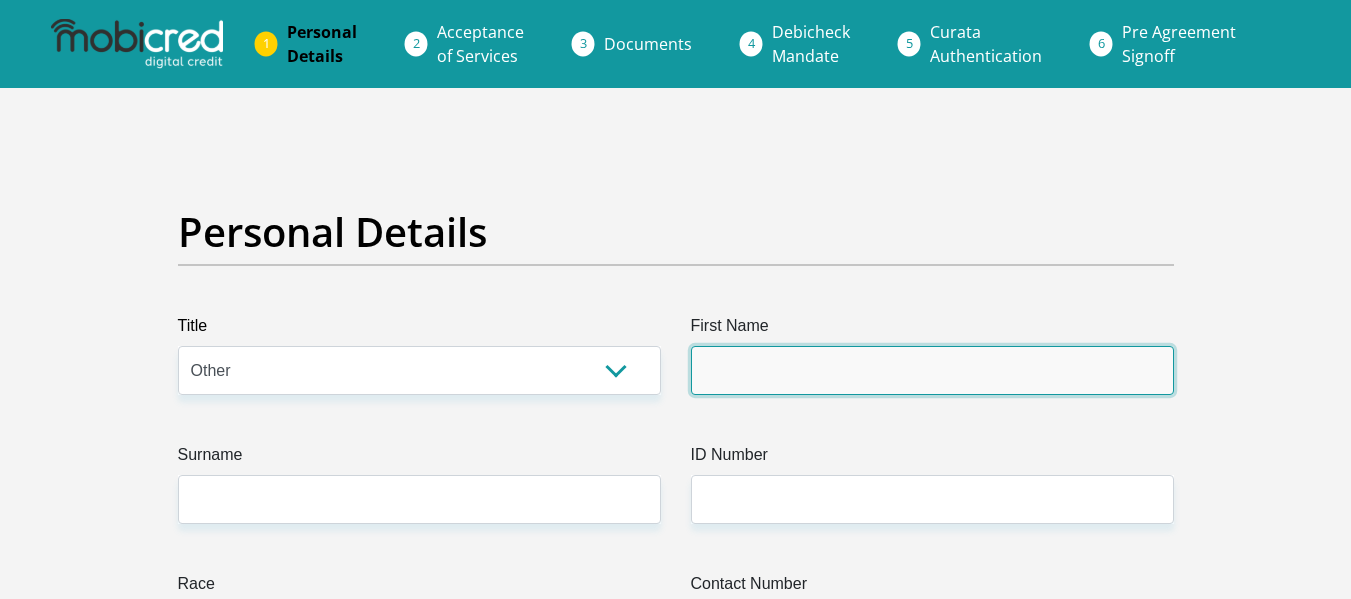 click on "First Name" at bounding box center [932, 370] 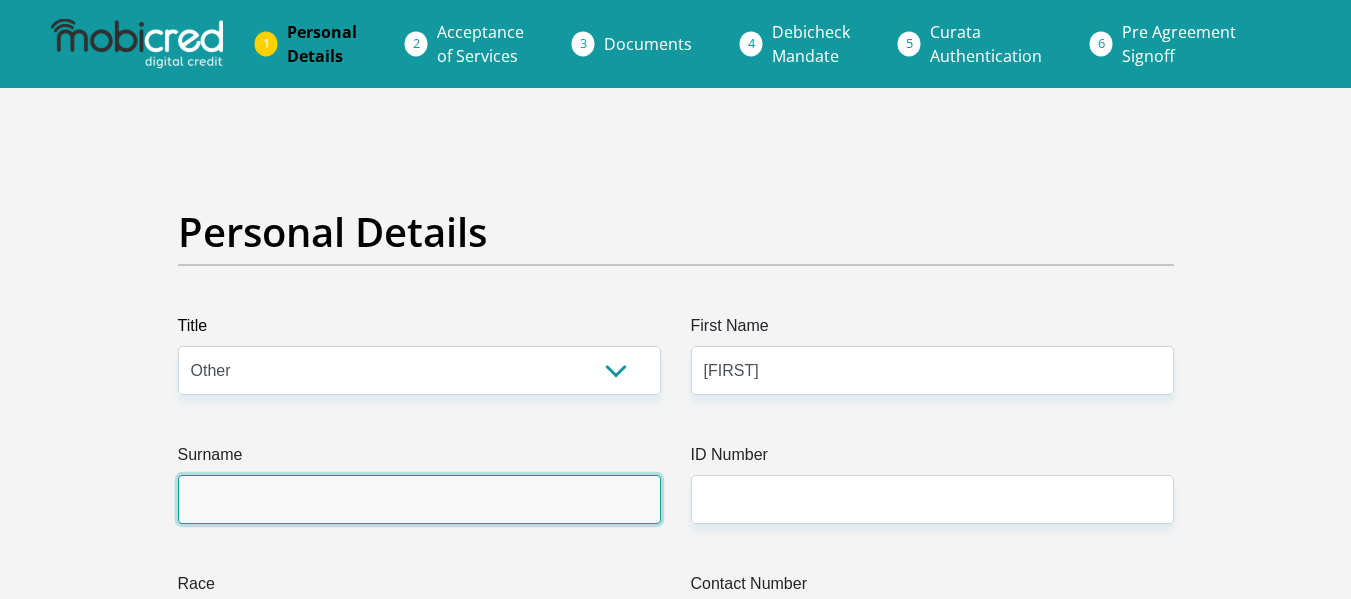 type on "Lerutla" 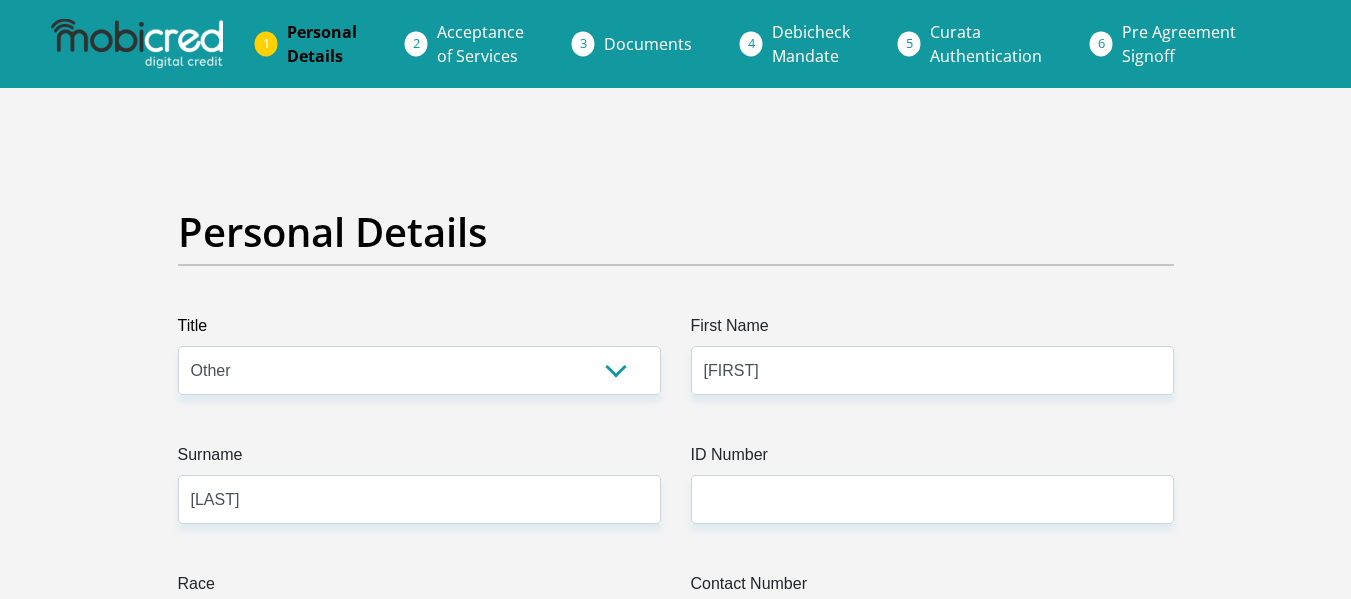 select on "ZAF" 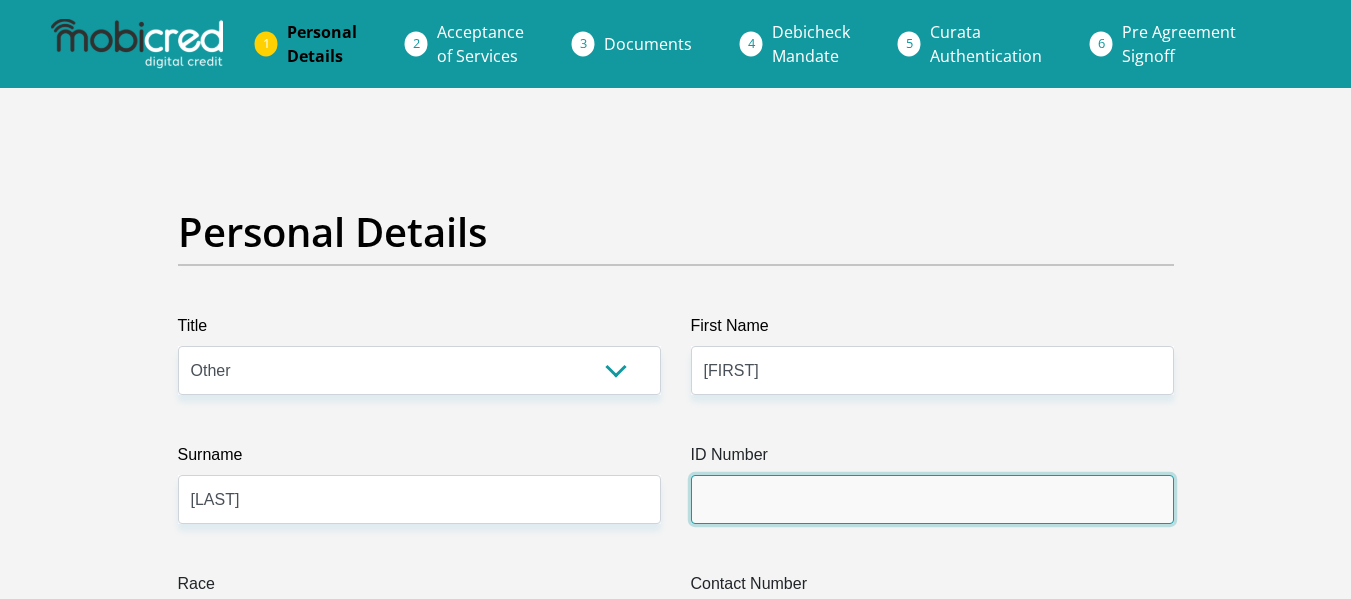 click on "ID Number" at bounding box center [932, 499] 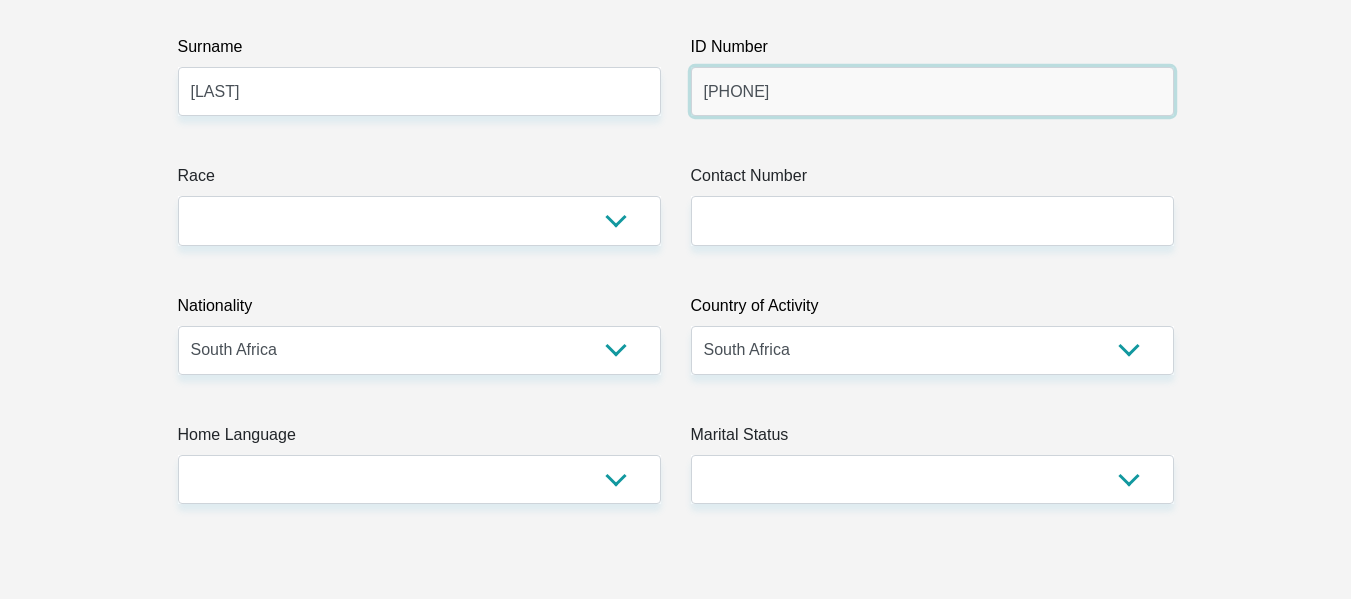 scroll, scrollTop: 0, scrollLeft: 0, axis: both 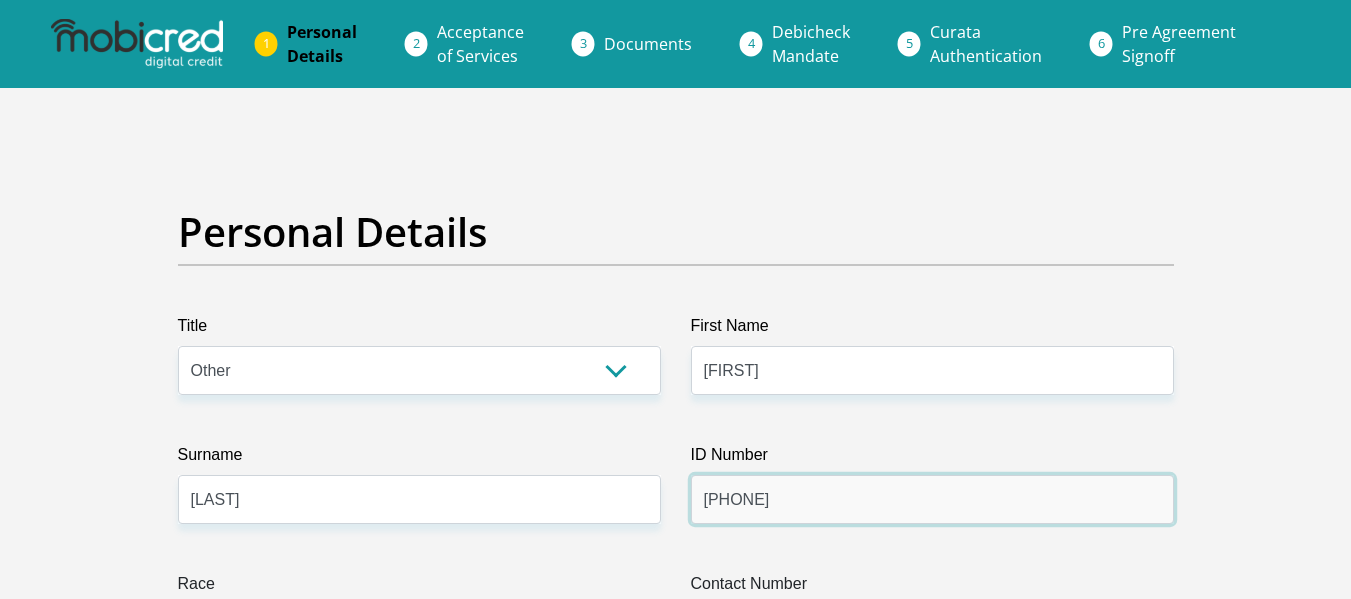 type on "9811160748084" 